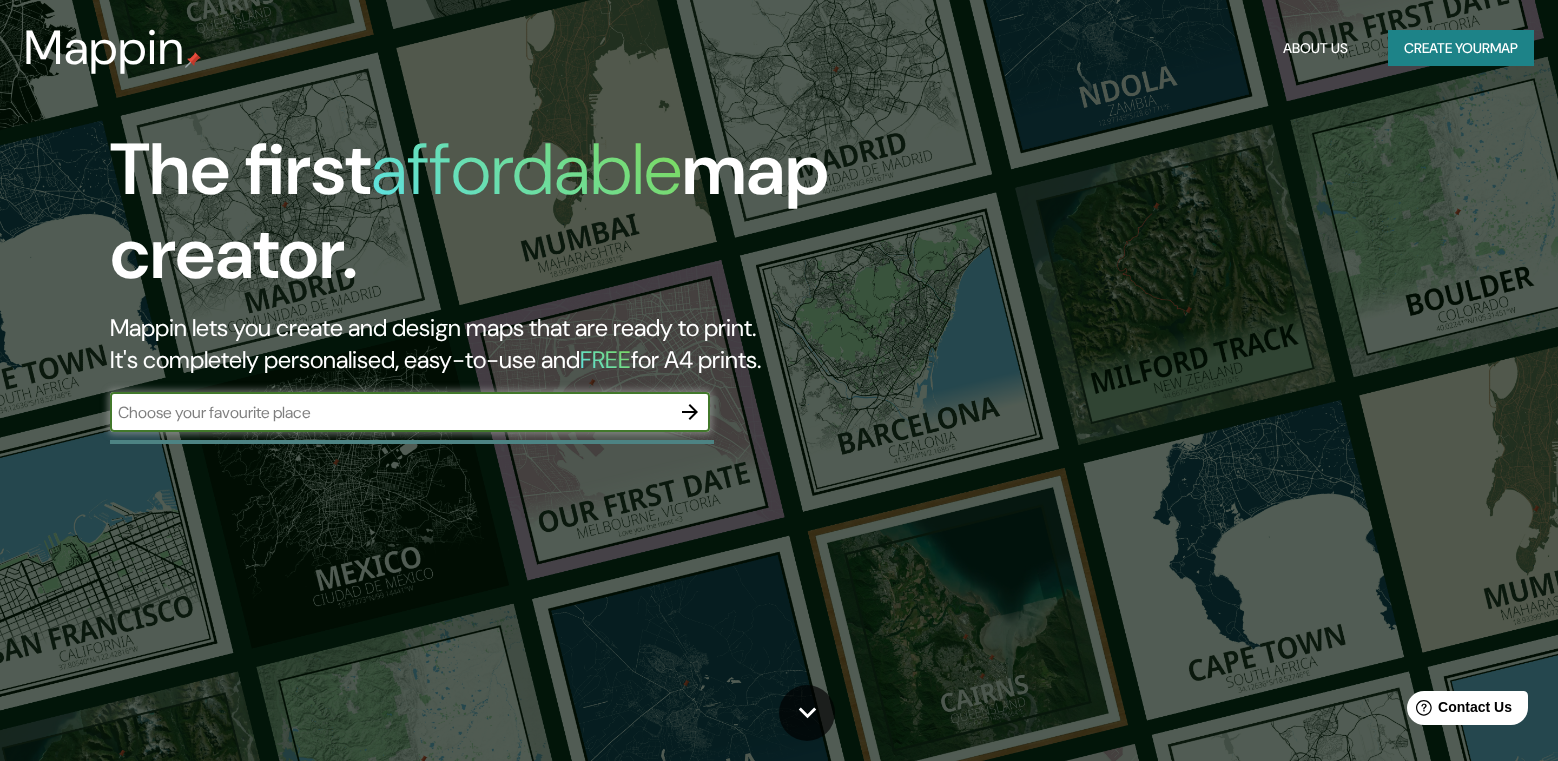 scroll, scrollTop: 0, scrollLeft: 0, axis: both 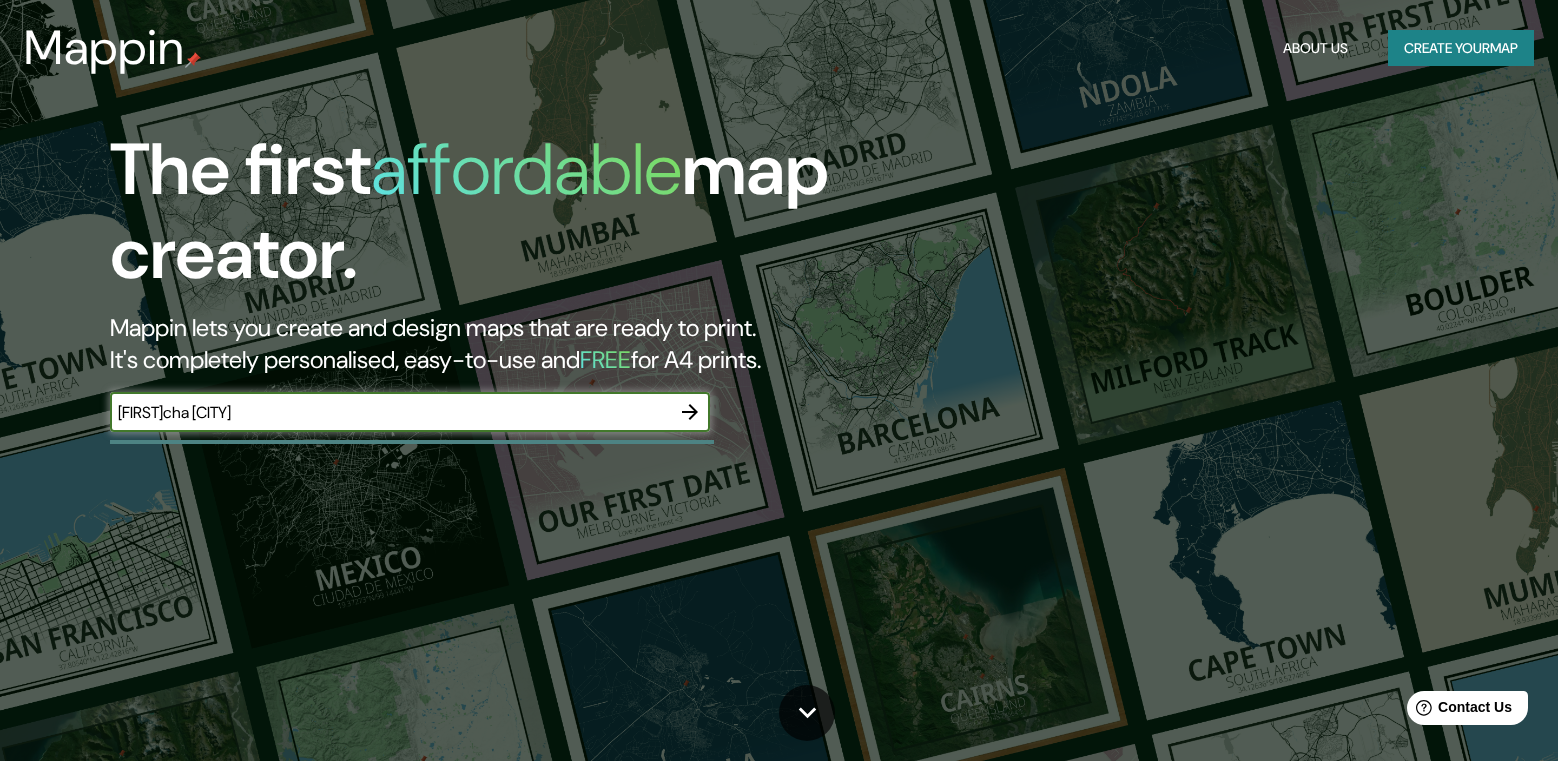type on "[FIRST]cha [CITY]" 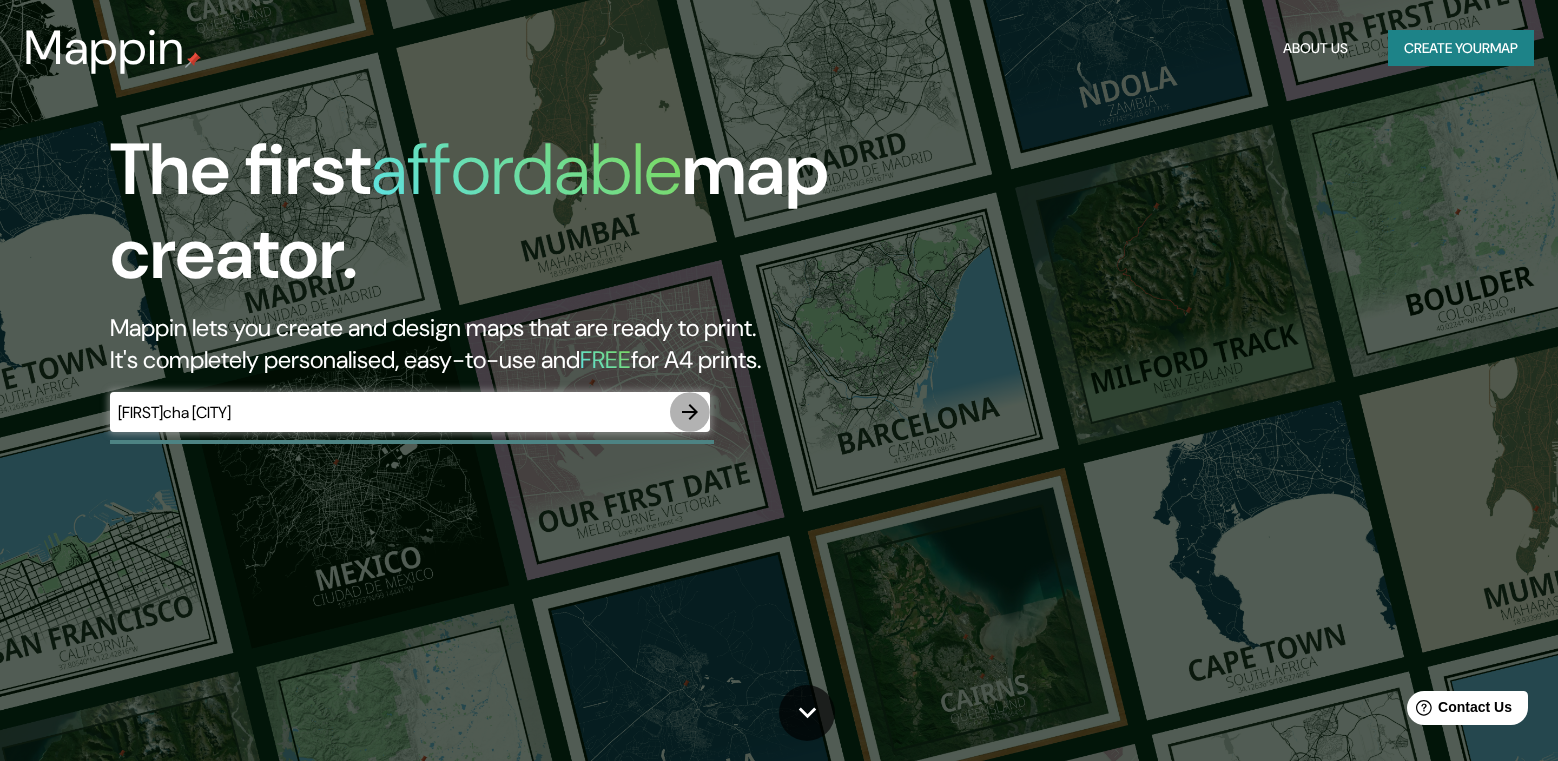 click 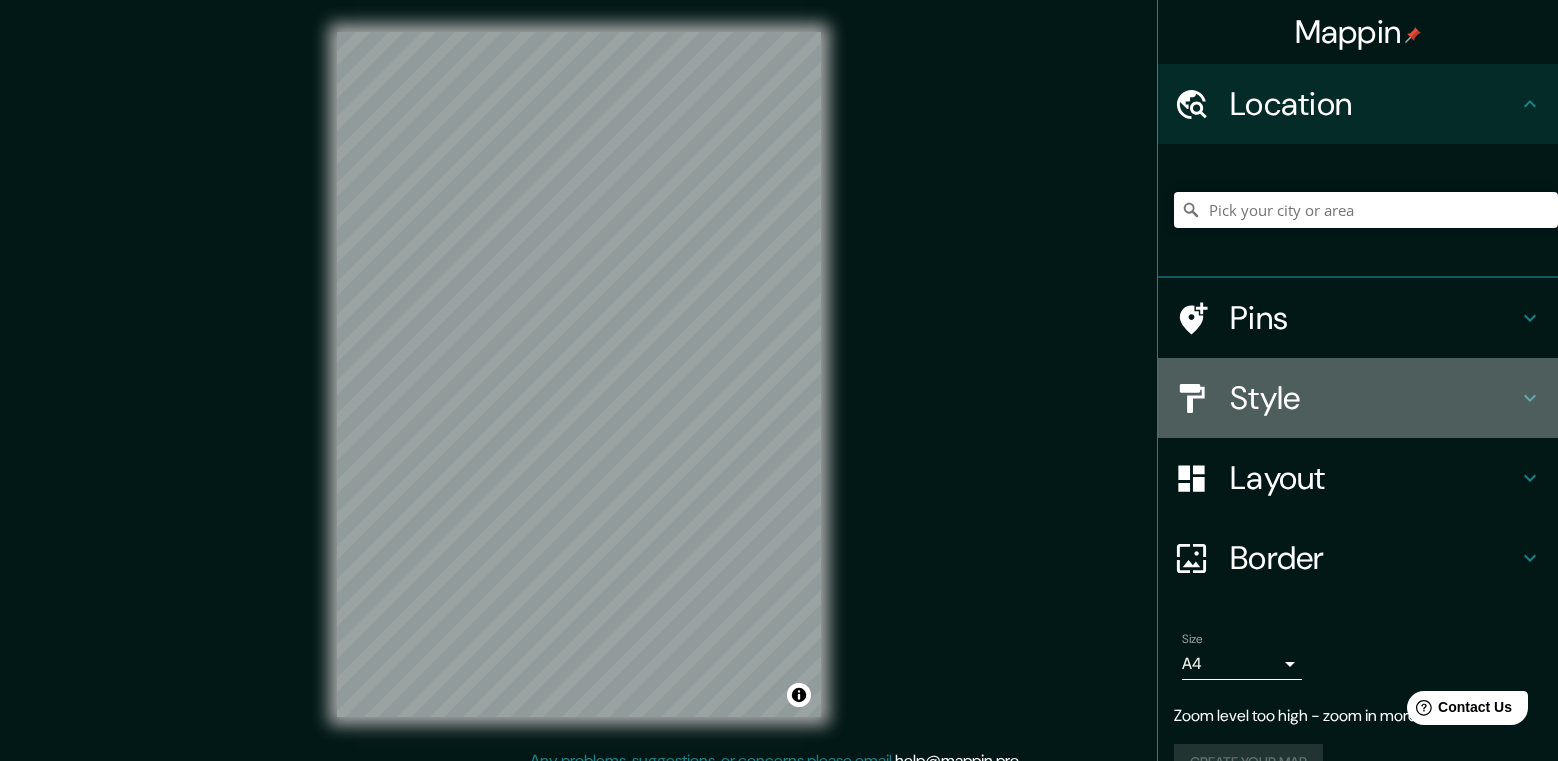 click on "Style" at bounding box center [1358, 398] 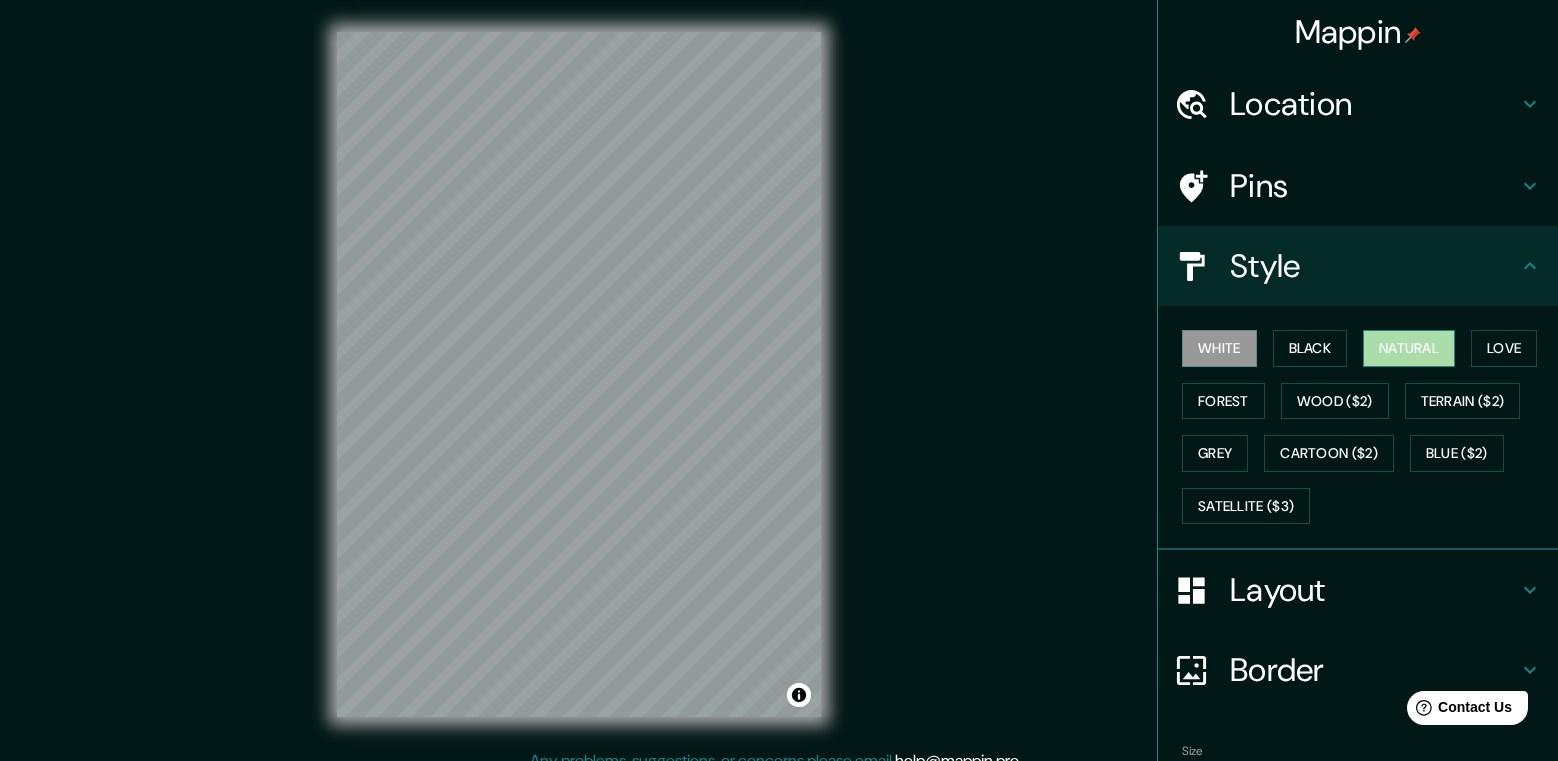click on "Natural" at bounding box center (1409, 348) 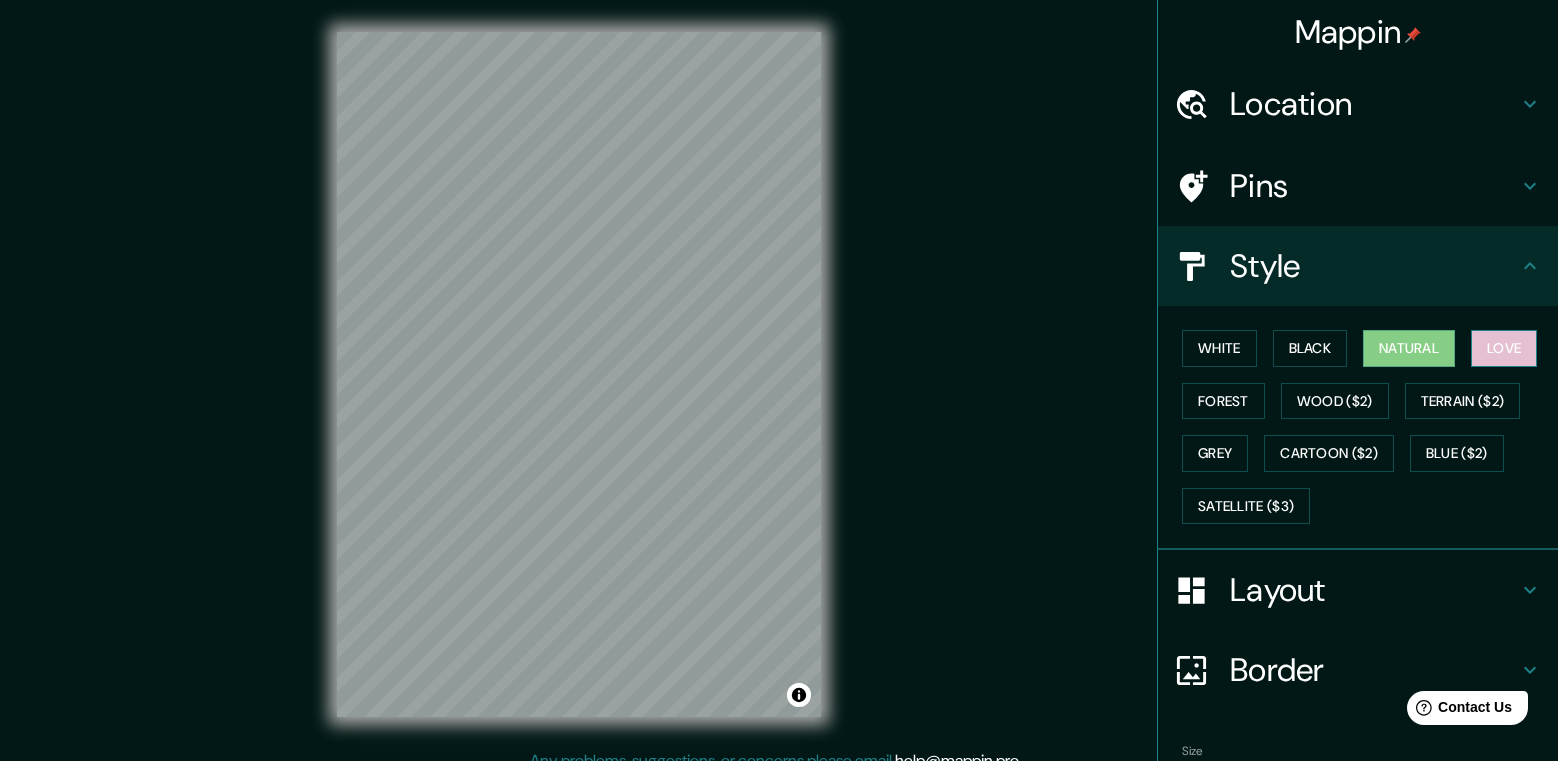 click on "Love" at bounding box center (1504, 348) 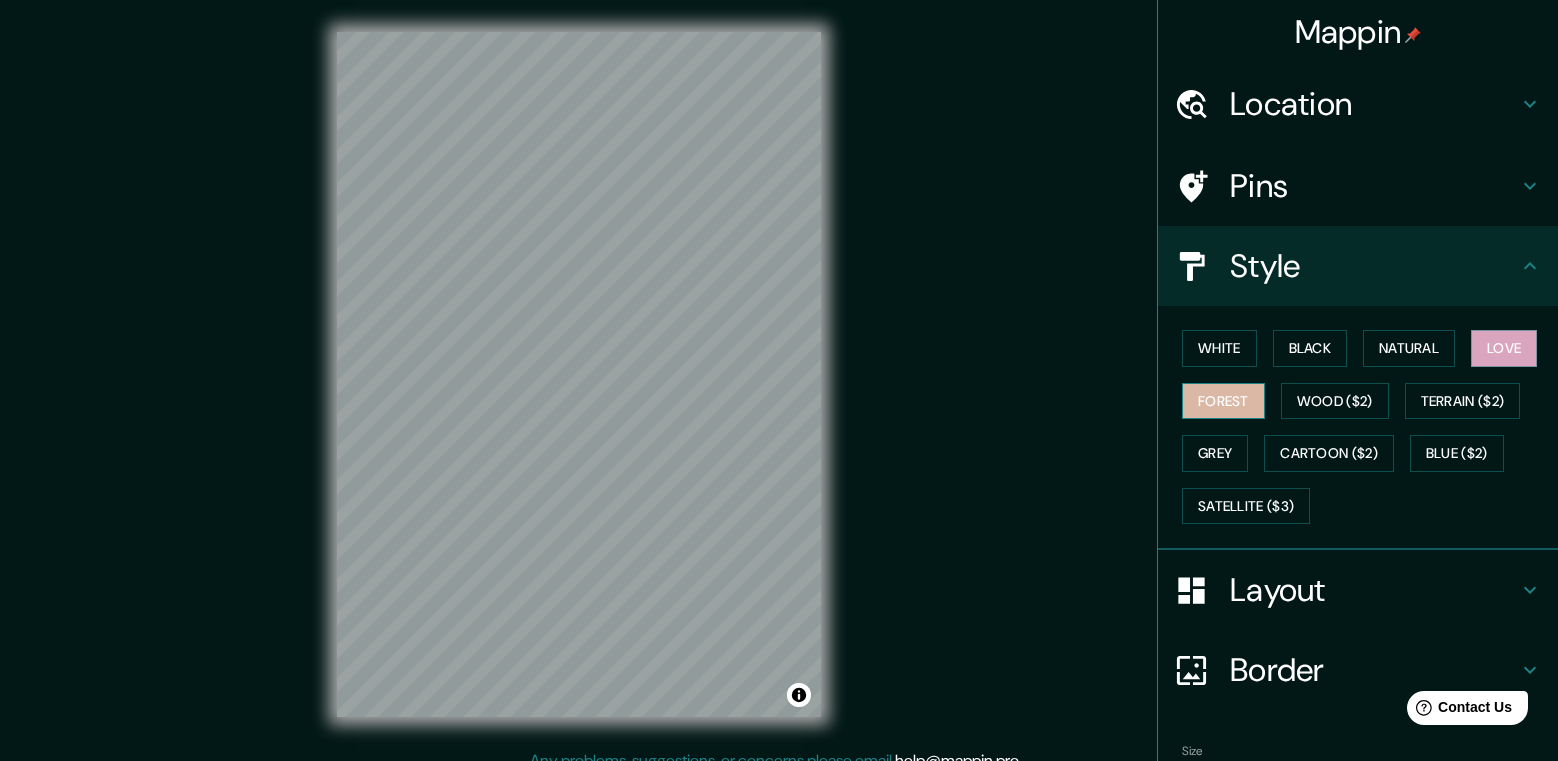 click on "Forest" at bounding box center [1223, 401] 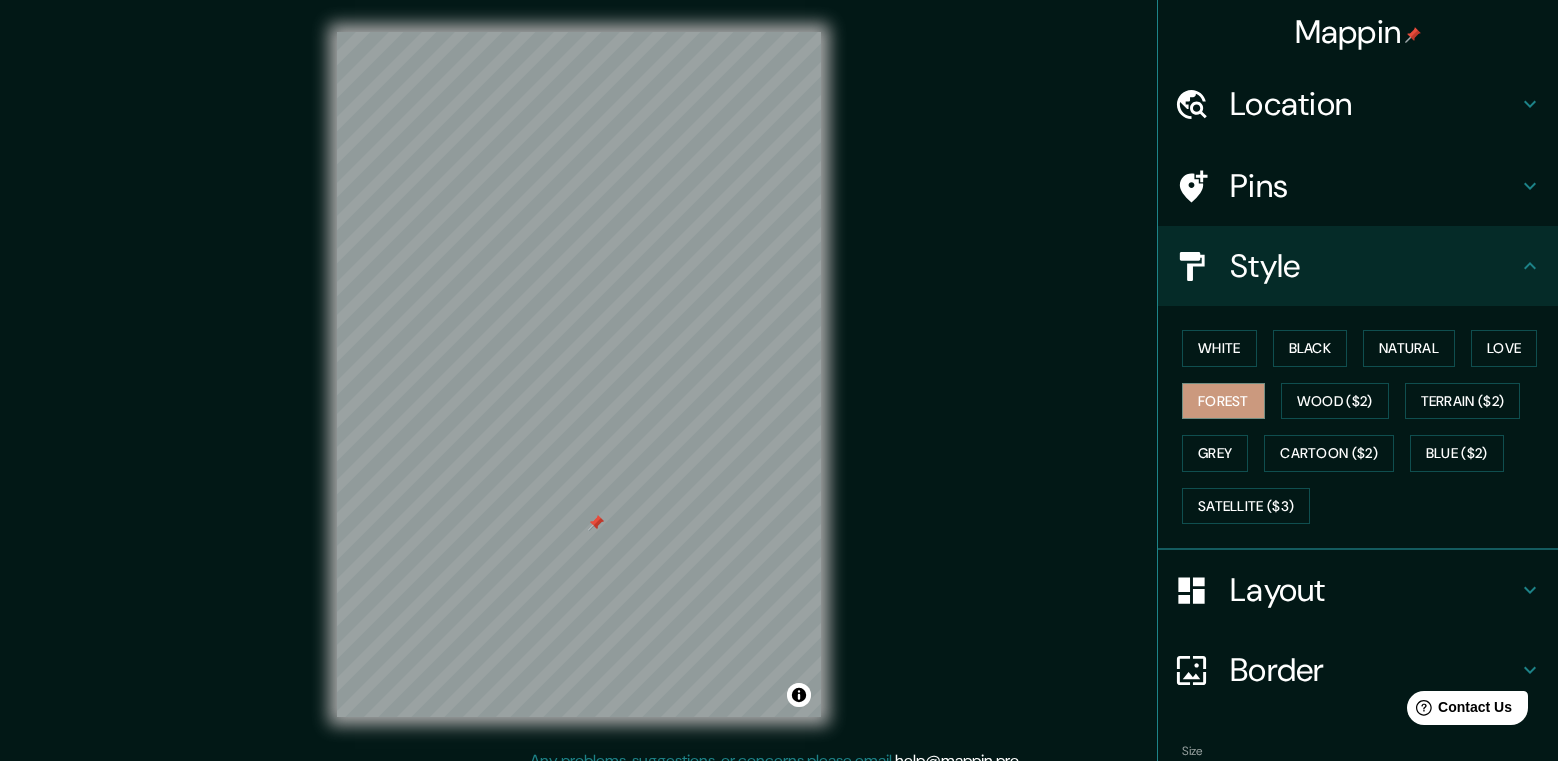 click at bounding box center (579, 32) 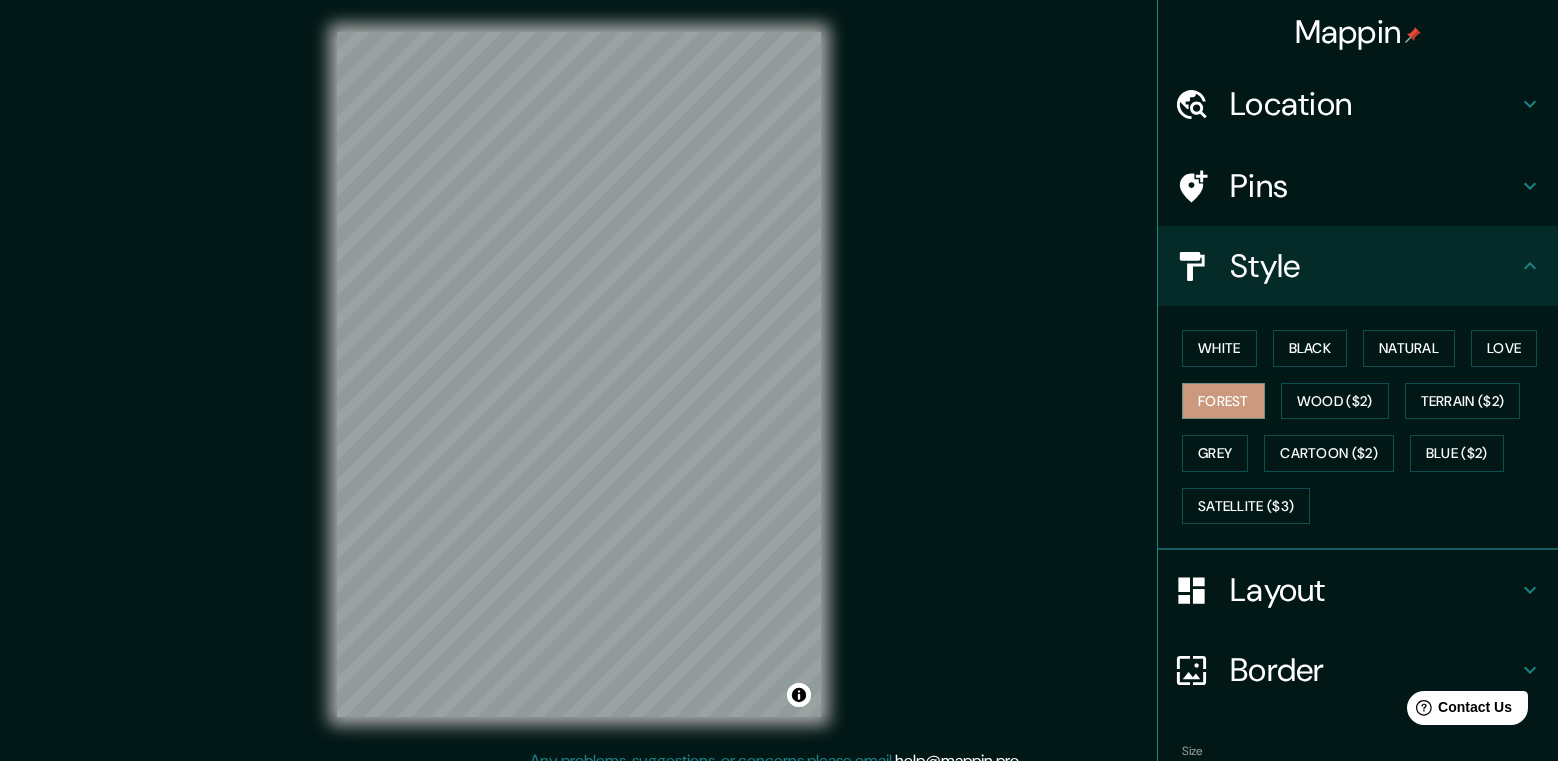 drag, startPoint x: 336, startPoint y: 368, endPoint x: 881, endPoint y: 615, distance: 598.35944 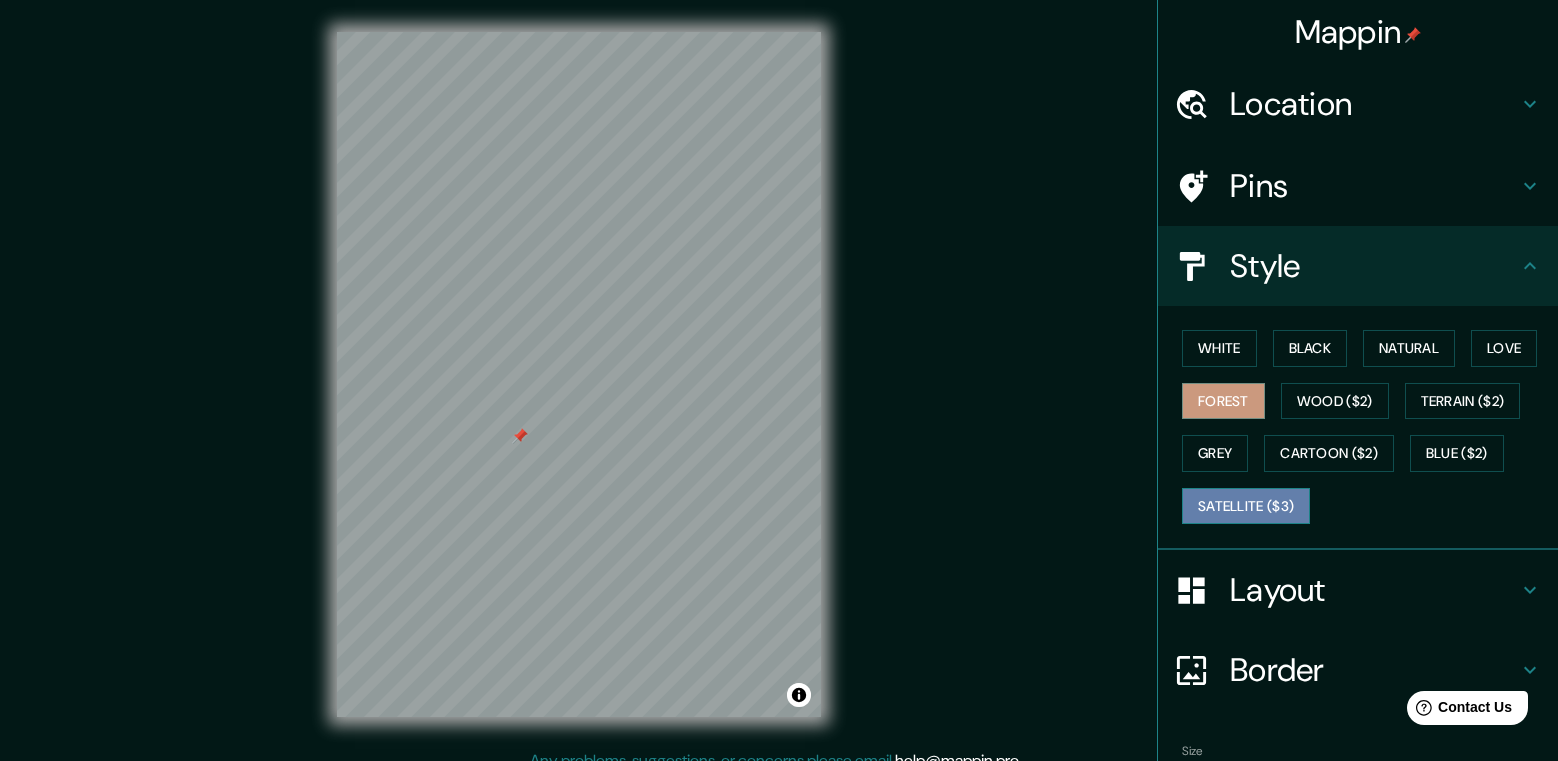 click on "Satellite ($3)" at bounding box center (1246, 506) 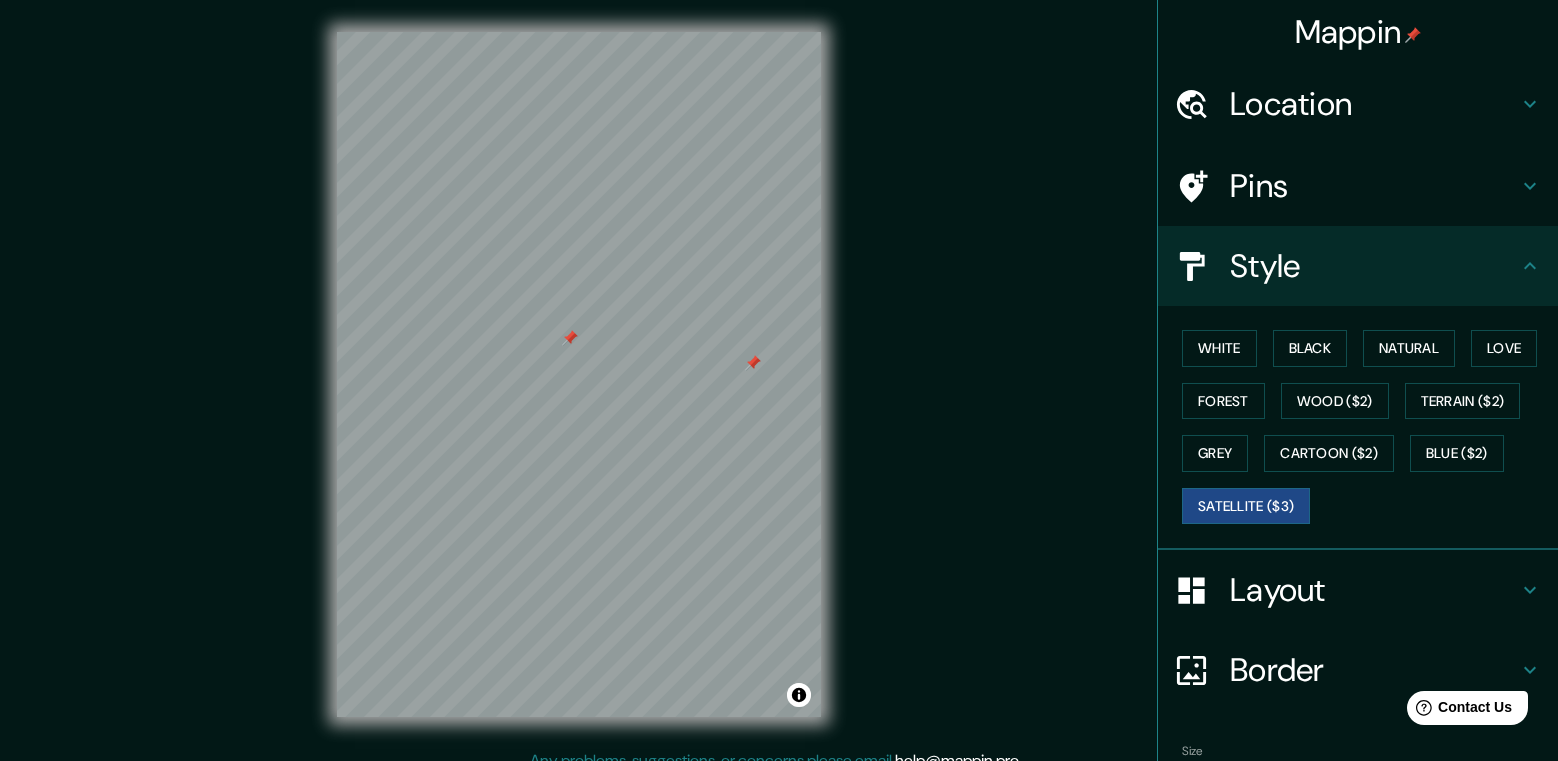 click at bounding box center (570, 338) 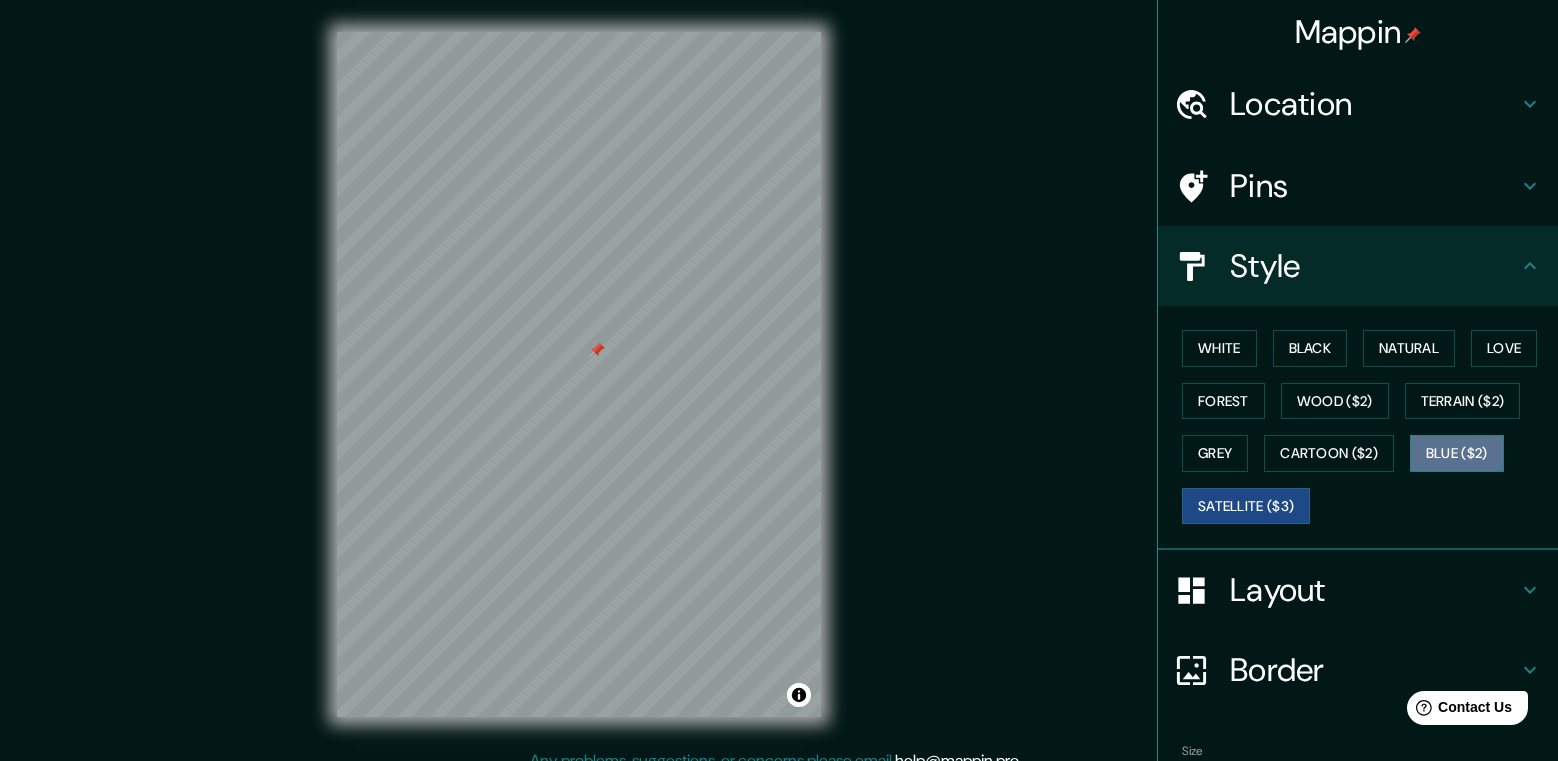 click on "Blue ($2)" at bounding box center [1457, 453] 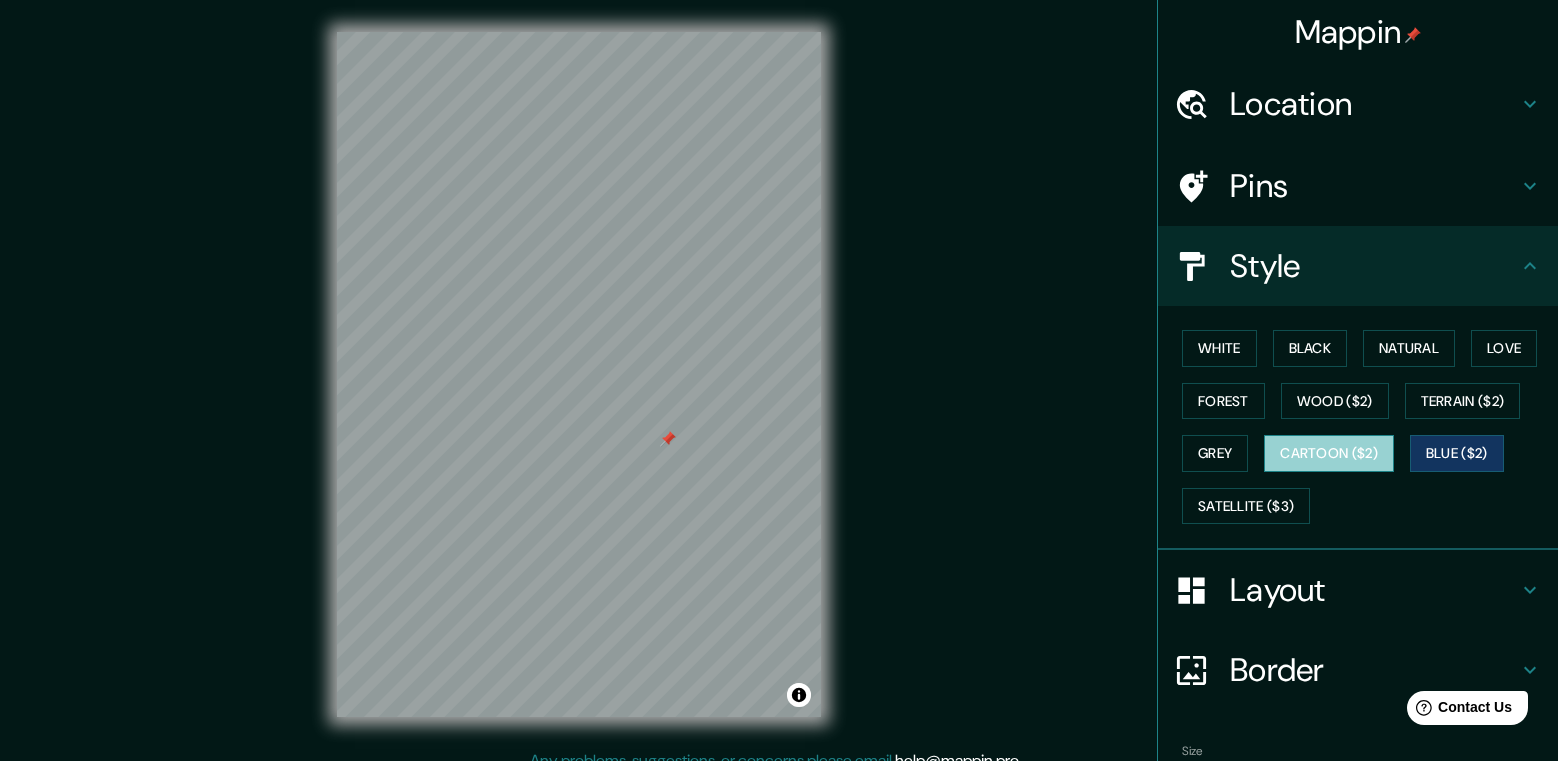 click on "Cartoon ($2)" at bounding box center (1329, 453) 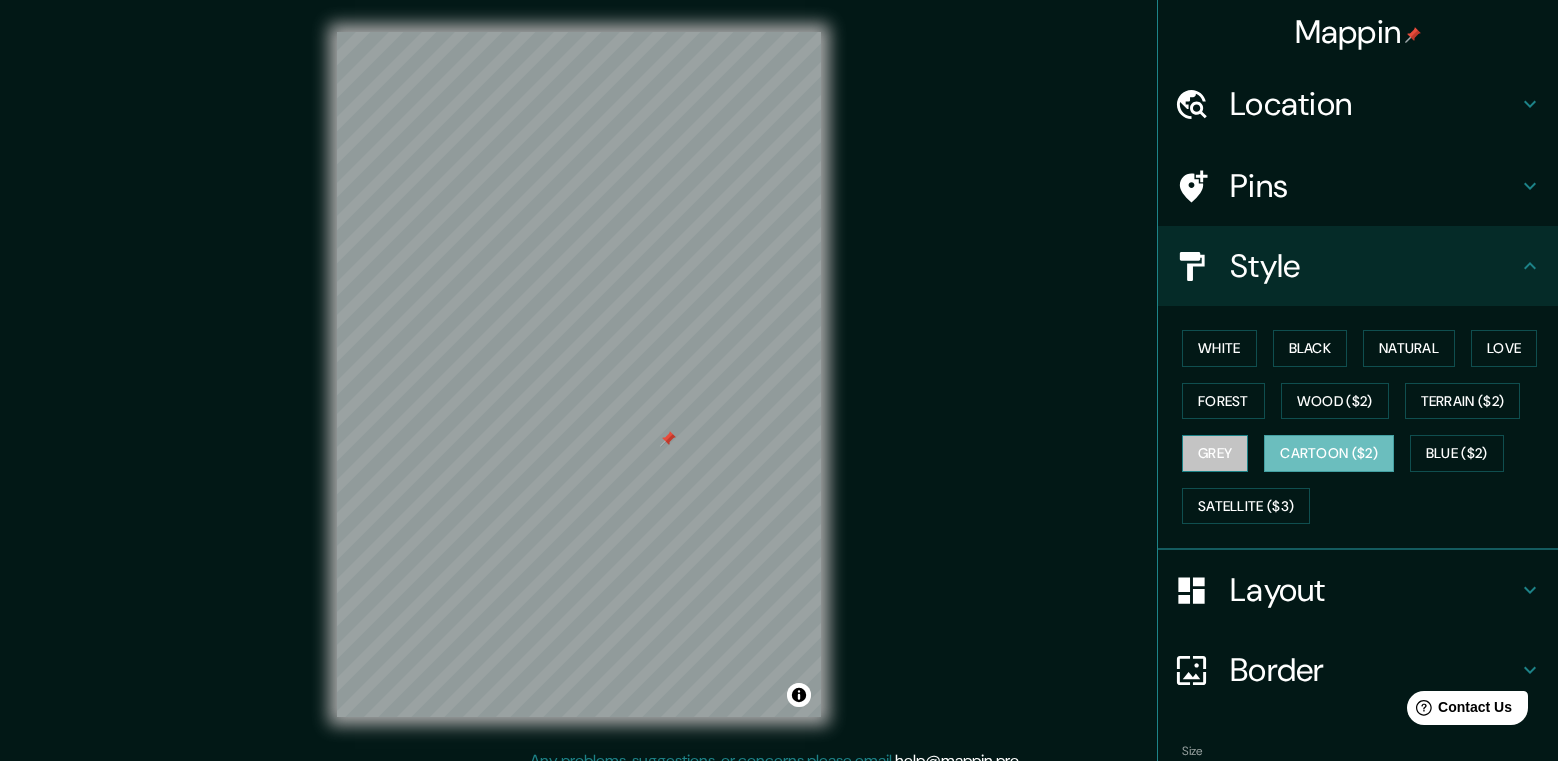 click on "Grey" at bounding box center [1215, 453] 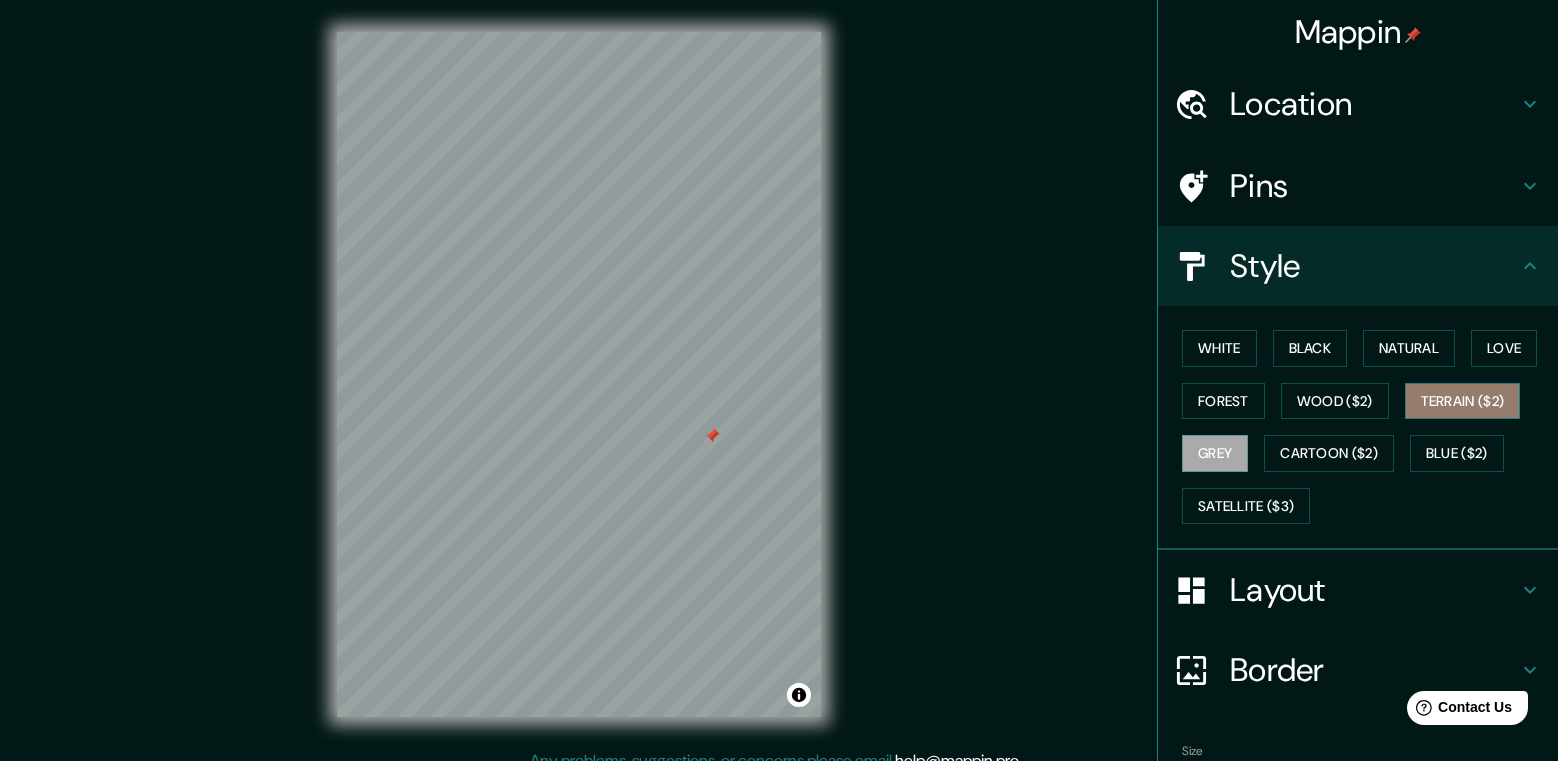 click on "Terrain ($2)" at bounding box center [1463, 401] 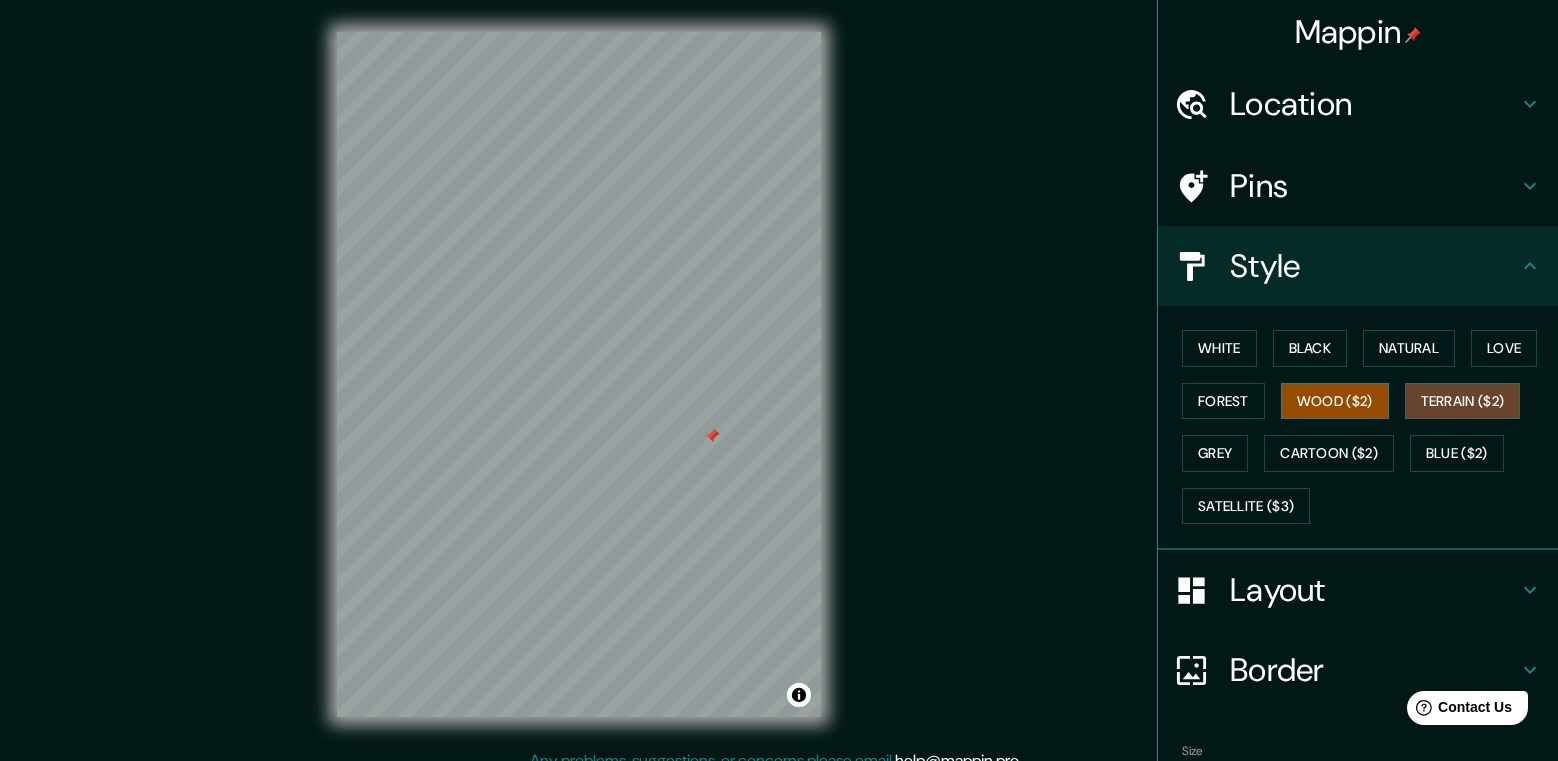 click on "Wood ($2)" at bounding box center [1335, 401] 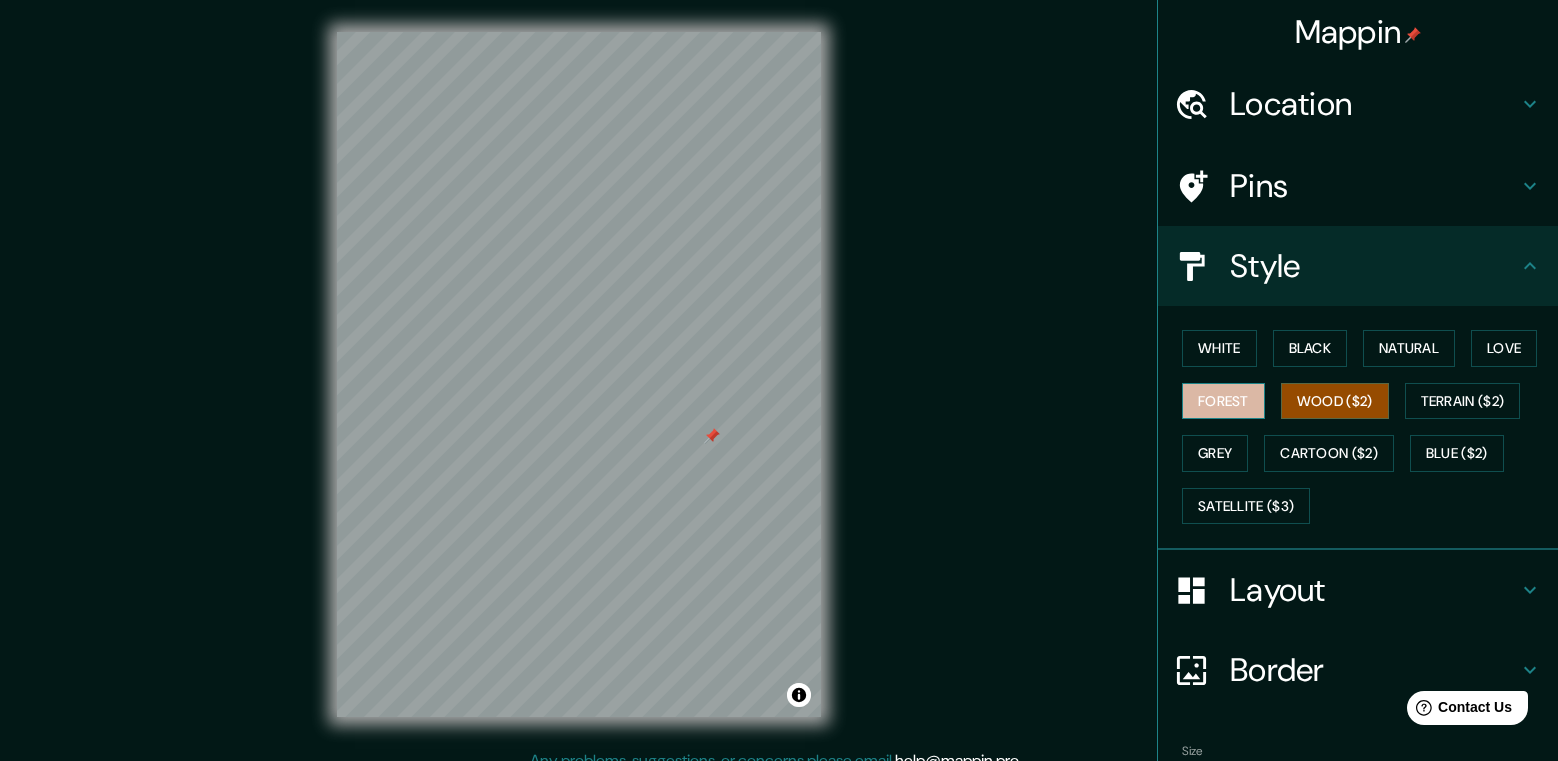 click on "Forest" at bounding box center (1223, 401) 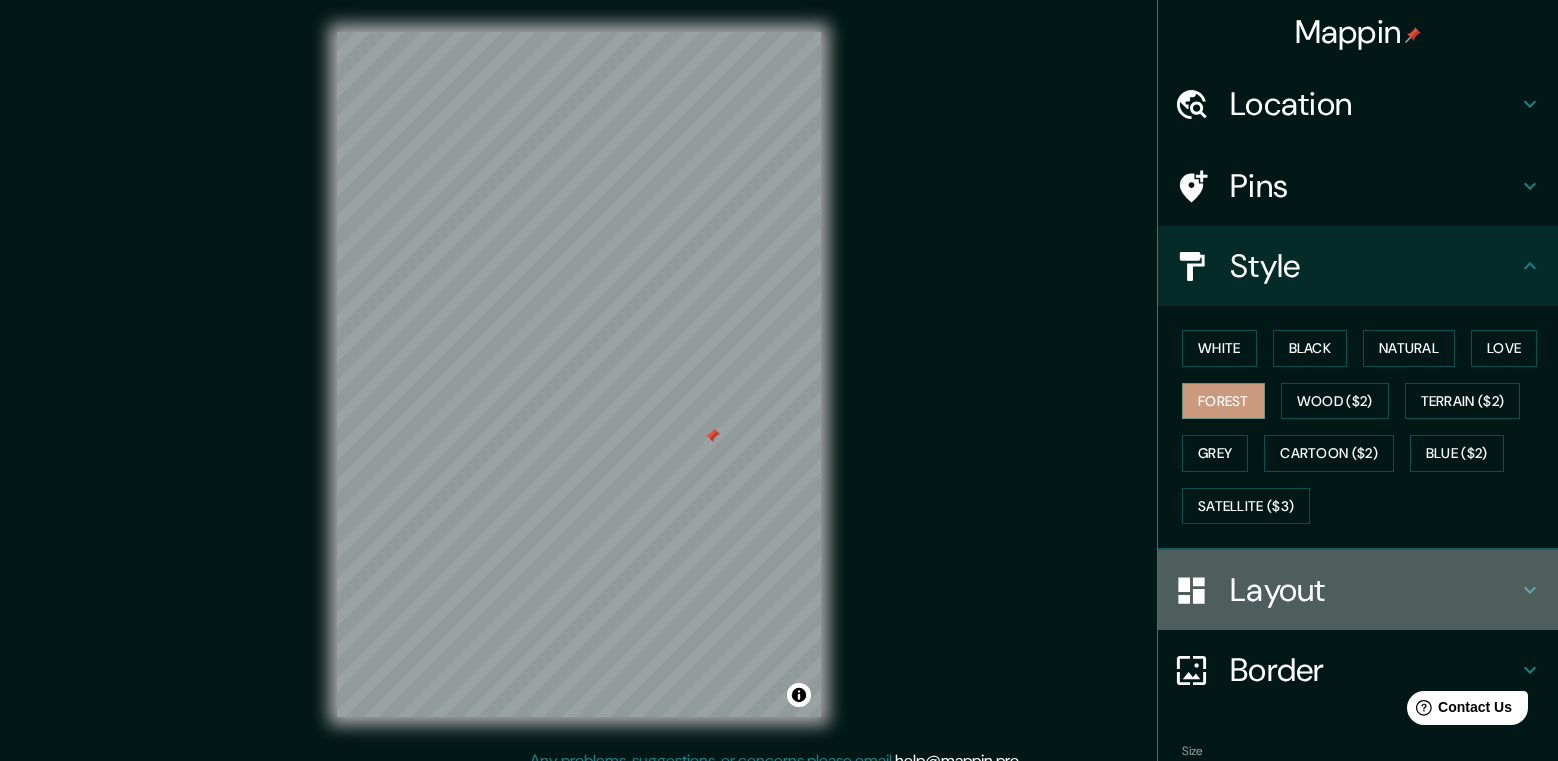 click on "Layout" at bounding box center [1358, 590] 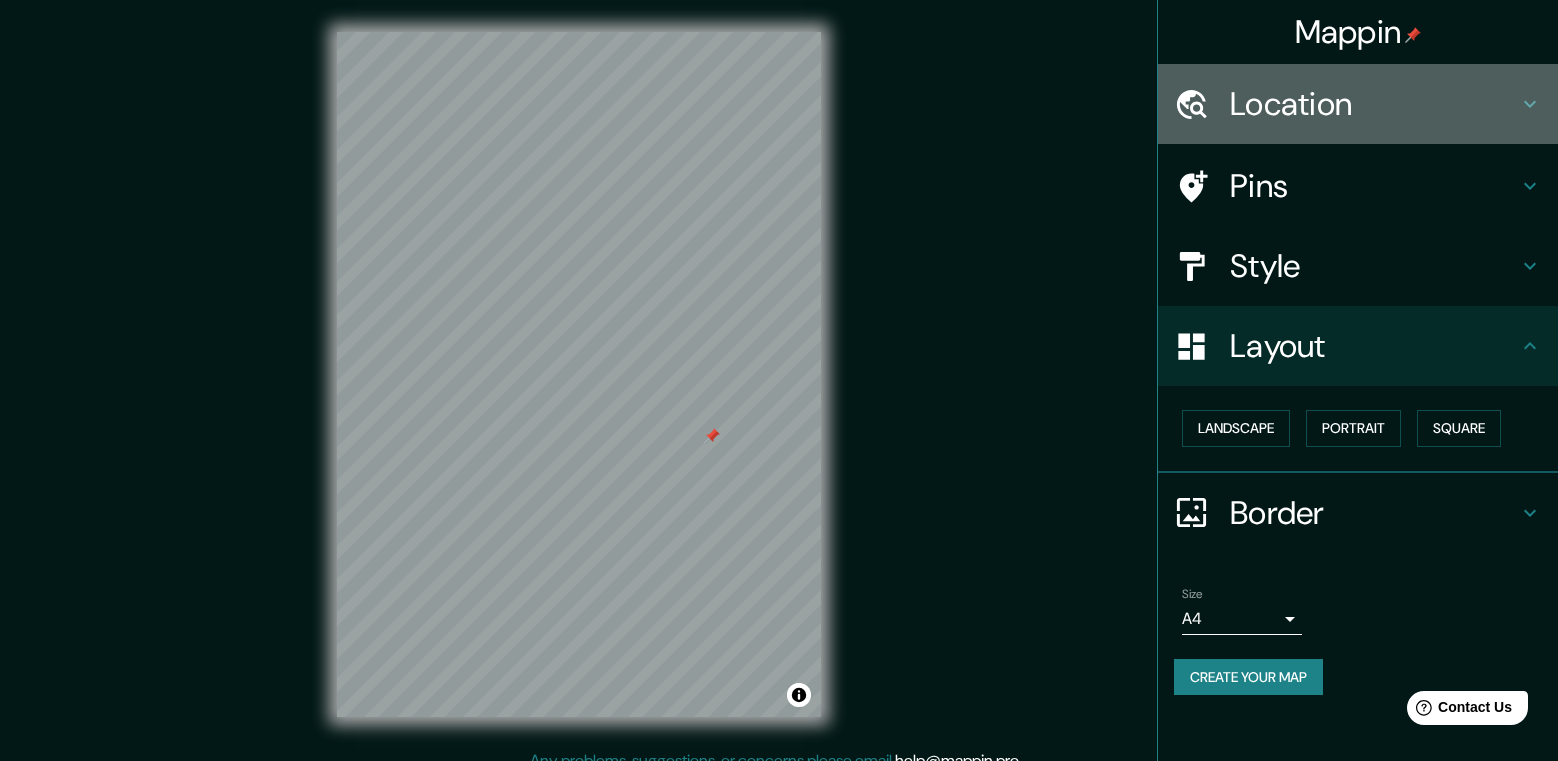 click on "Location" at bounding box center [1374, 104] 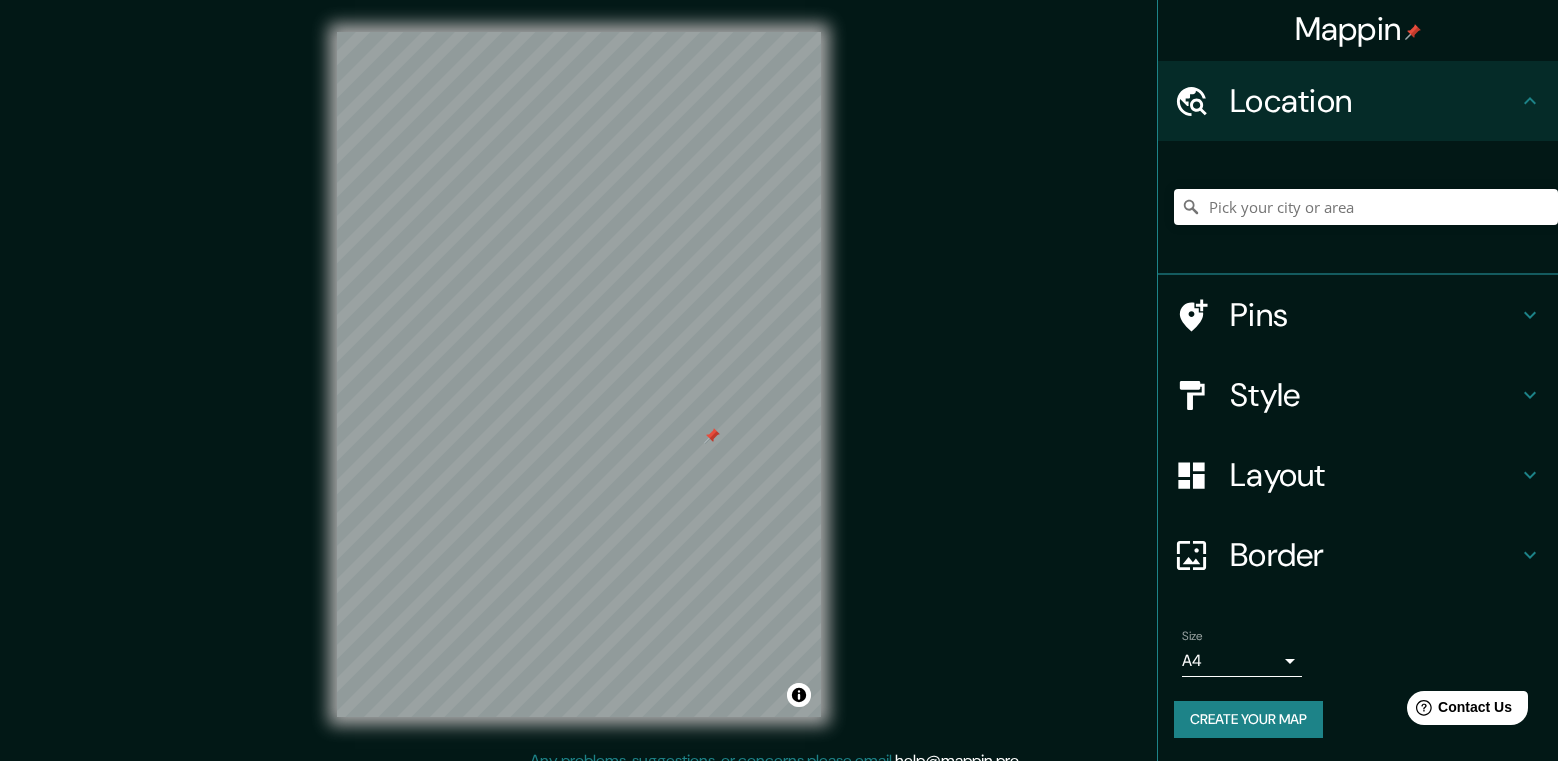 scroll, scrollTop: 4, scrollLeft: 0, axis: vertical 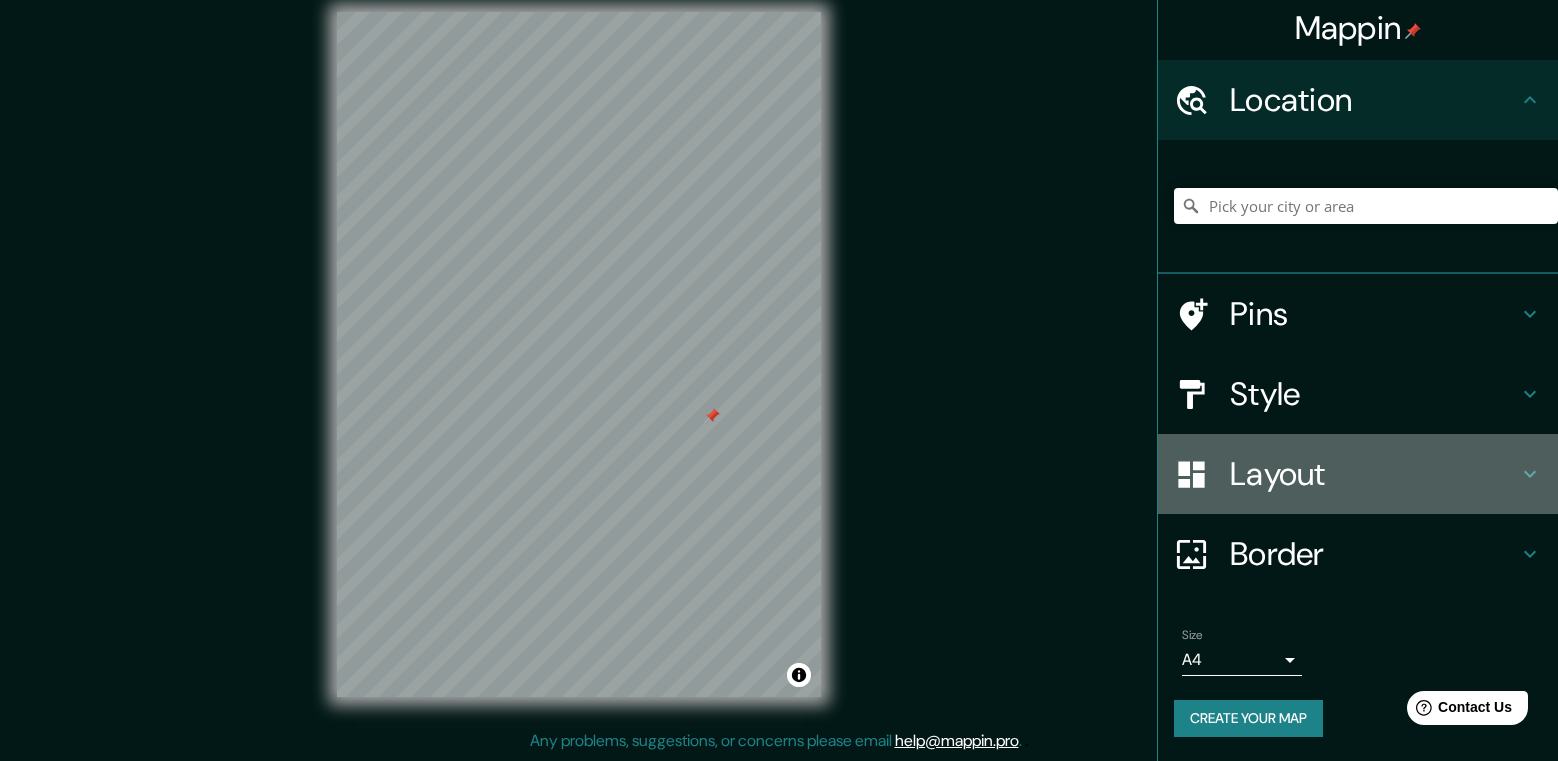 click on "Layout" at bounding box center (1374, 474) 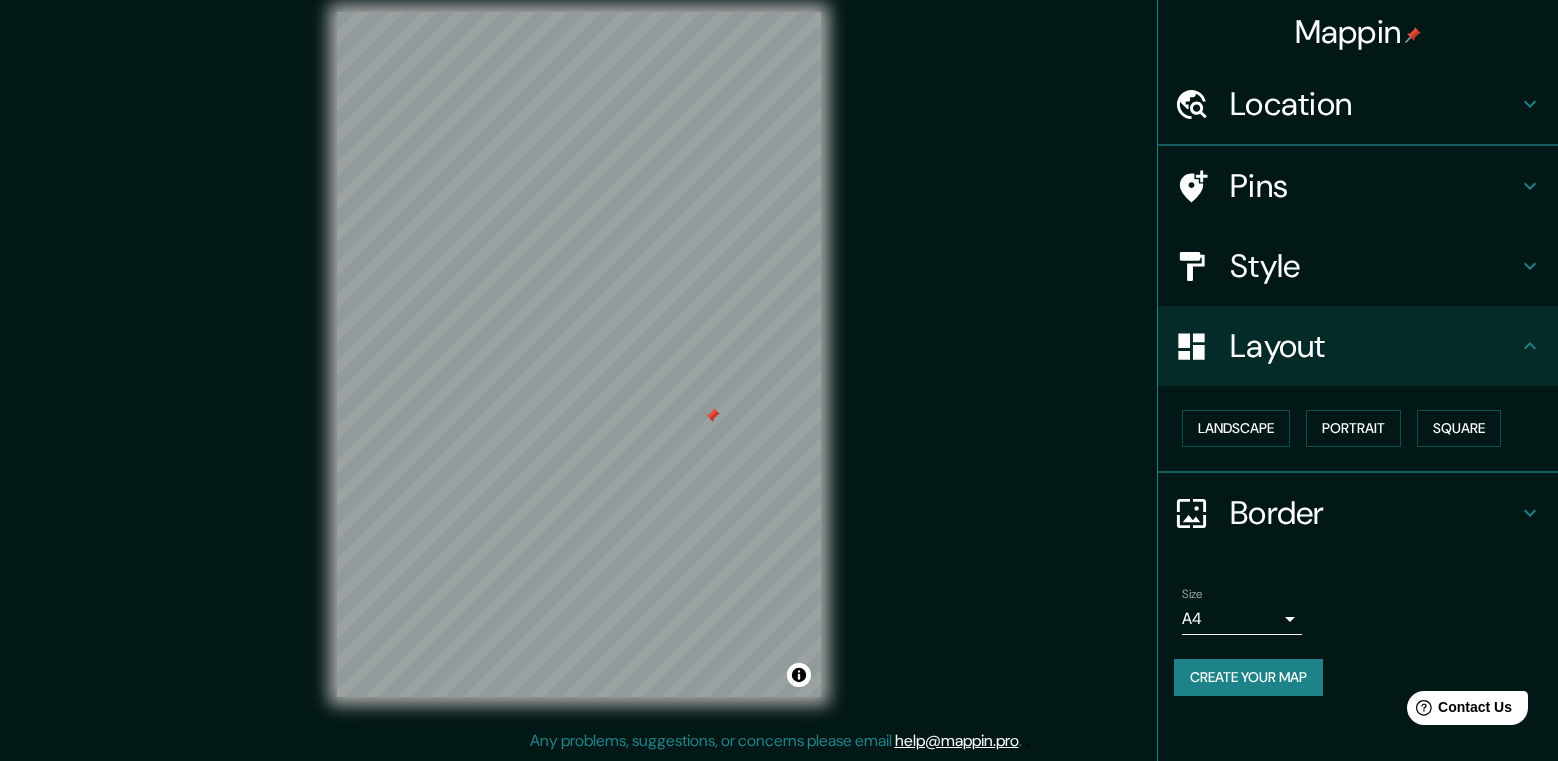scroll, scrollTop: 0, scrollLeft: 0, axis: both 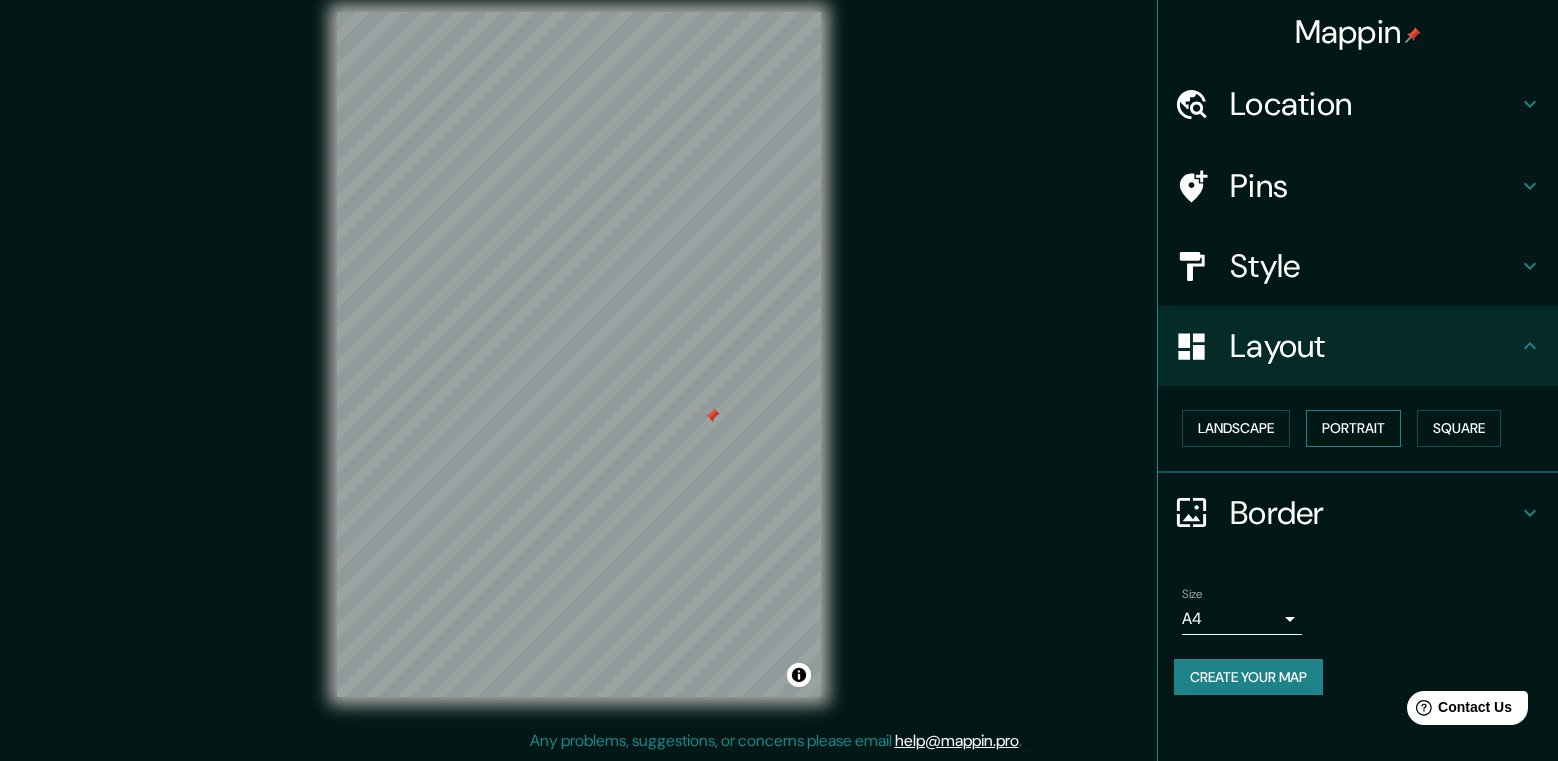 click on "Portrait" at bounding box center (1353, 428) 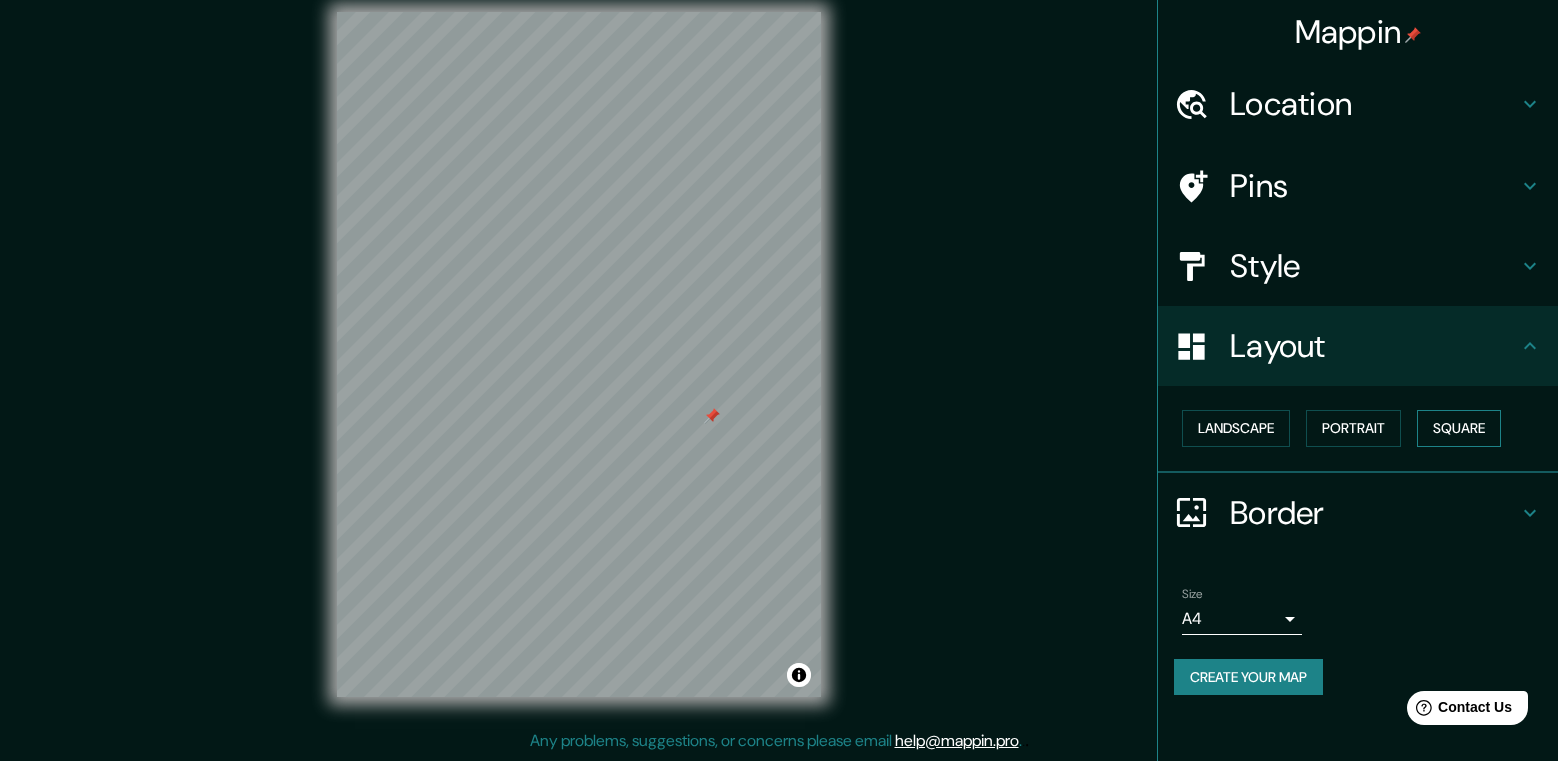 click on "Square" at bounding box center (1459, 428) 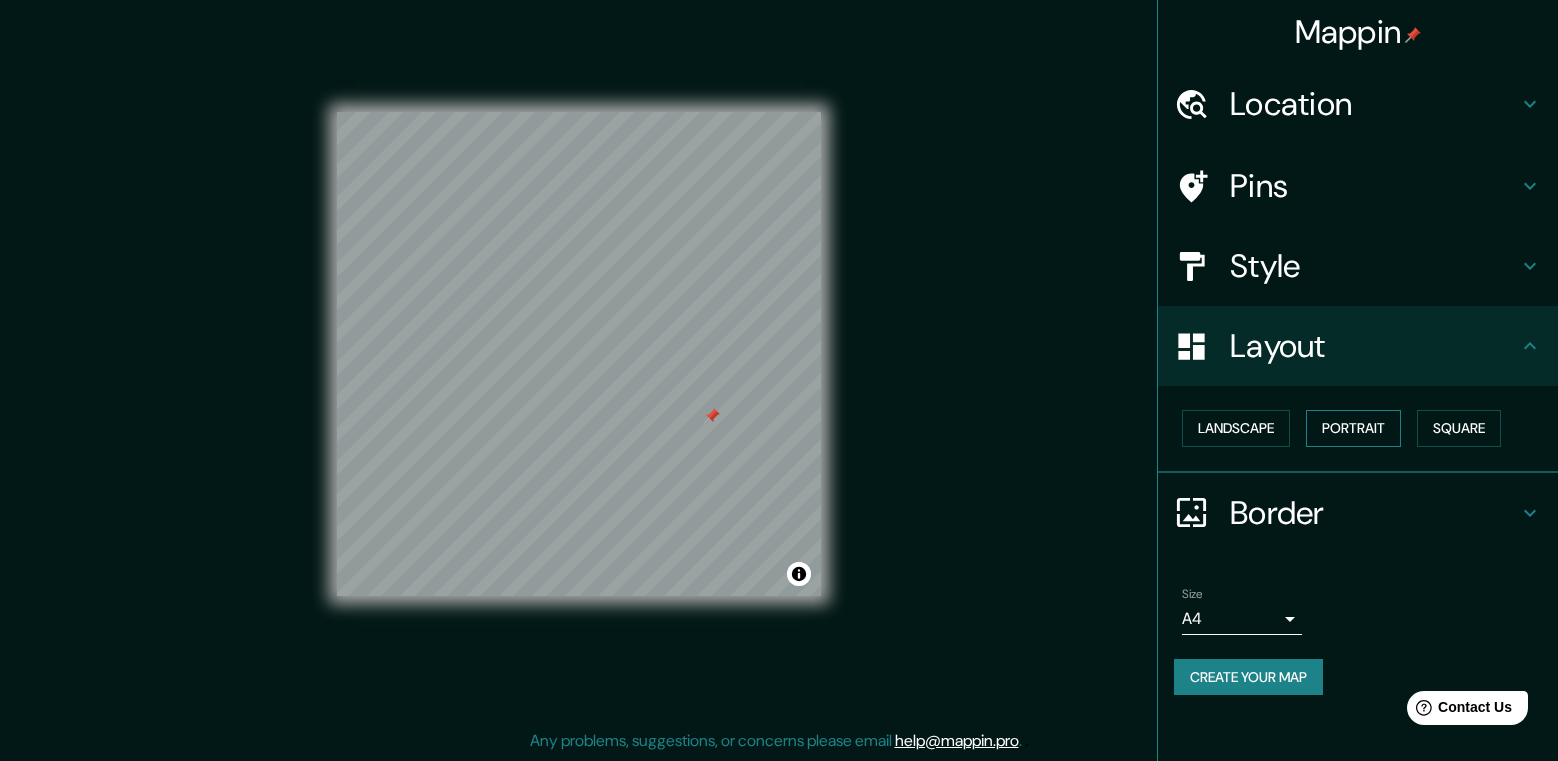 click on "Portrait" at bounding box center [1353, 428] 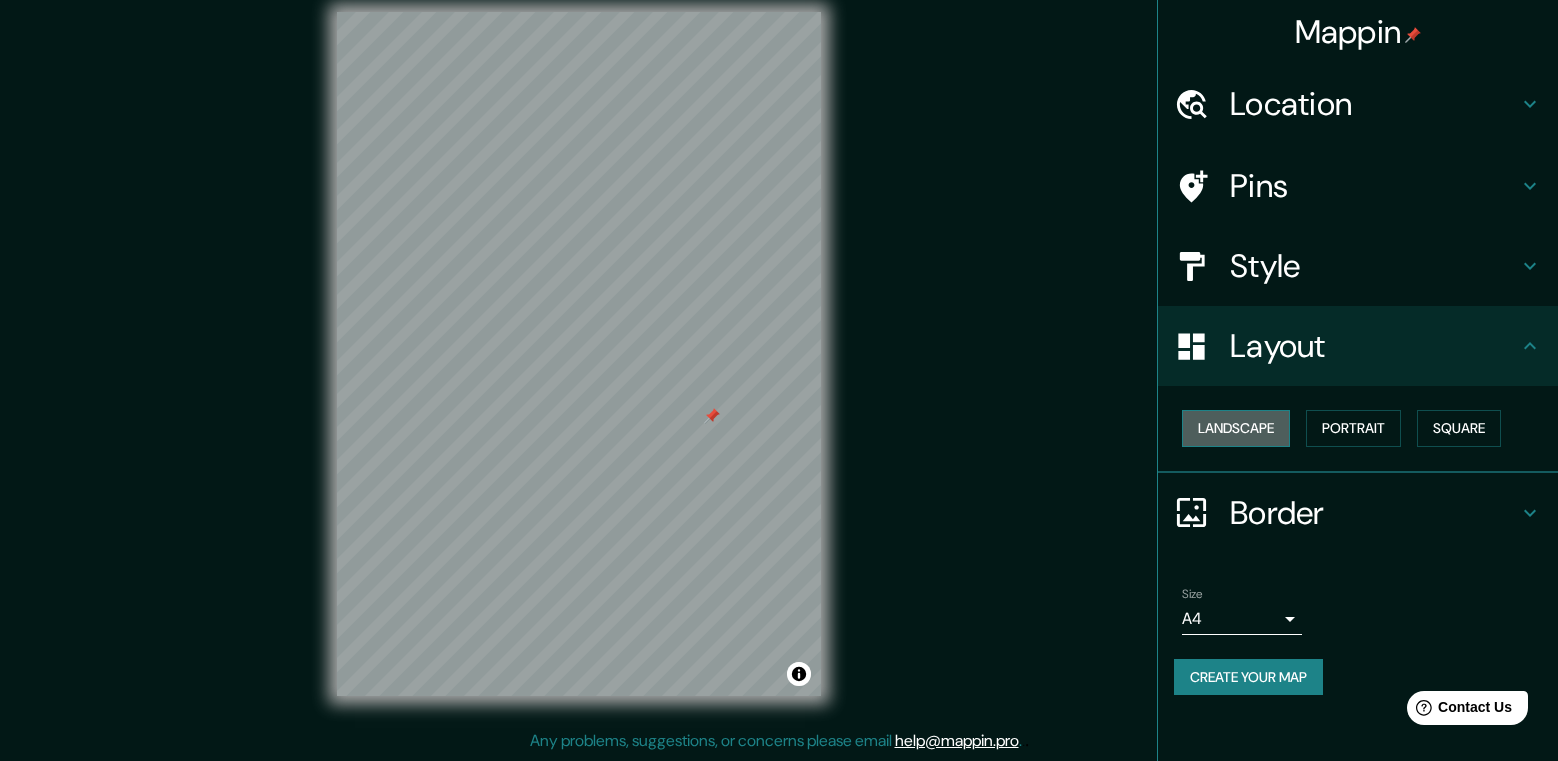 click on "Landscape" at bounding box center (1236, 428) 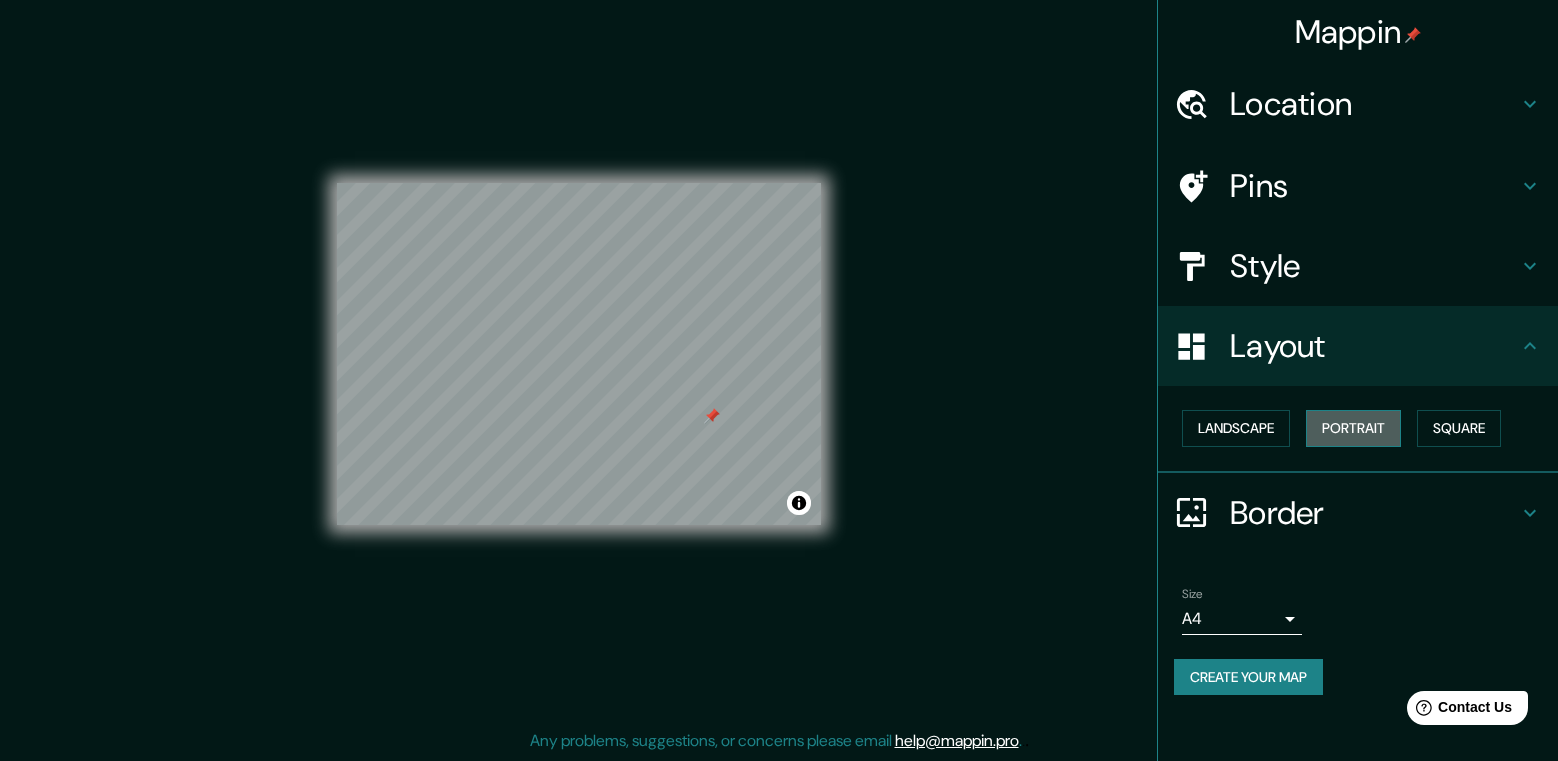 click on "Portrait" at bounding box center (1353, 428) 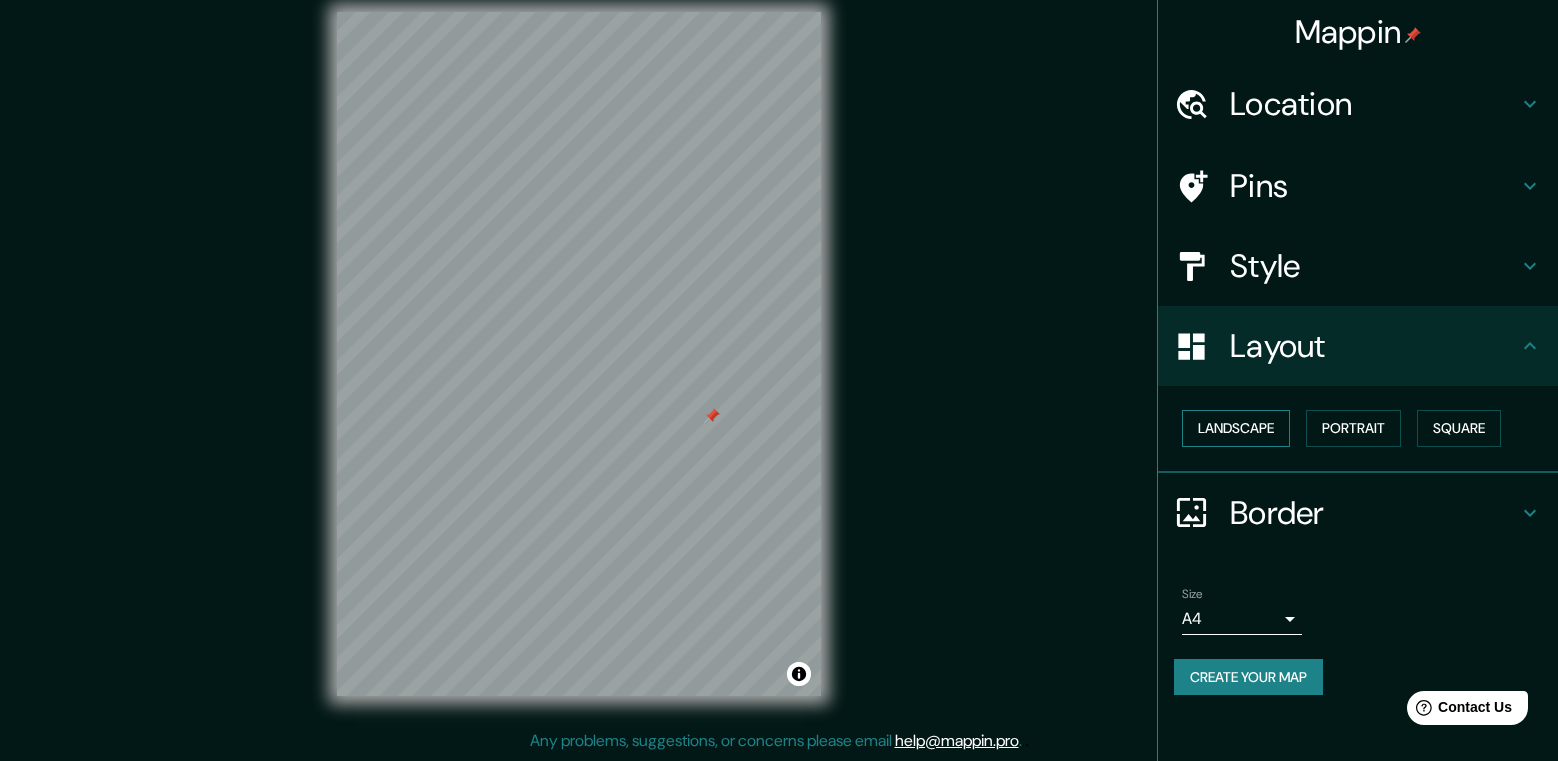 click on "Landscape" at bounding box center [1236, 428] 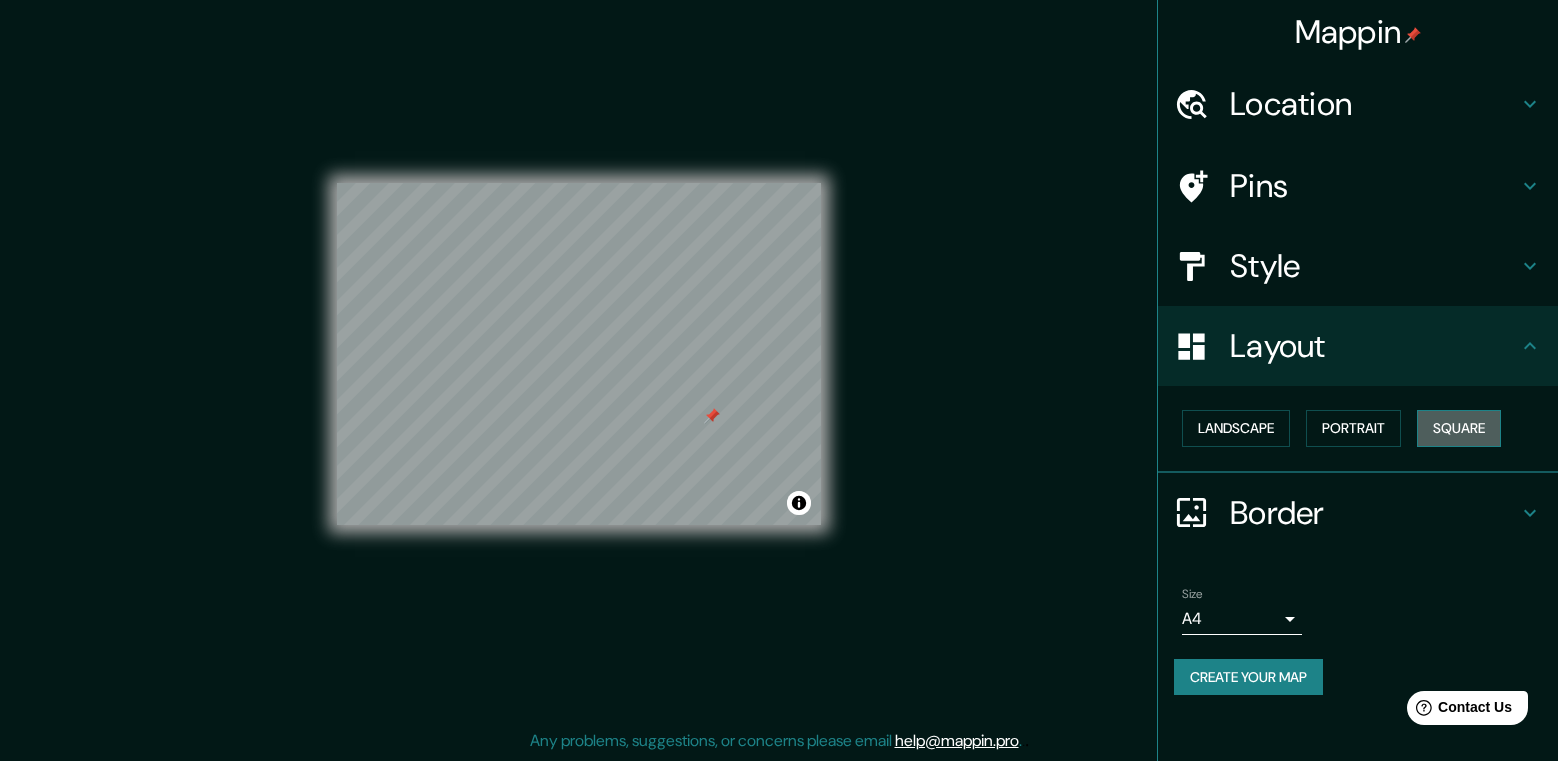 click on "Square" at bounding box center [1459, 428] 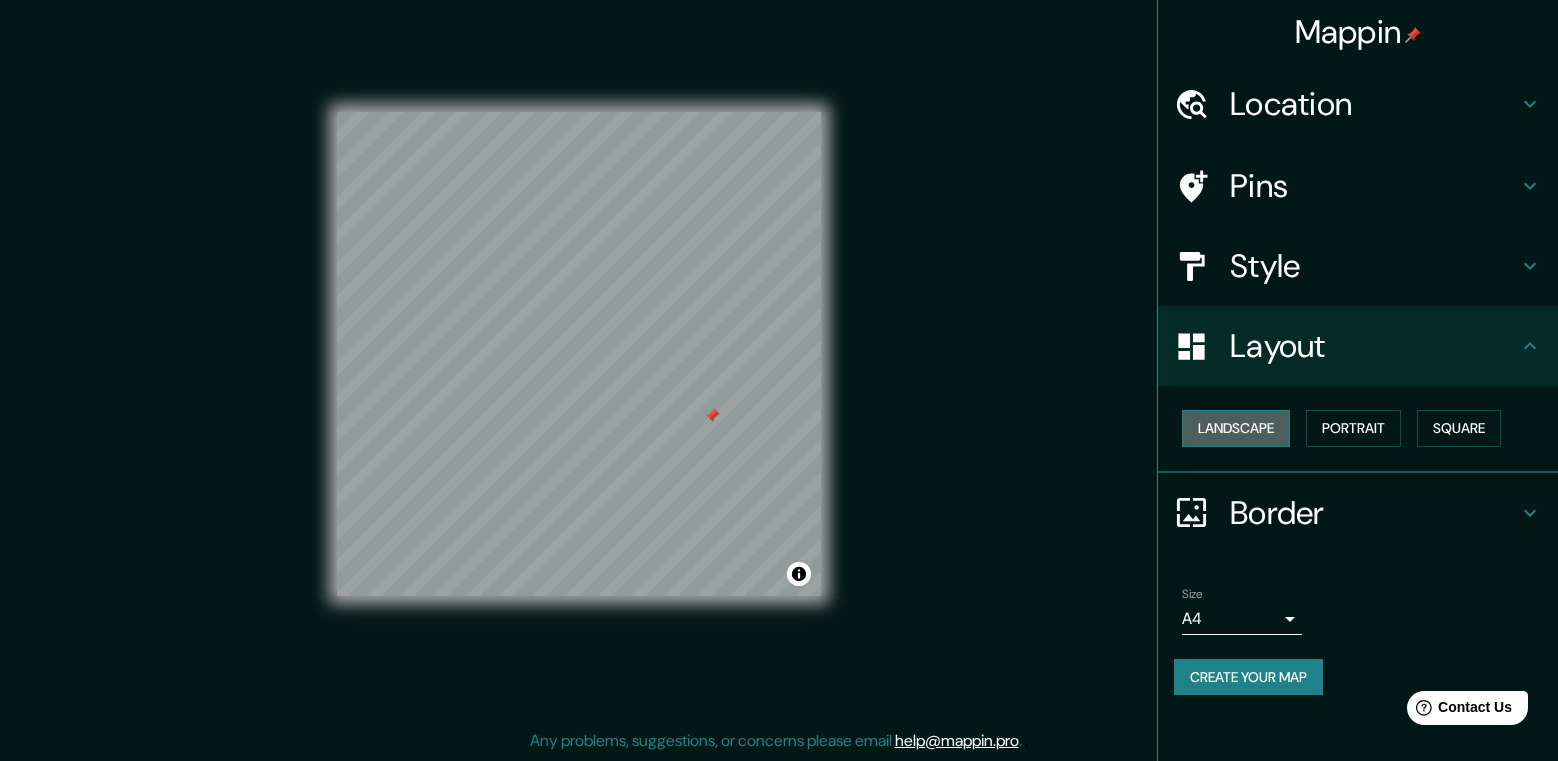 click on "Landscape" at bounding box center [1236, 428] 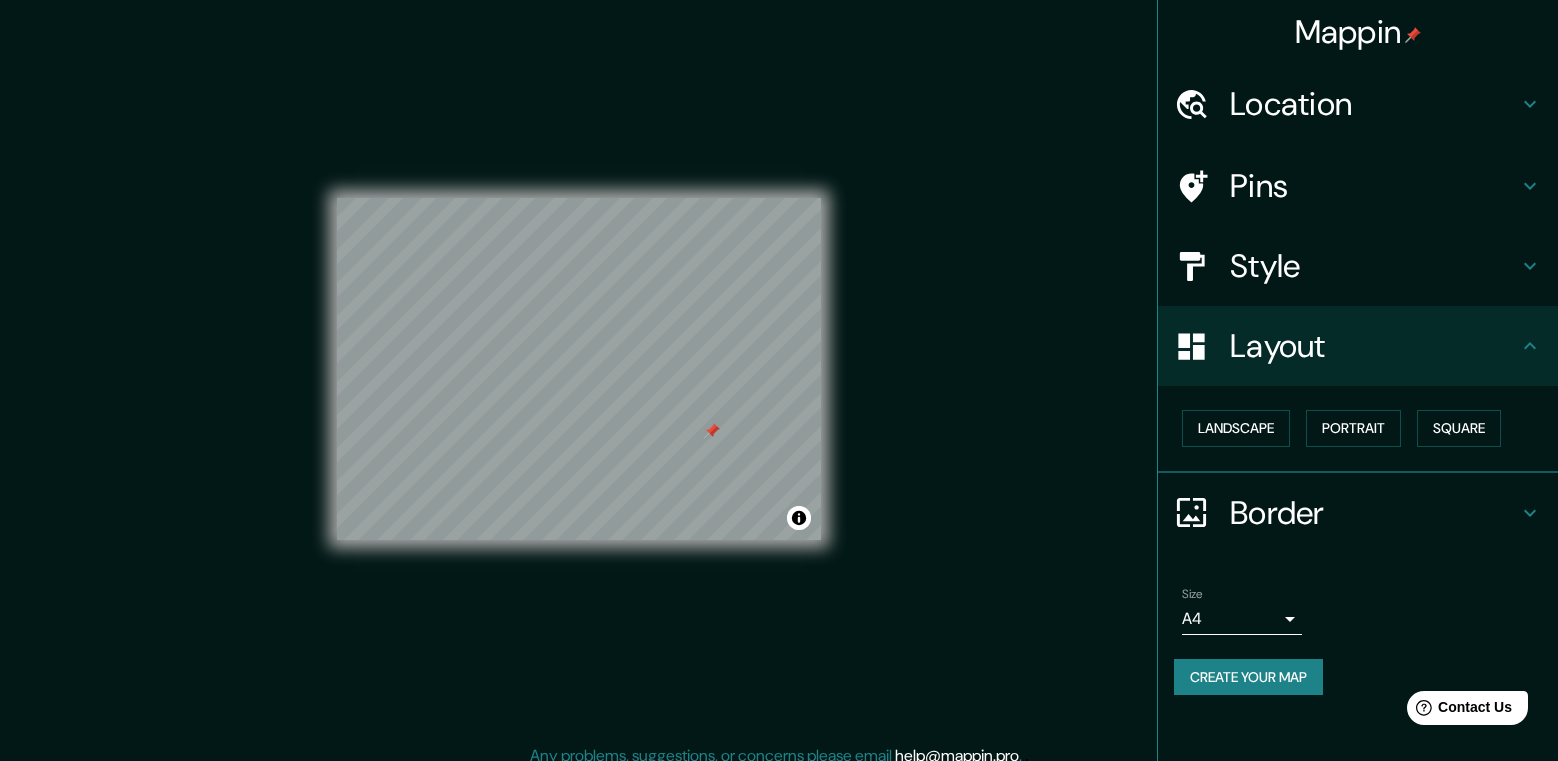 scroll, scrollTop: 0, scrollLeft: 0, axis: both 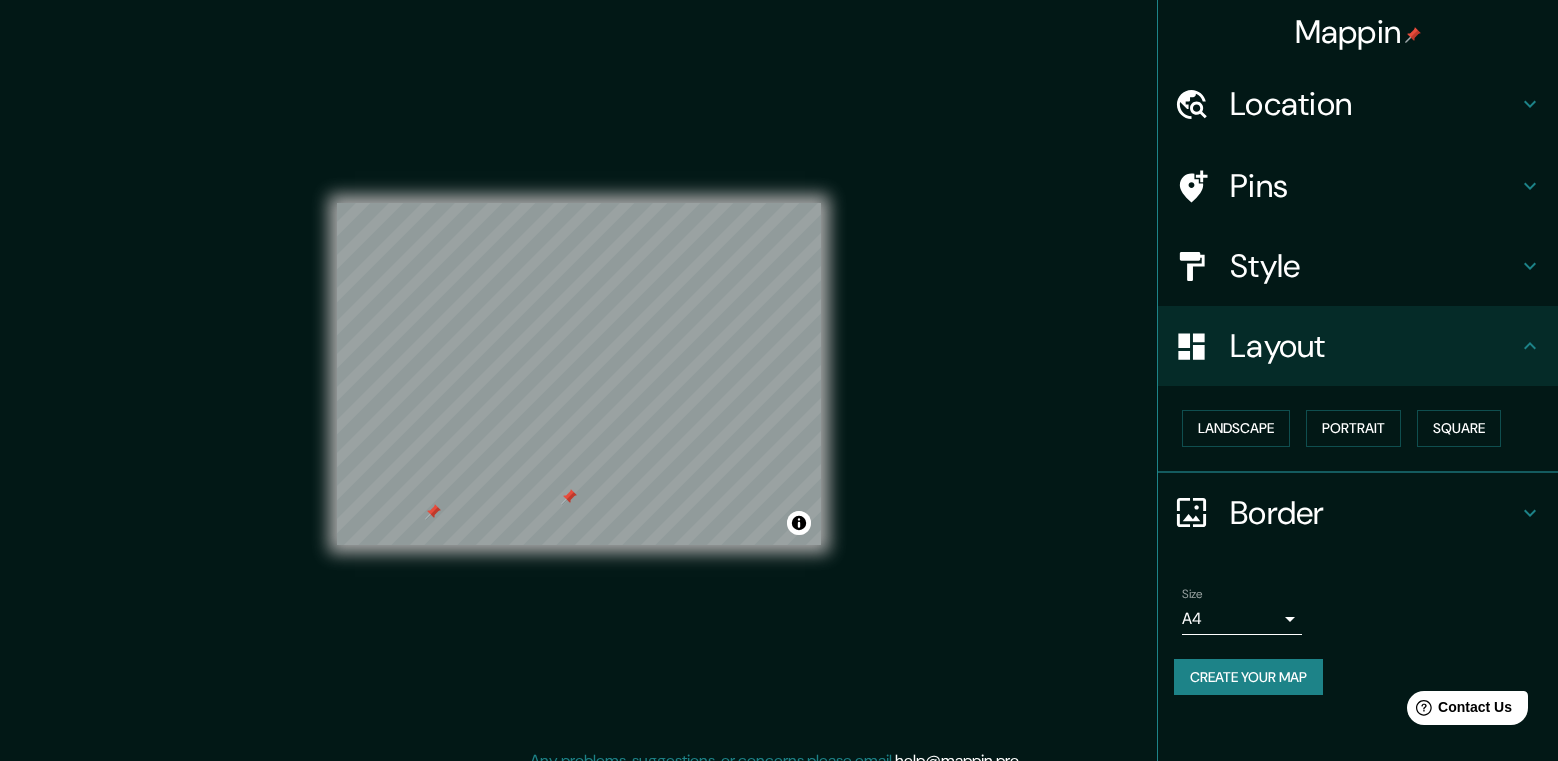 click at bounding box center [433, 512] 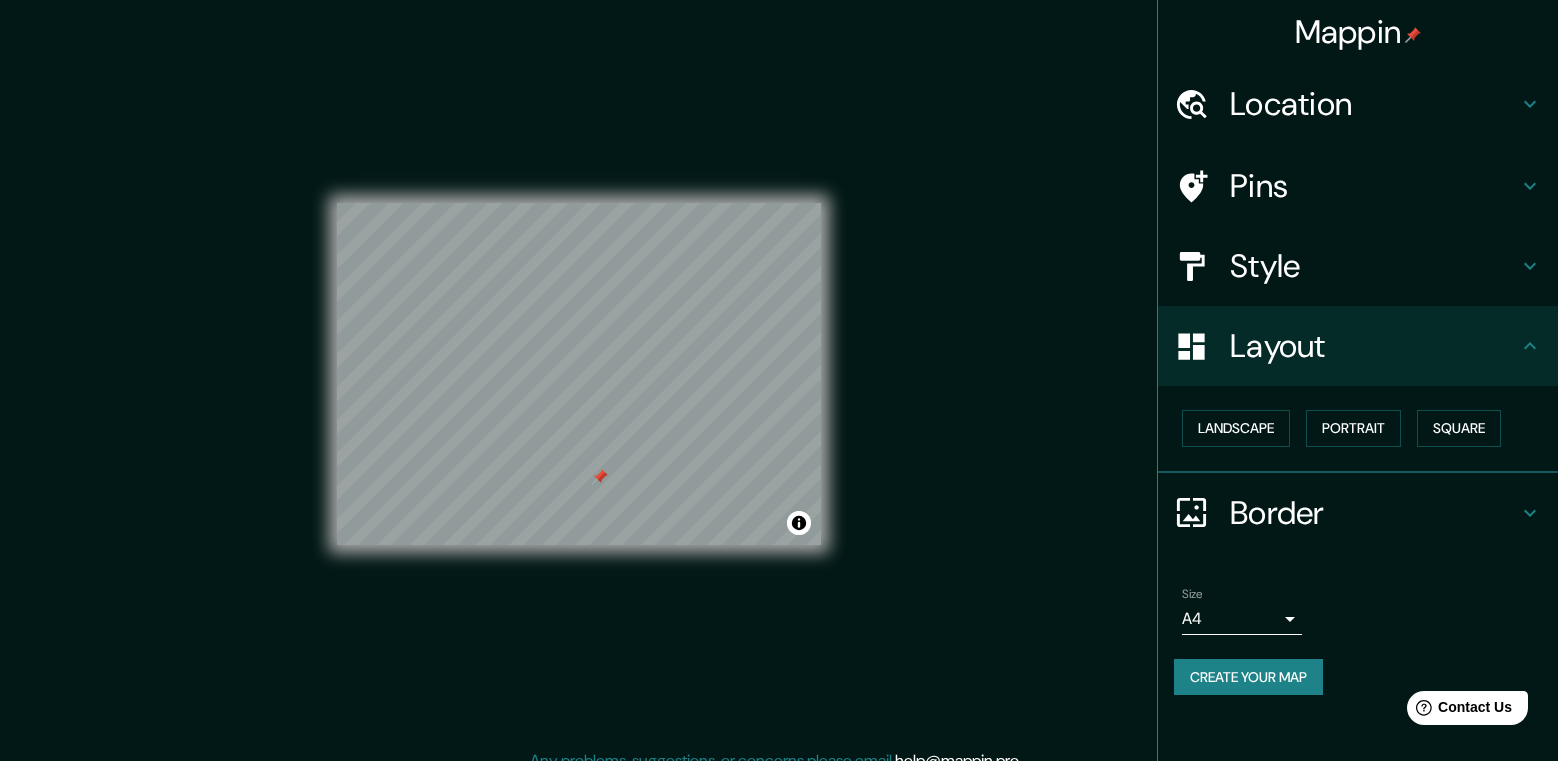 click on "Style" at bounding box center [1374, 266] 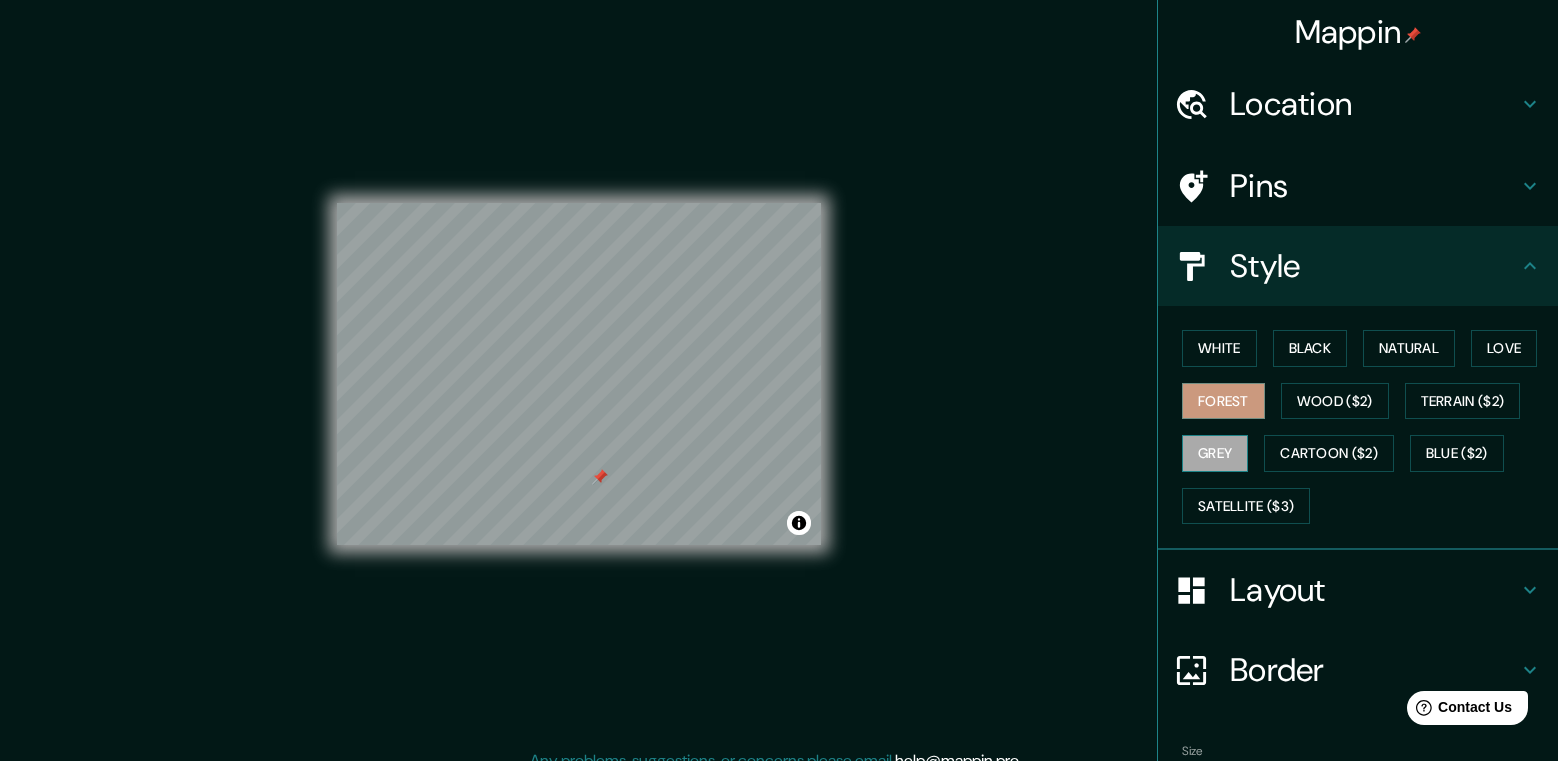 click on "Grey" at bounding box center (1215, 453) 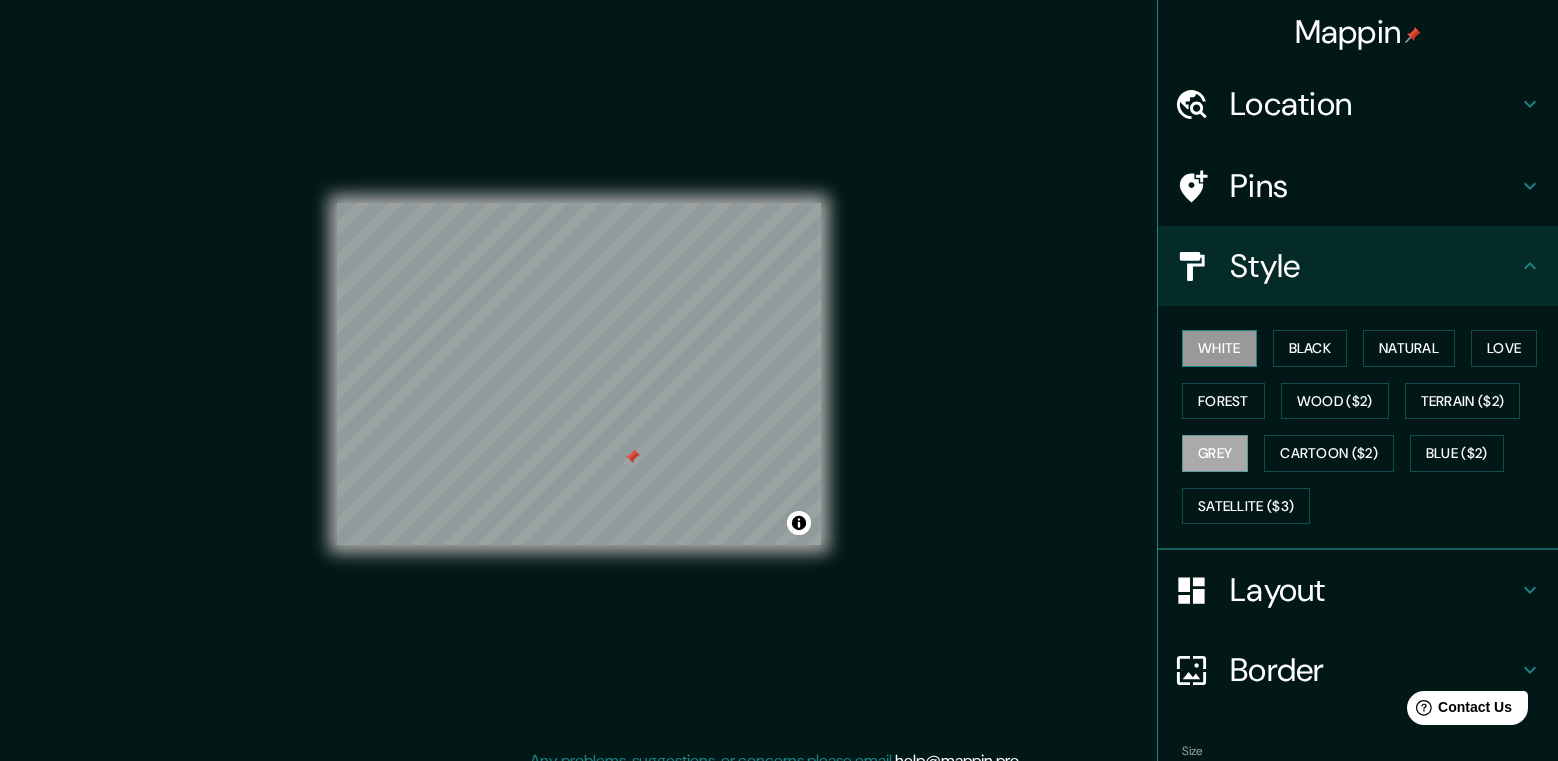 click on "White" at bounding box center (1219, 348) 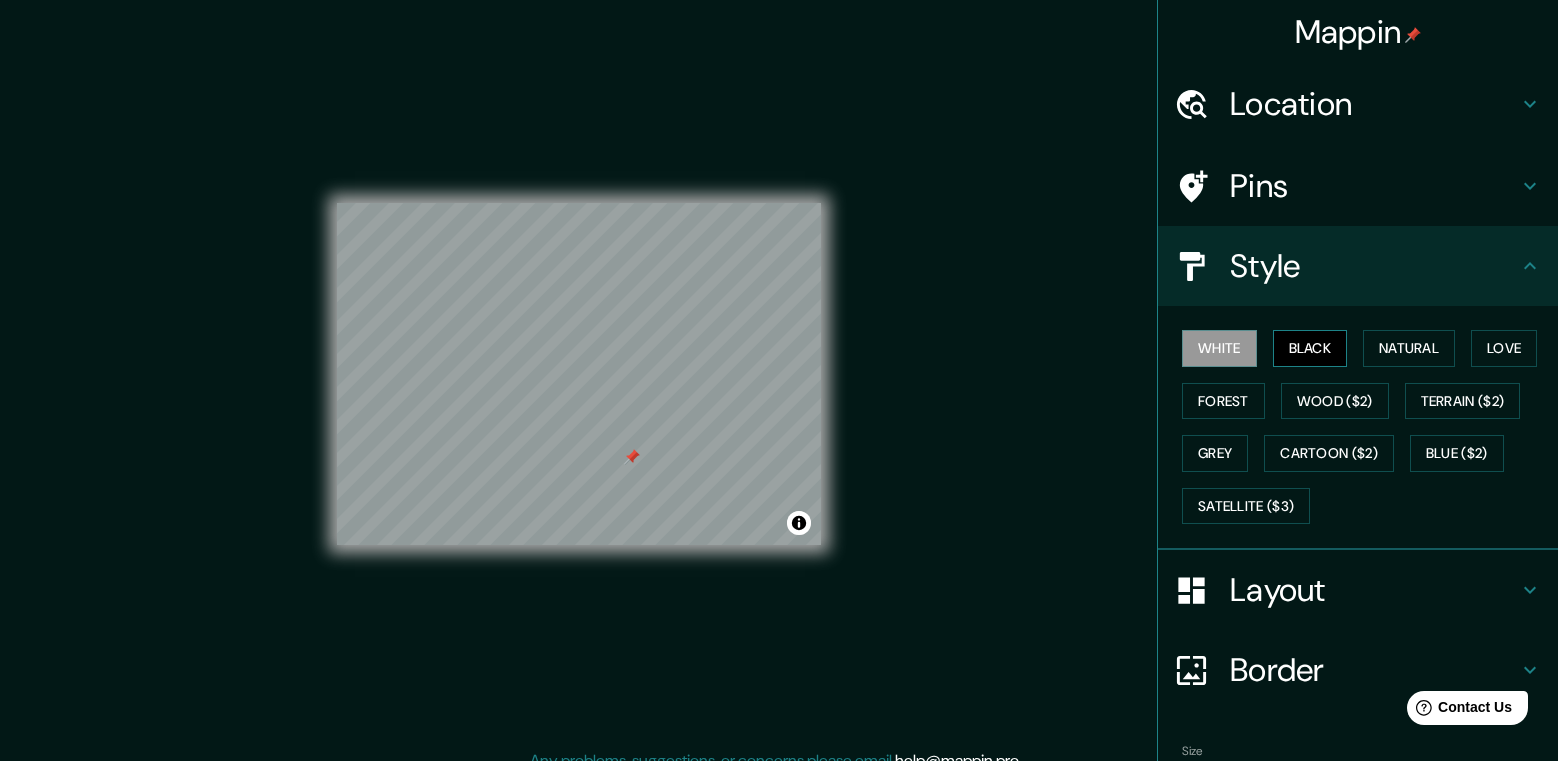 click on "Black" at bounding box center (1310, 348) 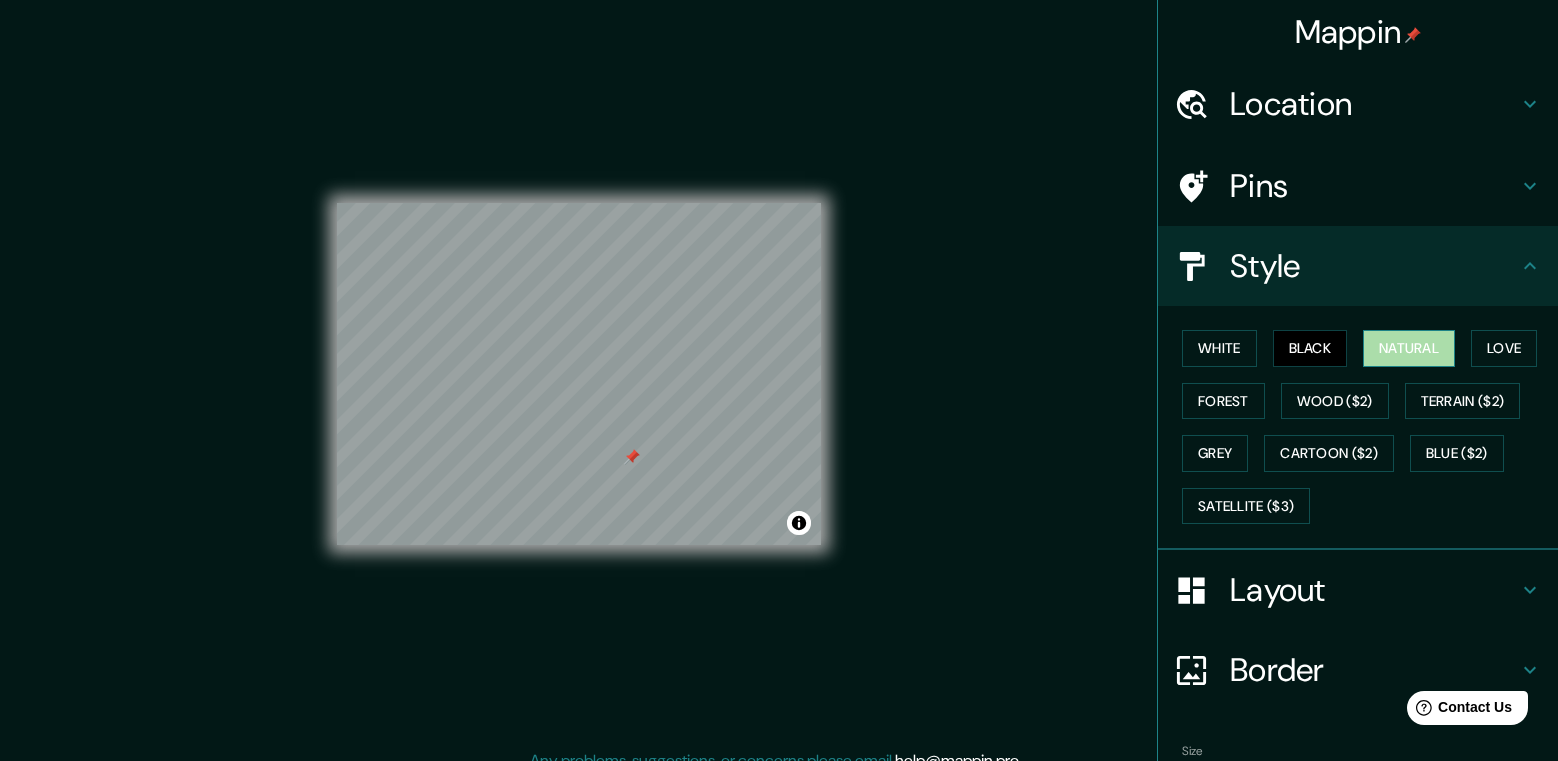 click on "Natural" at bounding box center (1409, 348) 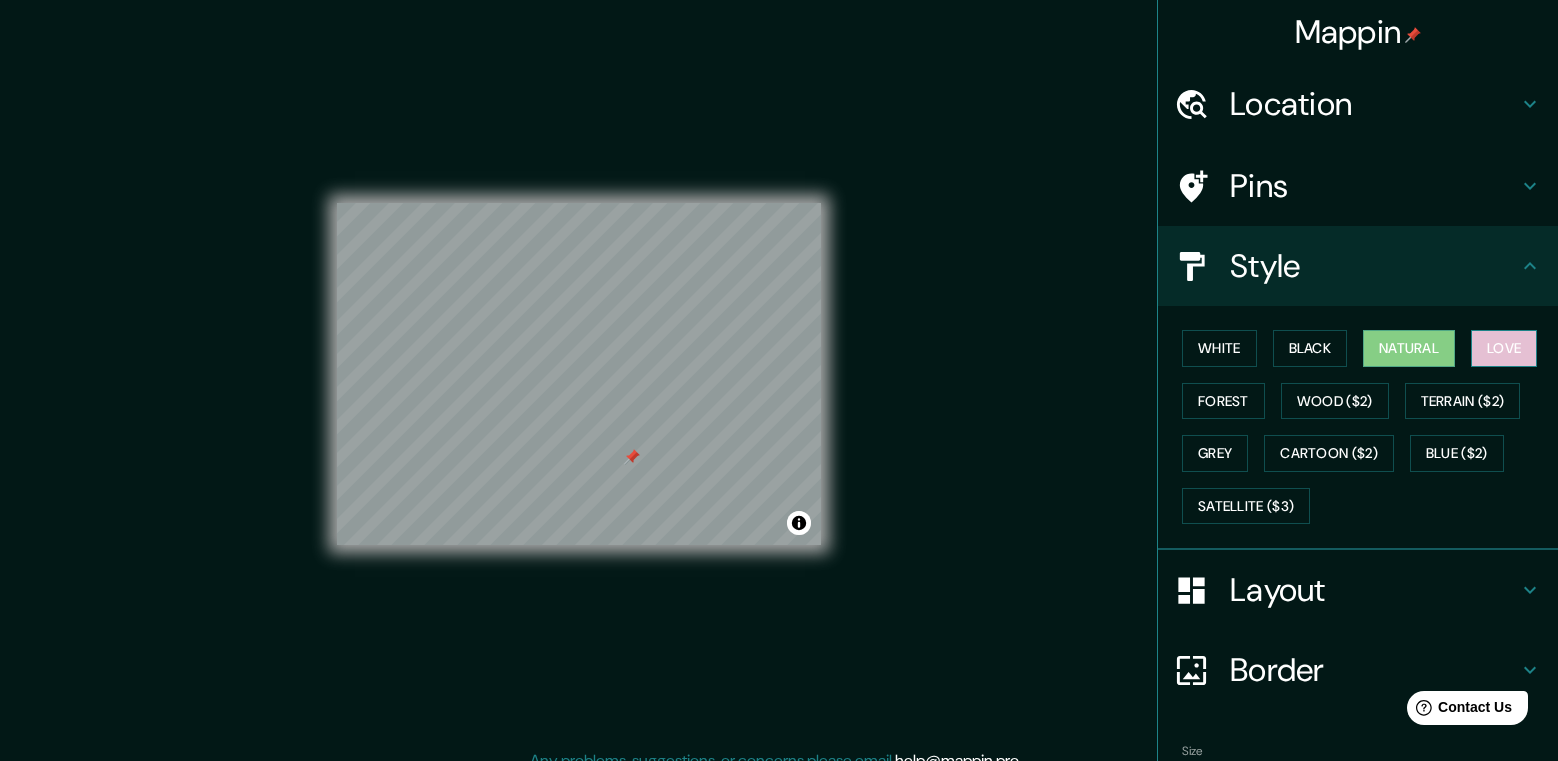 click on "Love" at bounding box center [1504, 348] 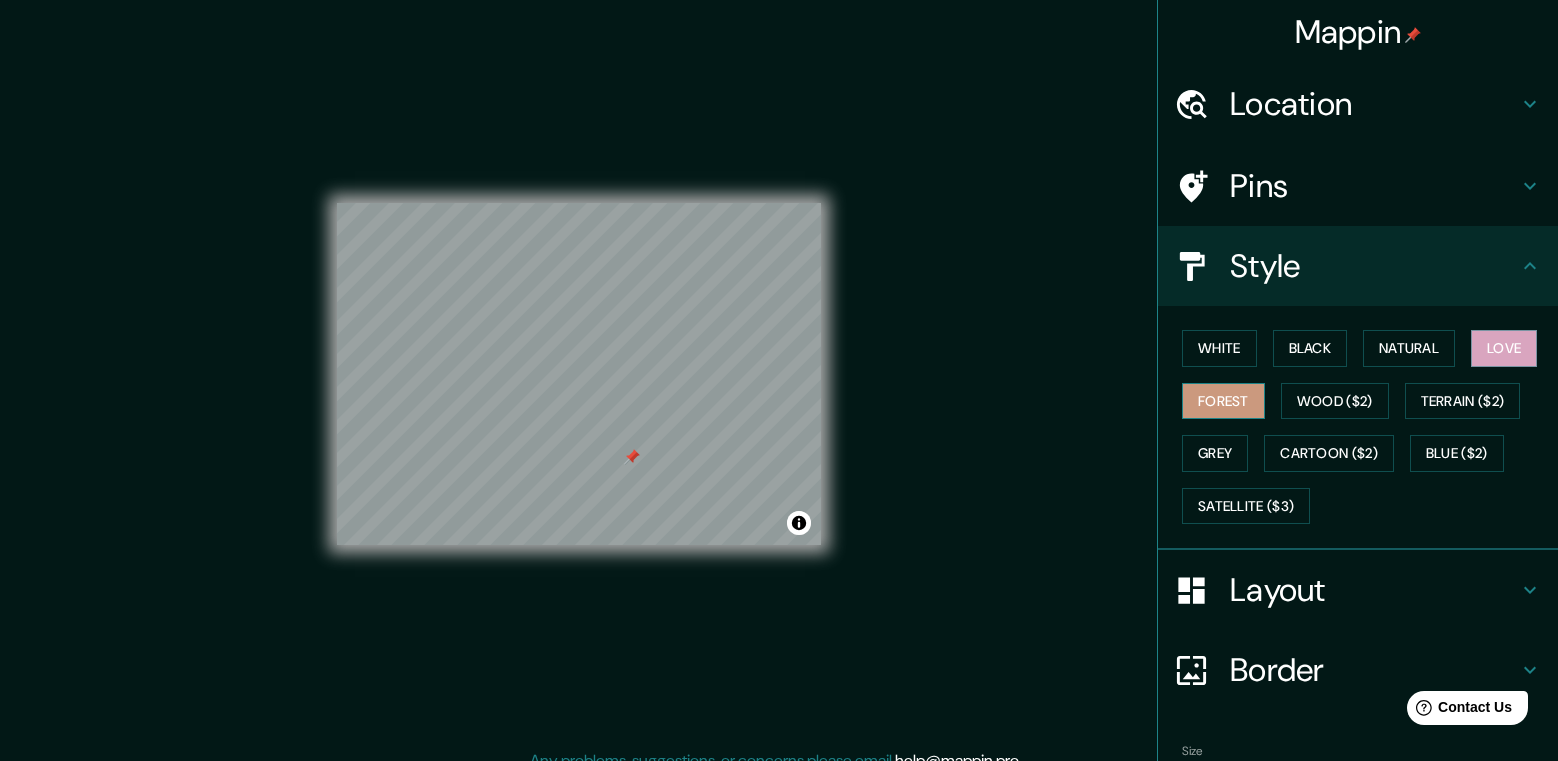 click on "Forest" at bounding box center [1223, 401] 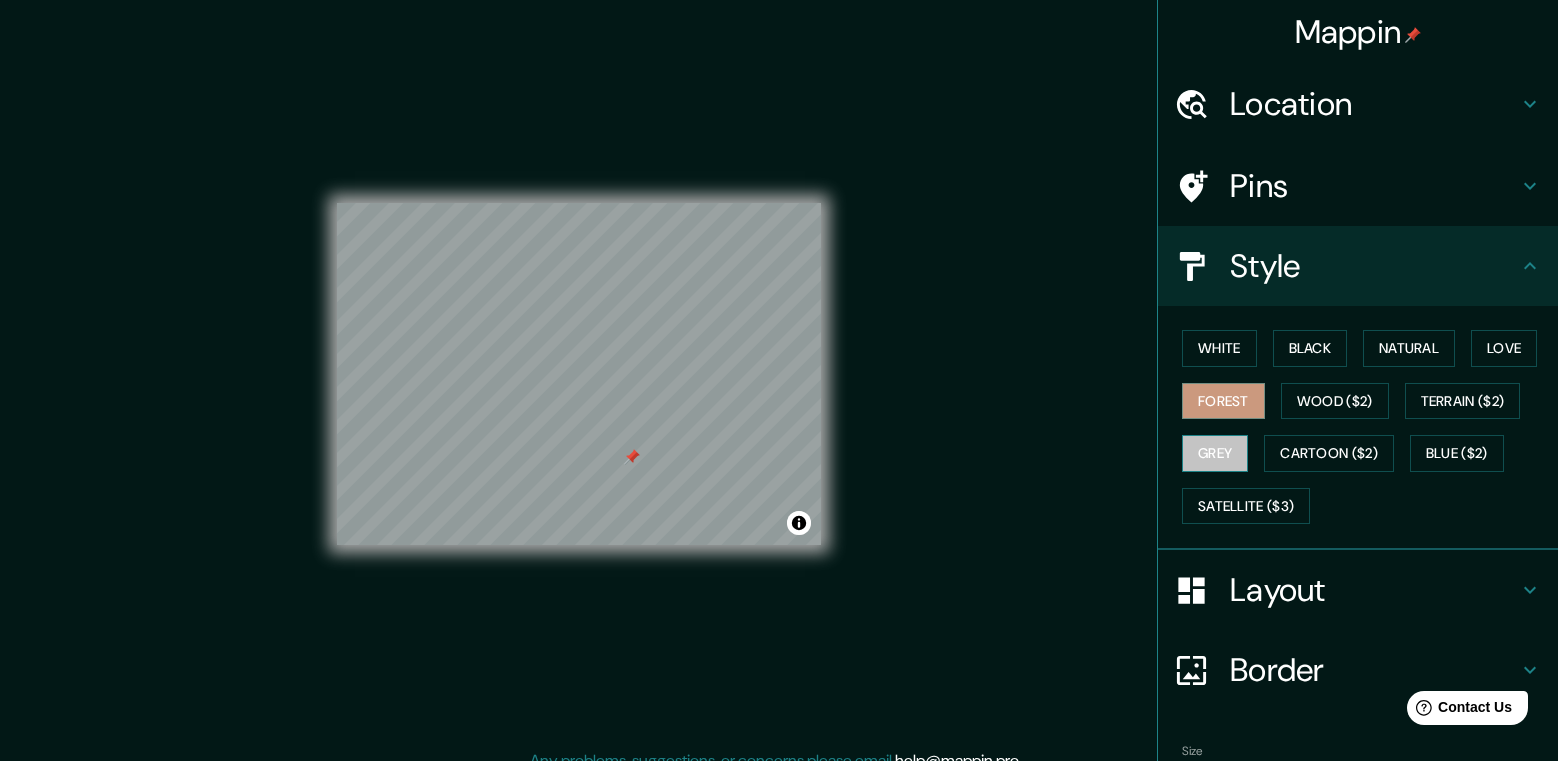click on "Grey" at bounding box center (1215, 453) 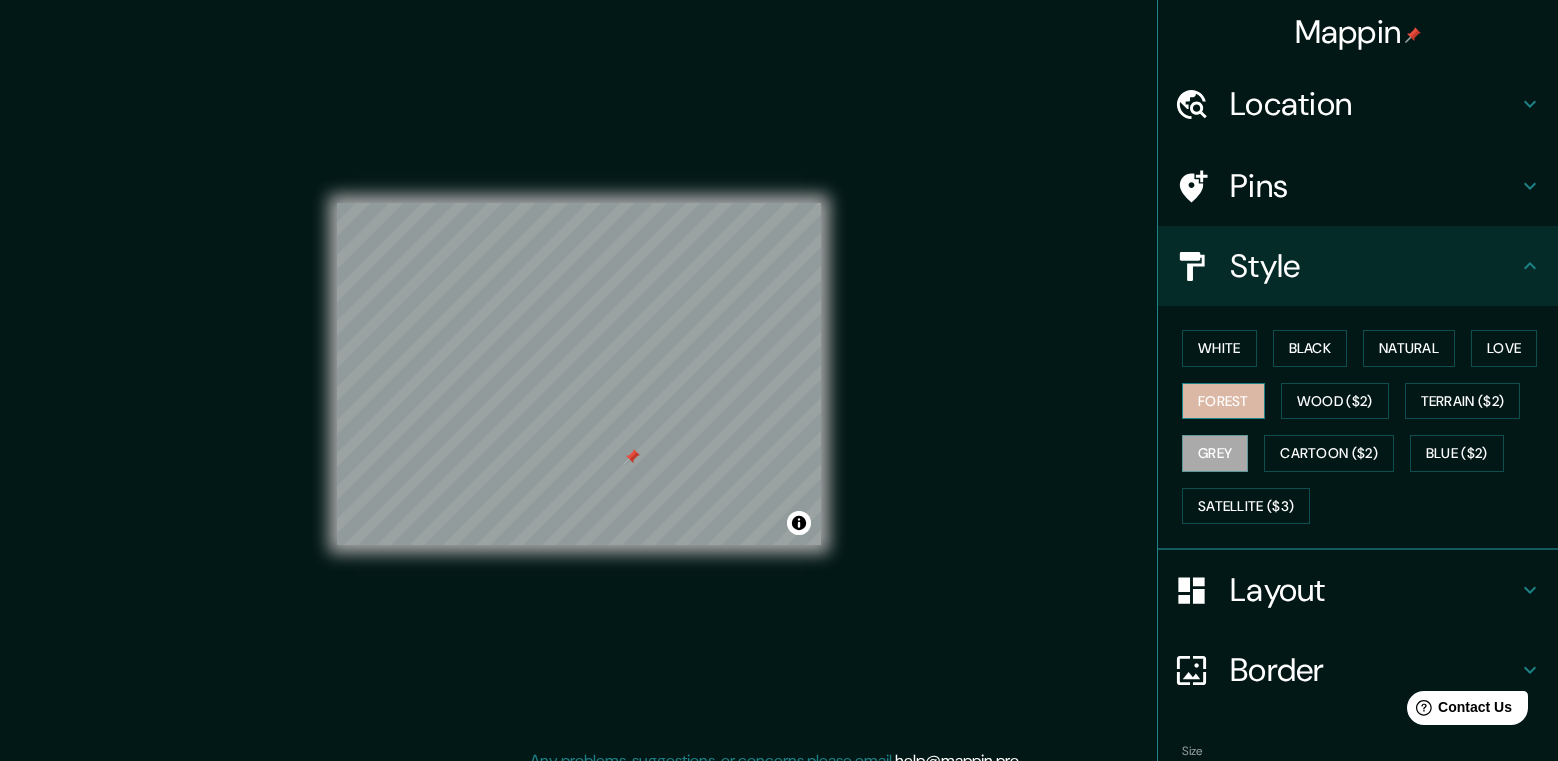 click on "Forest" at bounding box center [1223, 401] 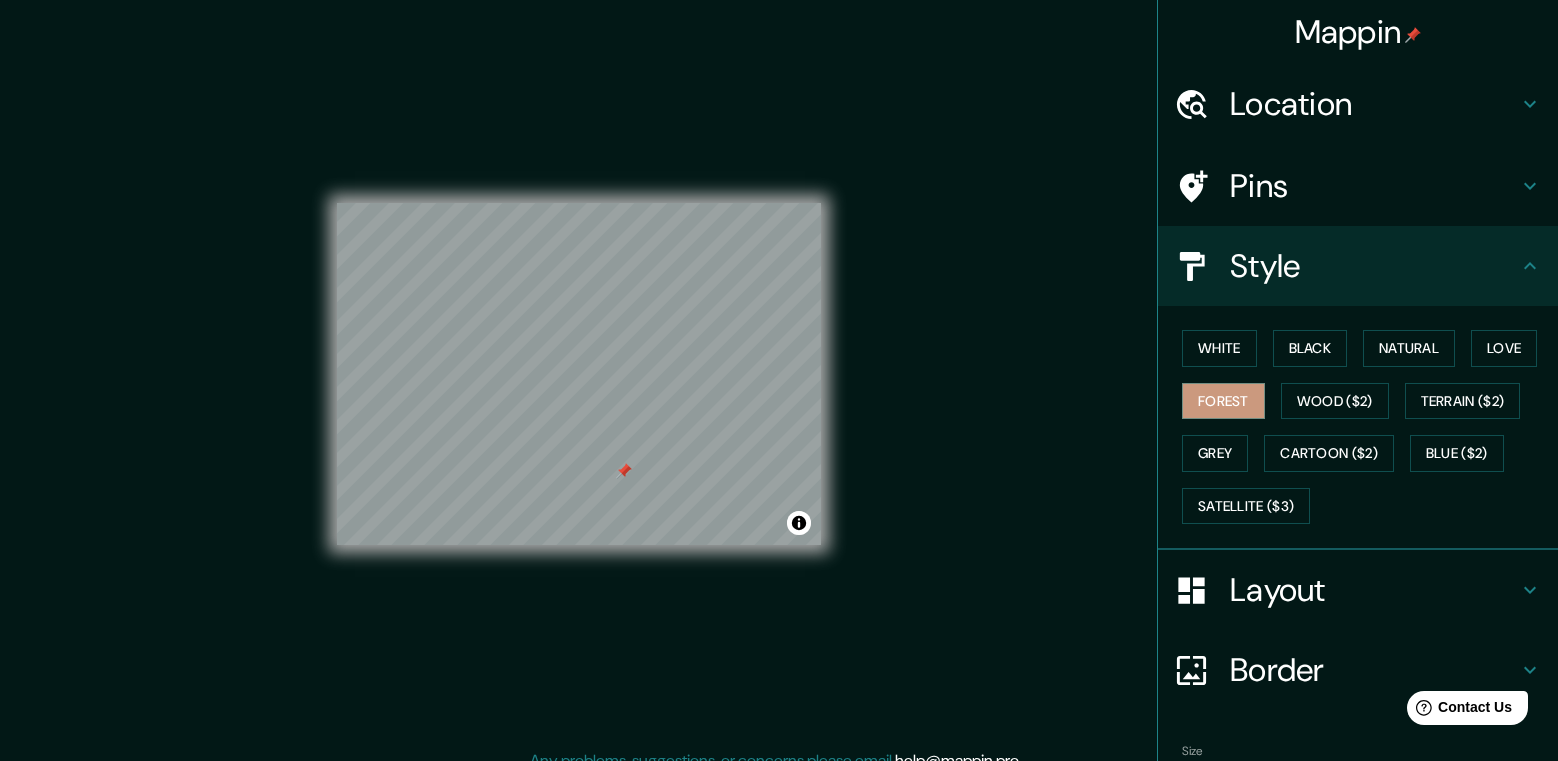 click on "Pins" at bounding box center [1374, 186] 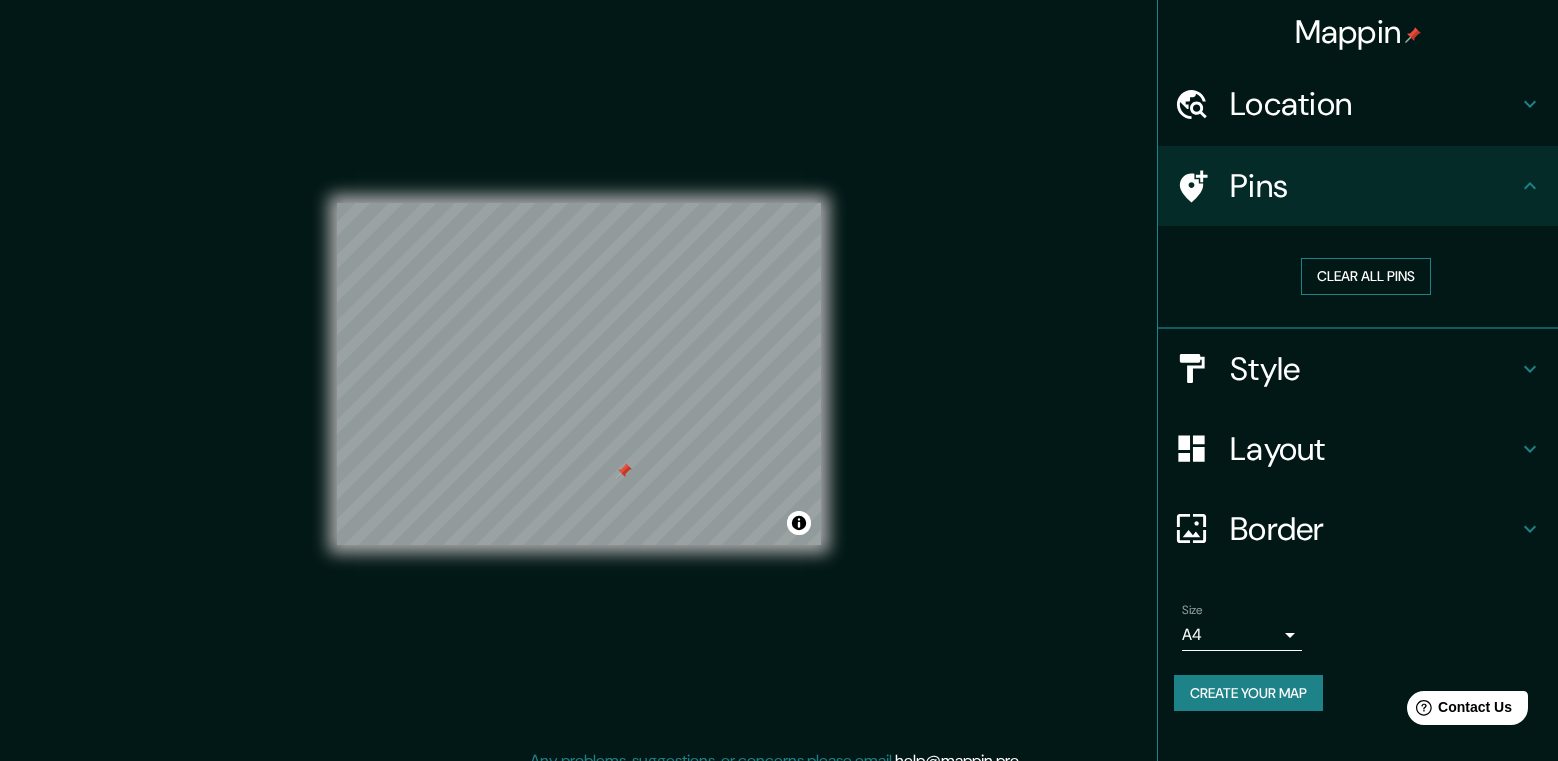 click on "Clear all pins" at bounding box center (1366, 276) 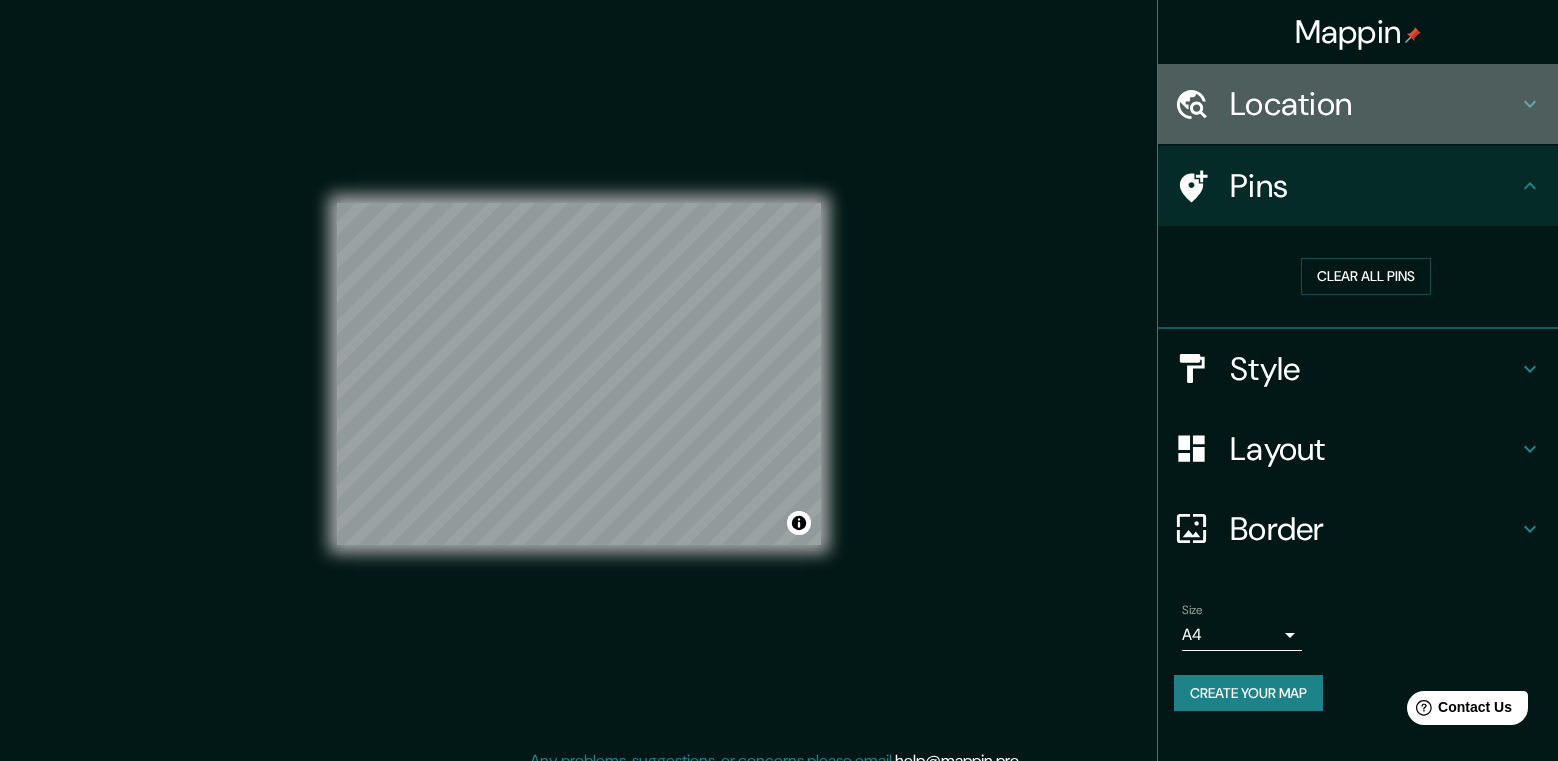click on "Location" at bounding box center [1374, 104] 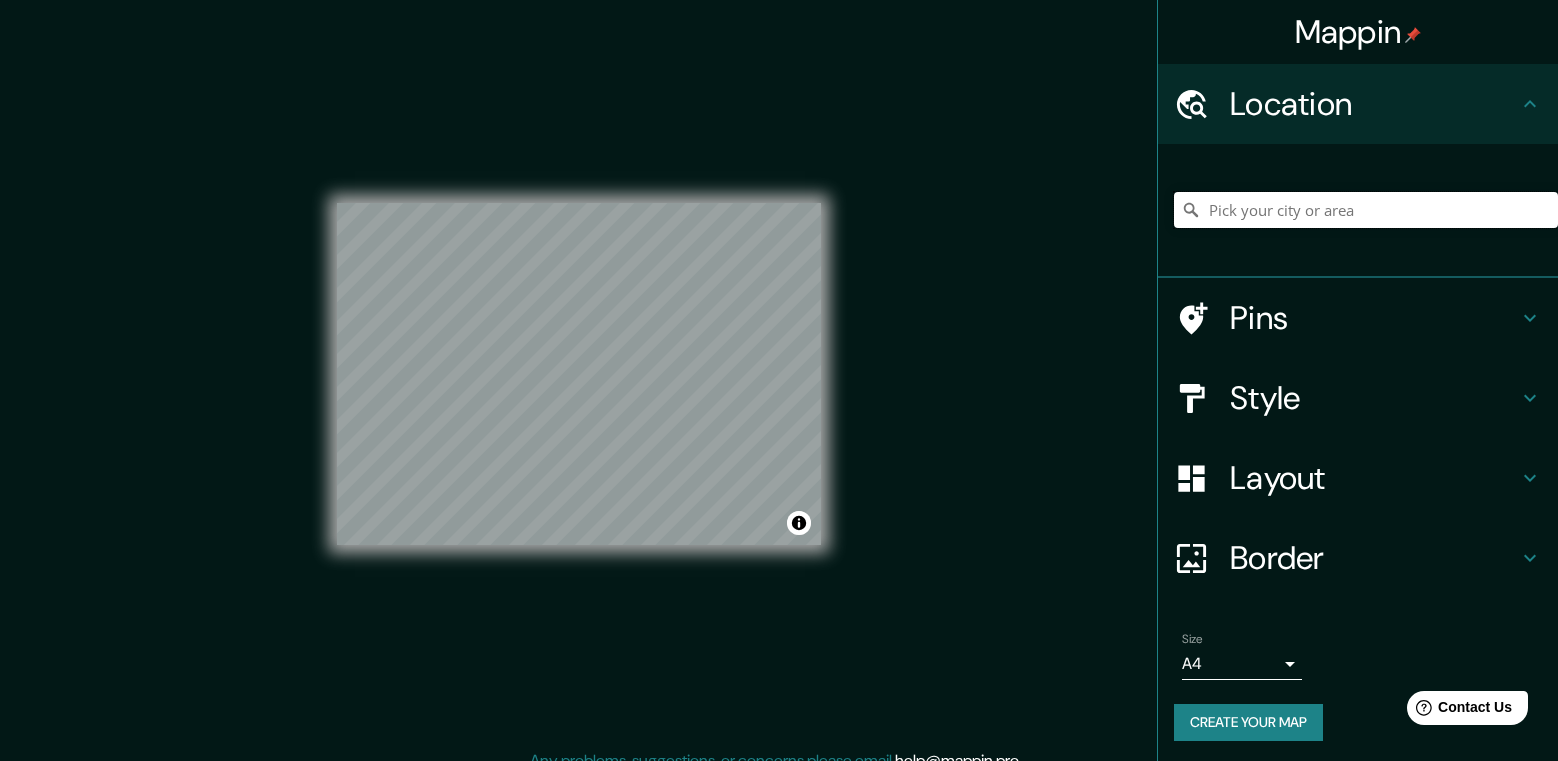 click at bounding box center [1366, 210] 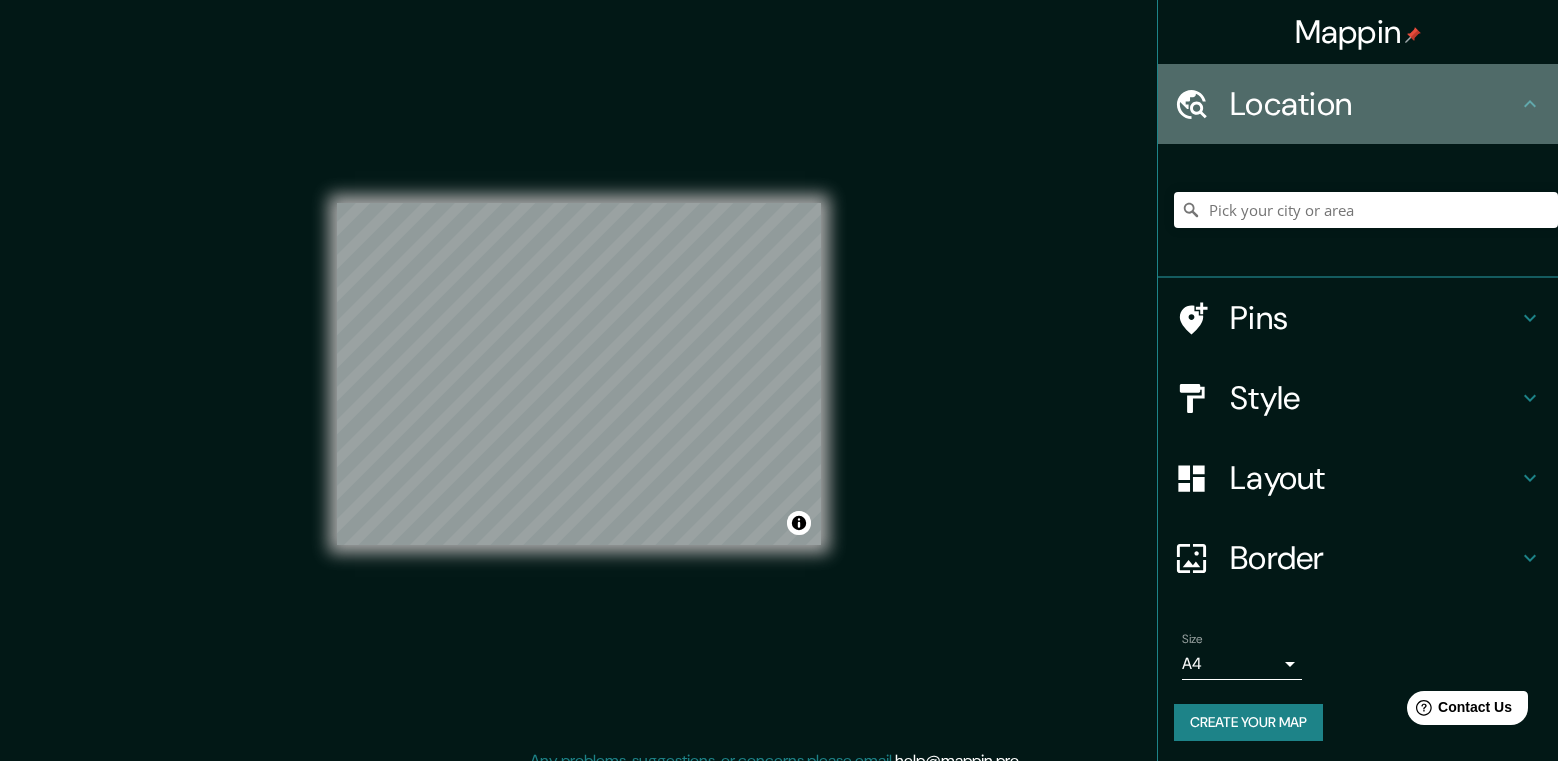 click on "Location" at bounding box center [1374, 104] 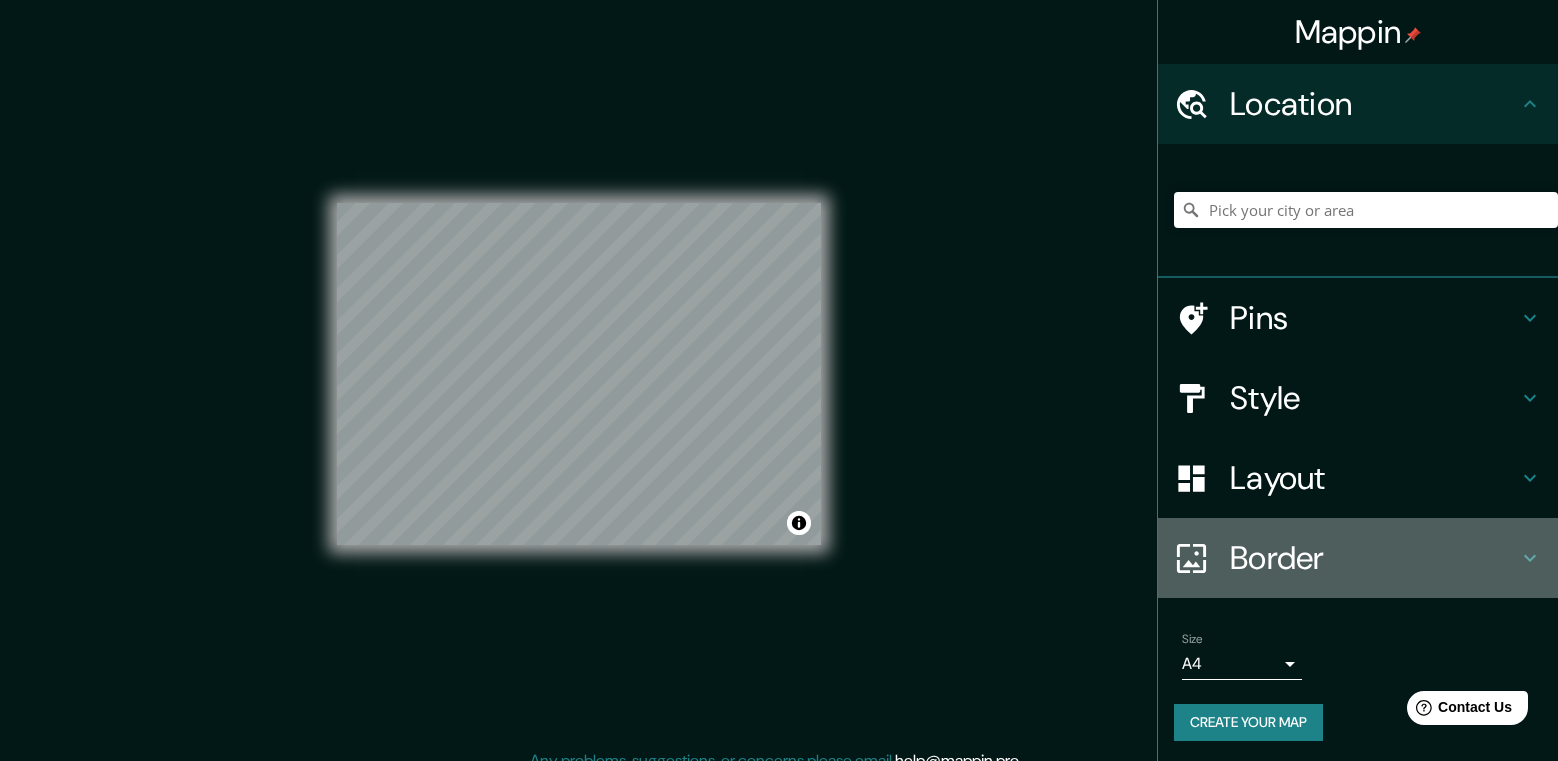 click on "Border" at bounding box center (1374, 558) 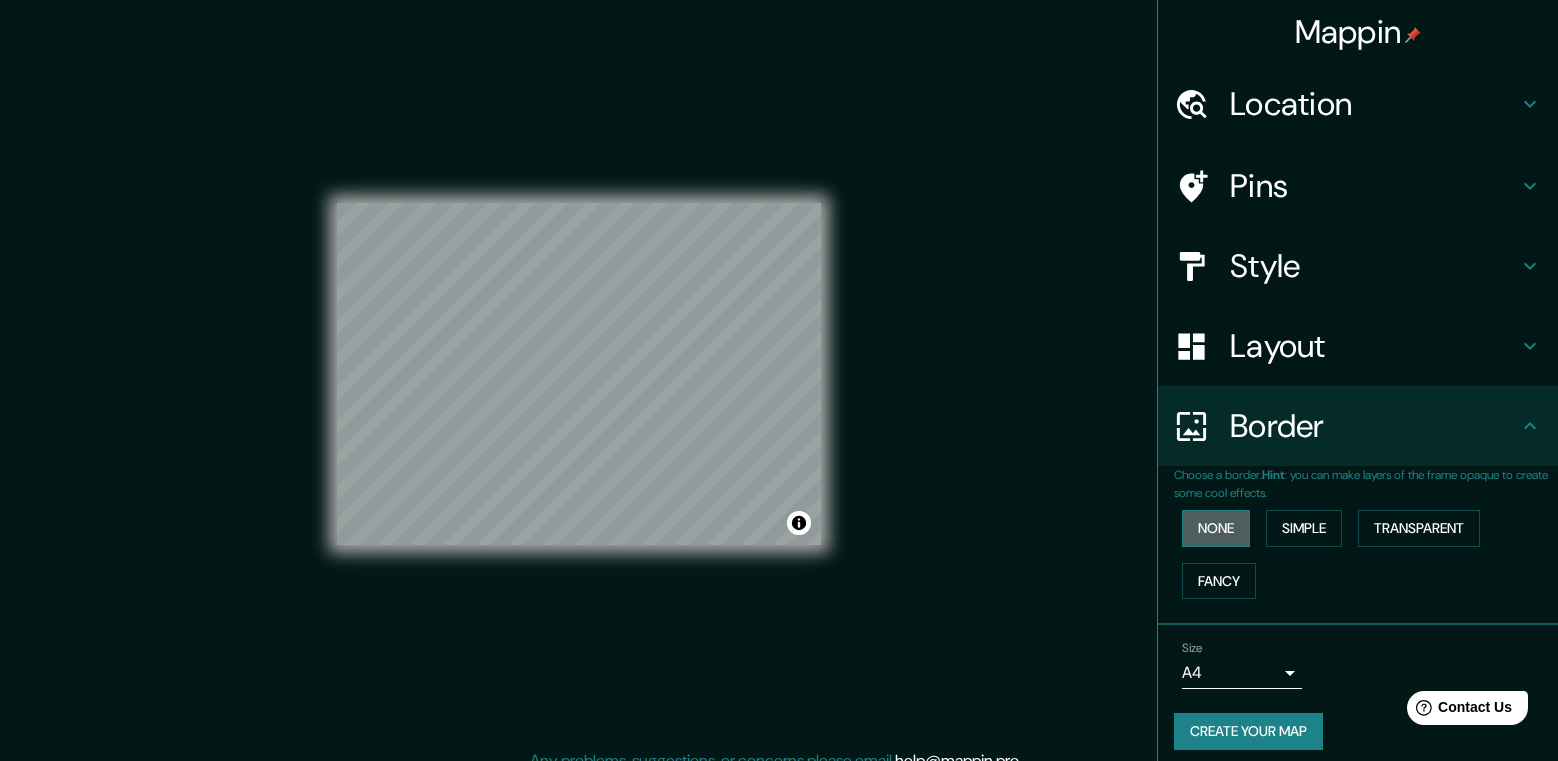 click on "None" at bounding box center (1216, 528) 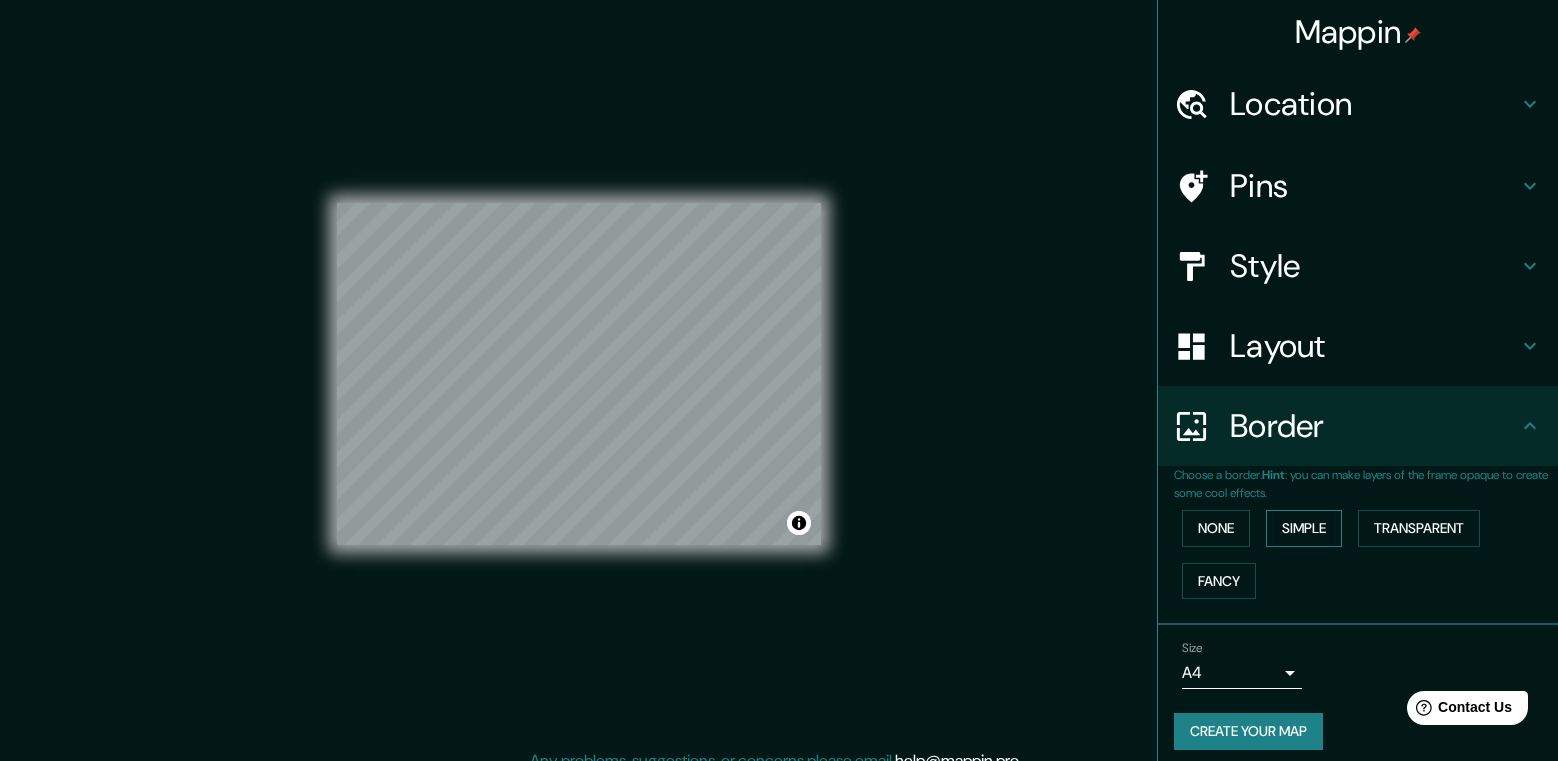 click on "Simple" at bounding box center [1304, 528] 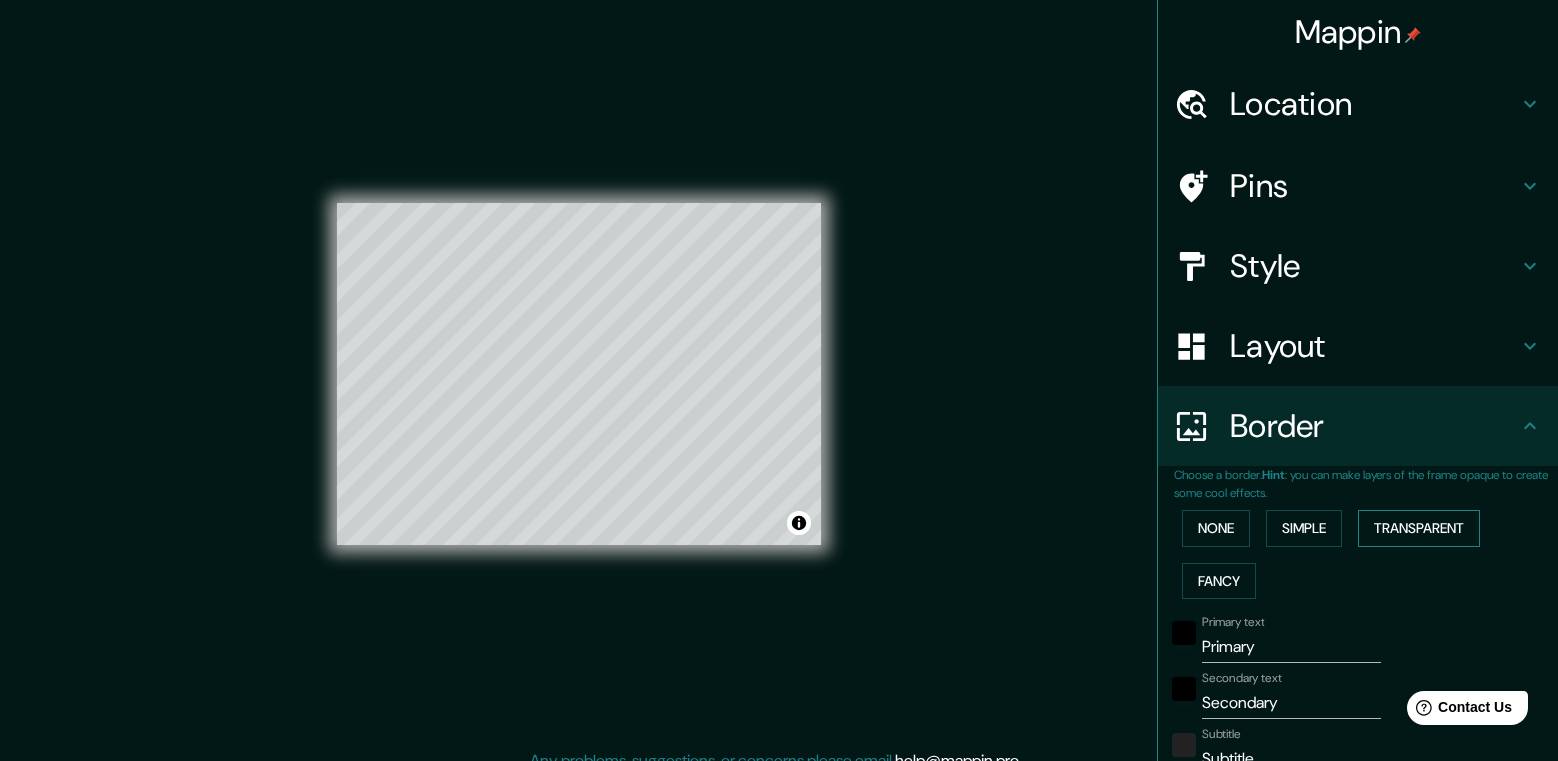 click on "Transparent" at bounding box center [1419, 528] 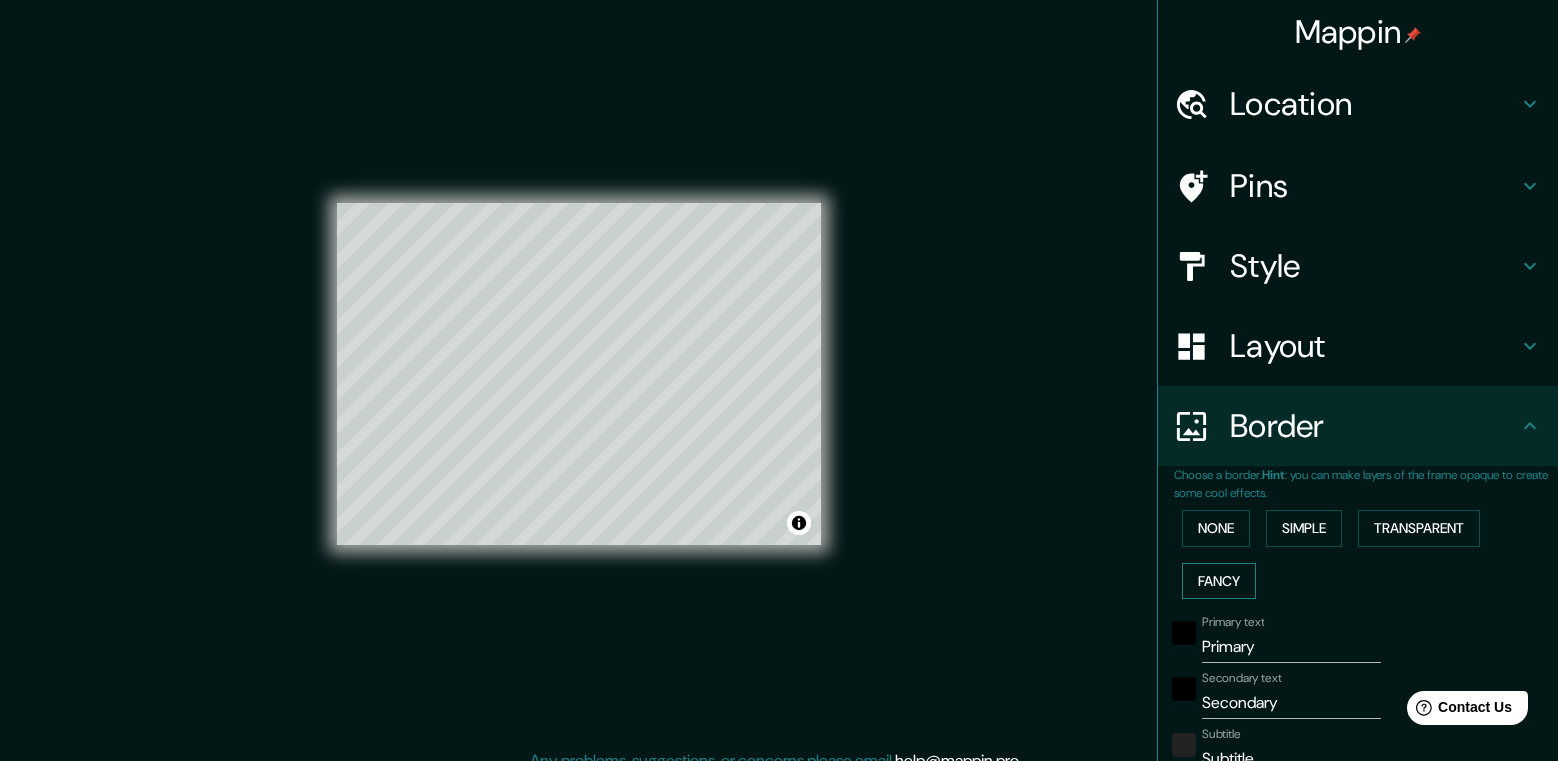 click on "Fancy" at bounding box center (1219, 581) 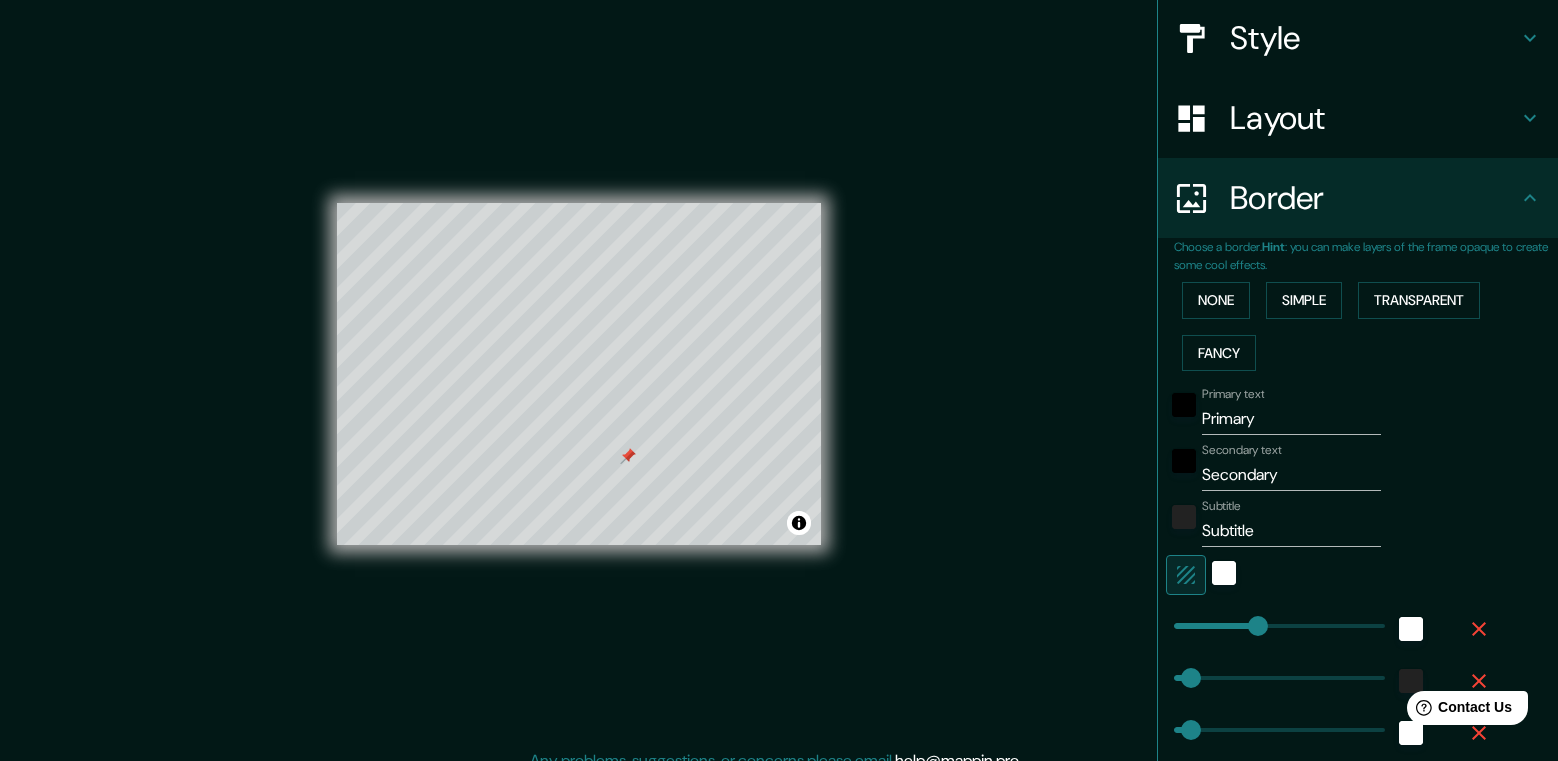 scroll, scrollTop: 300, scrollLeft: 0, axis: vertical 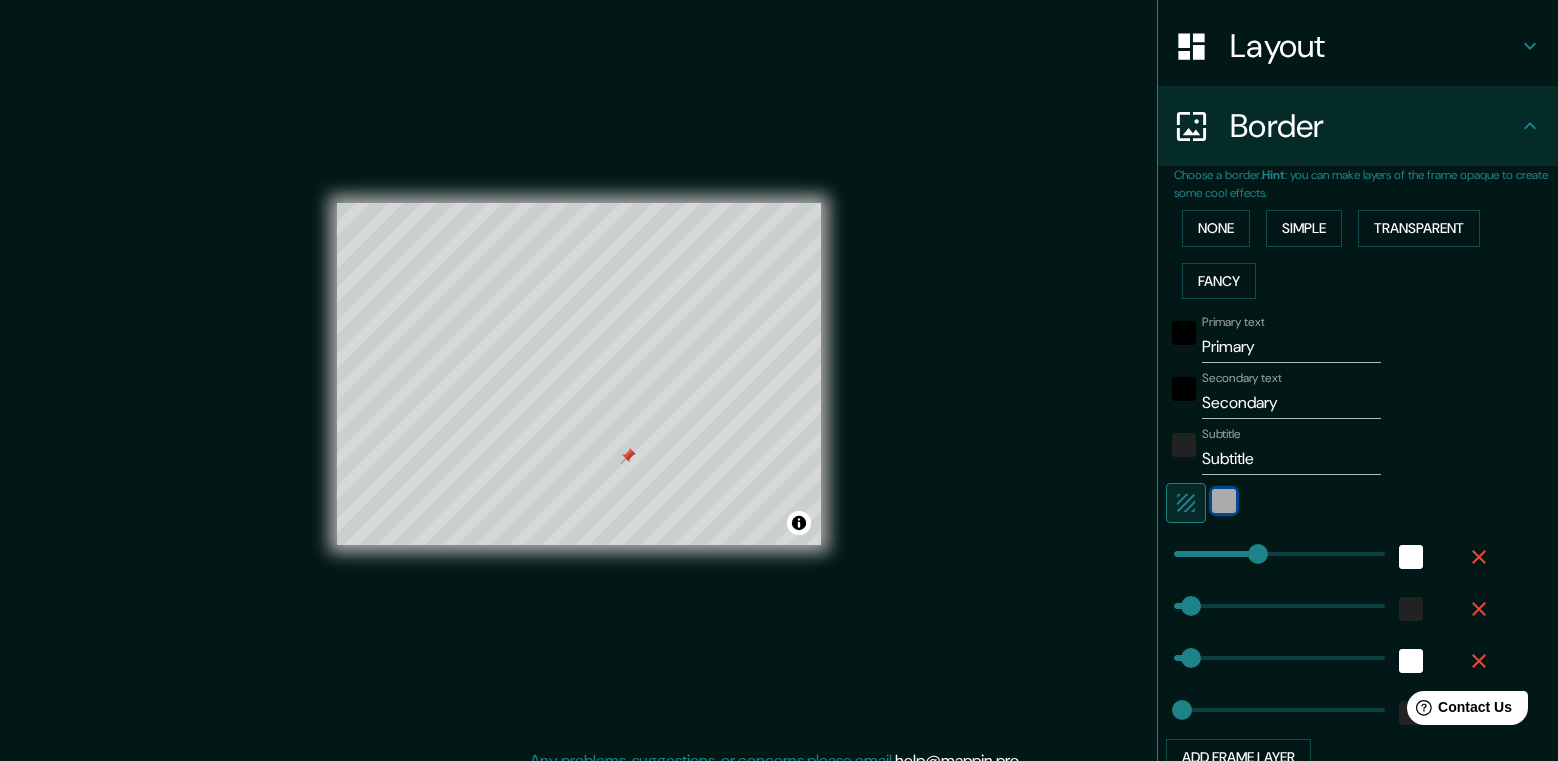 click at bounding box center (1224, 501) 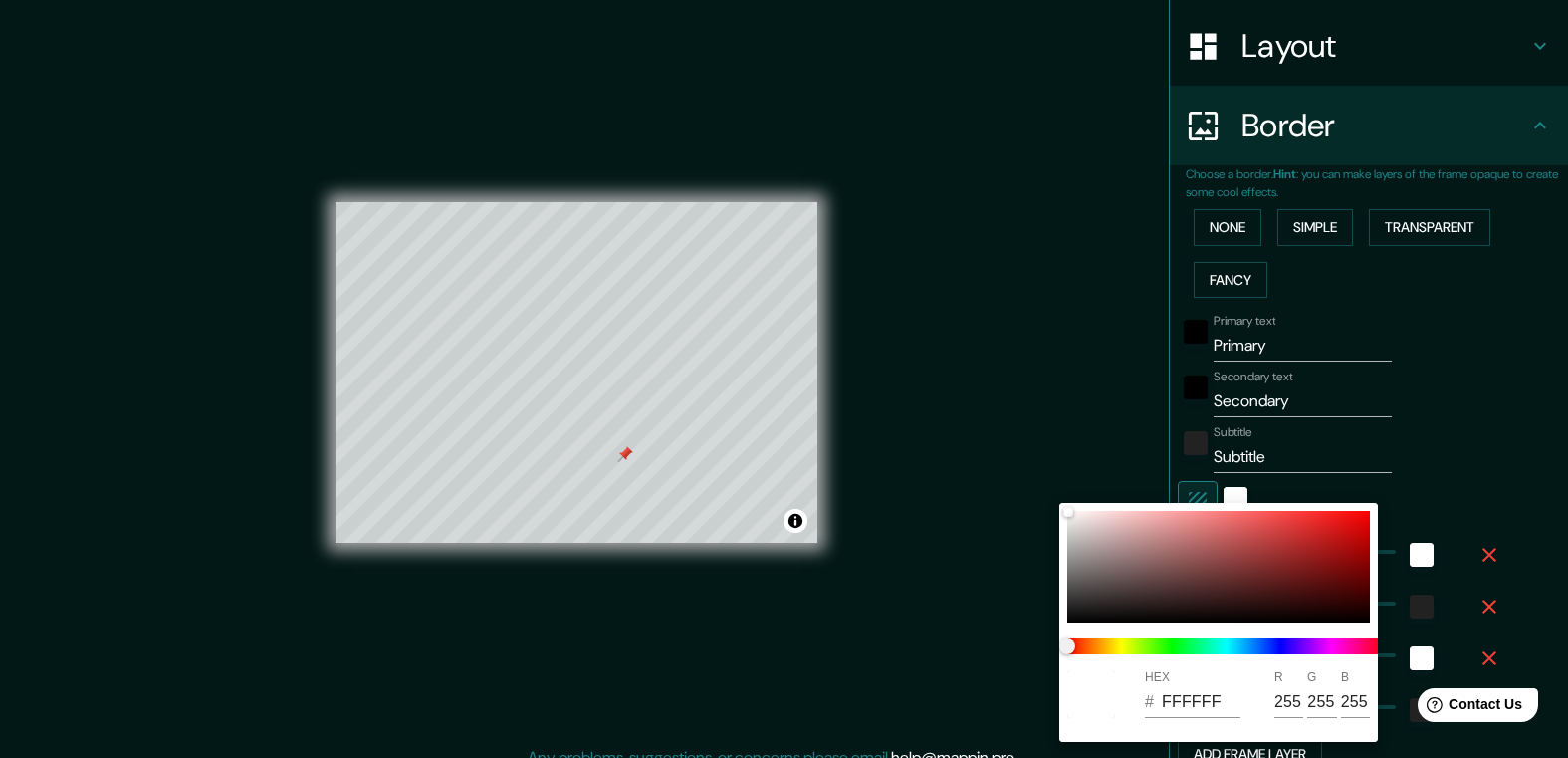 click at bounding box center [784, 379] 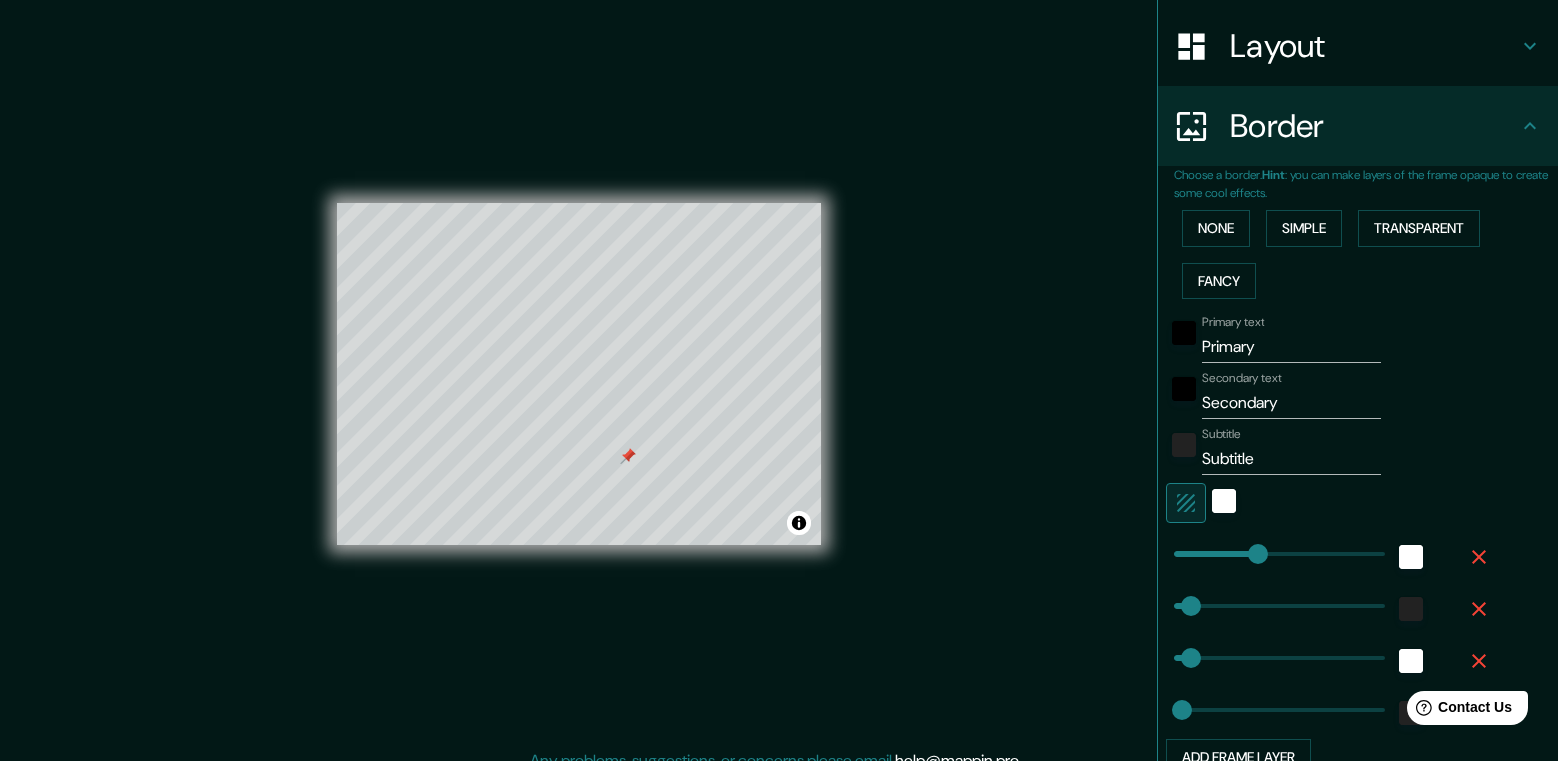 click on "Choose a border.  Hint : you can make layers of the frame opaque to create some cool effects." at bounding box center [1366, 184] 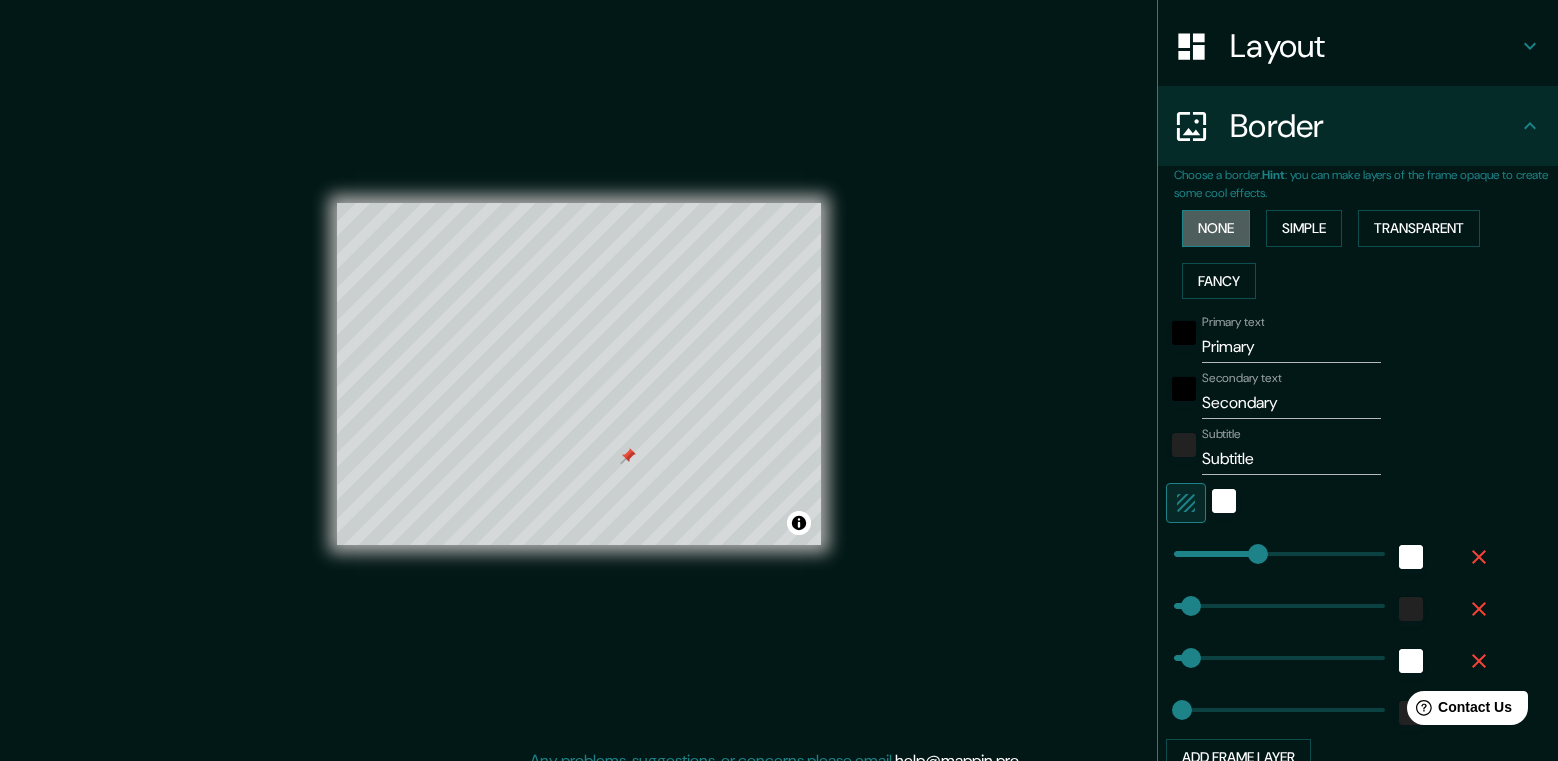 click on "None" at bounding box center (1216, 228) 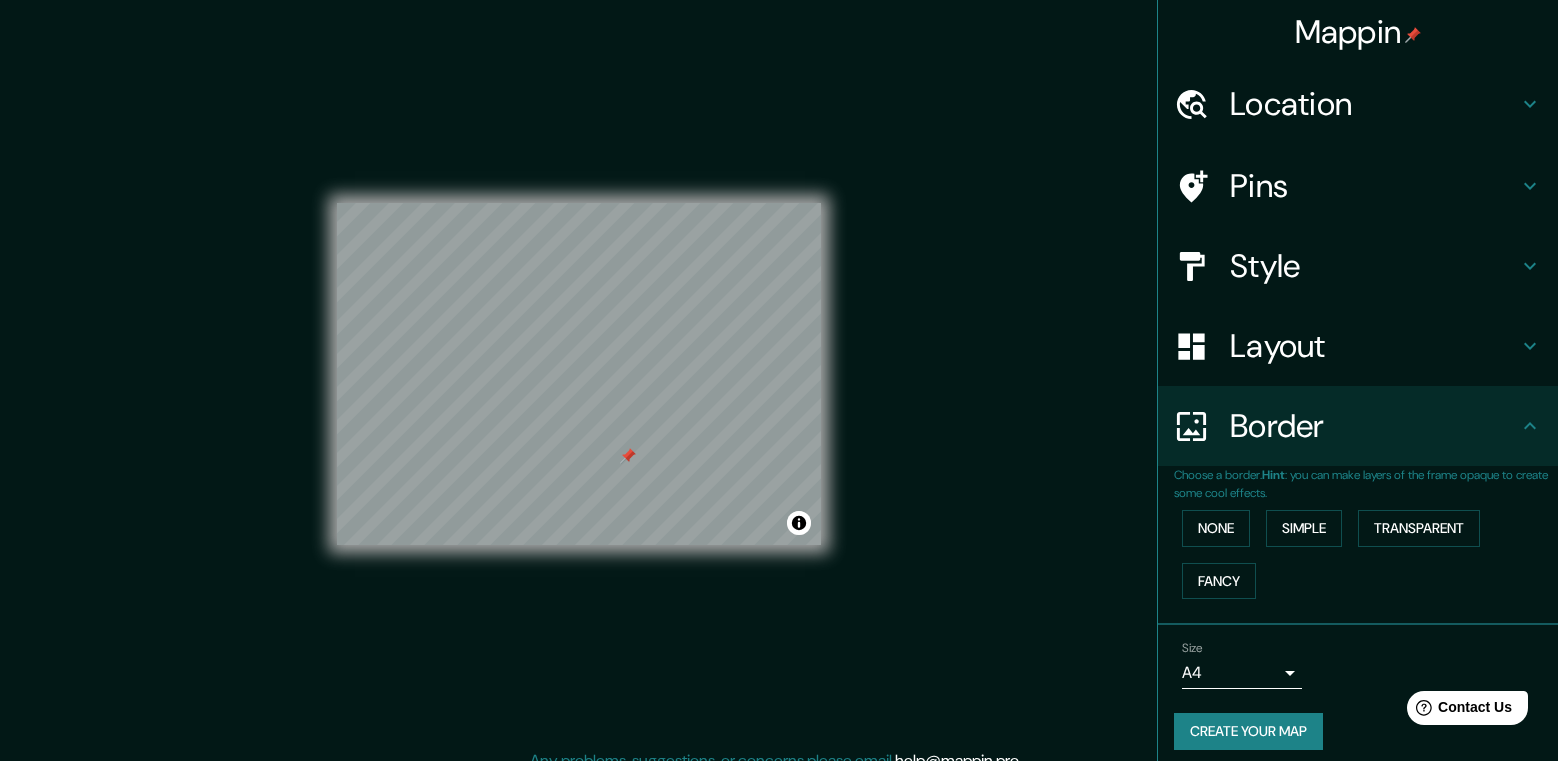 scroll, scrollTop: 13, scrollLeft: 0, axis: vertical 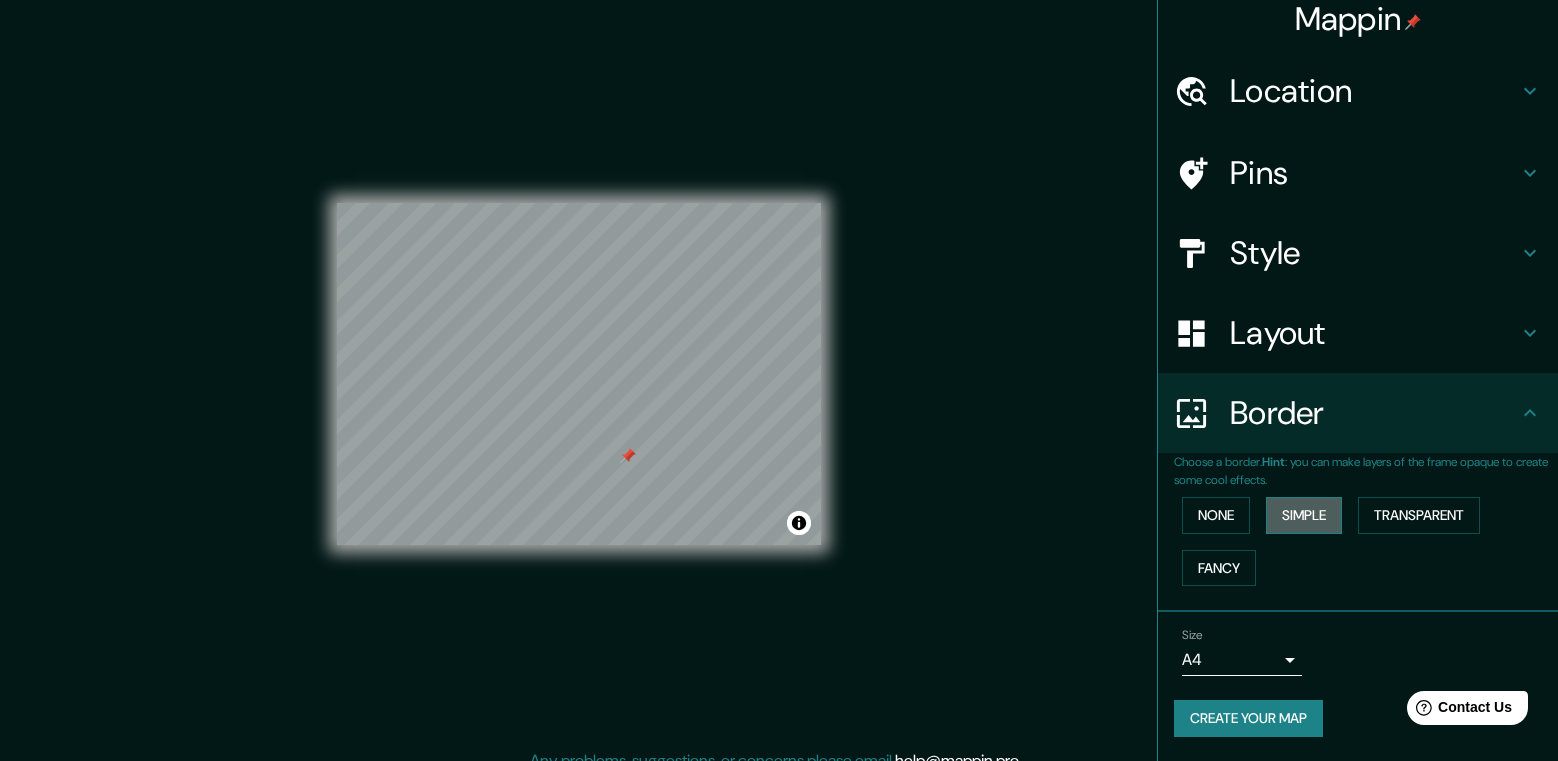 click on "Simple" at bounding box center [1304, 515] 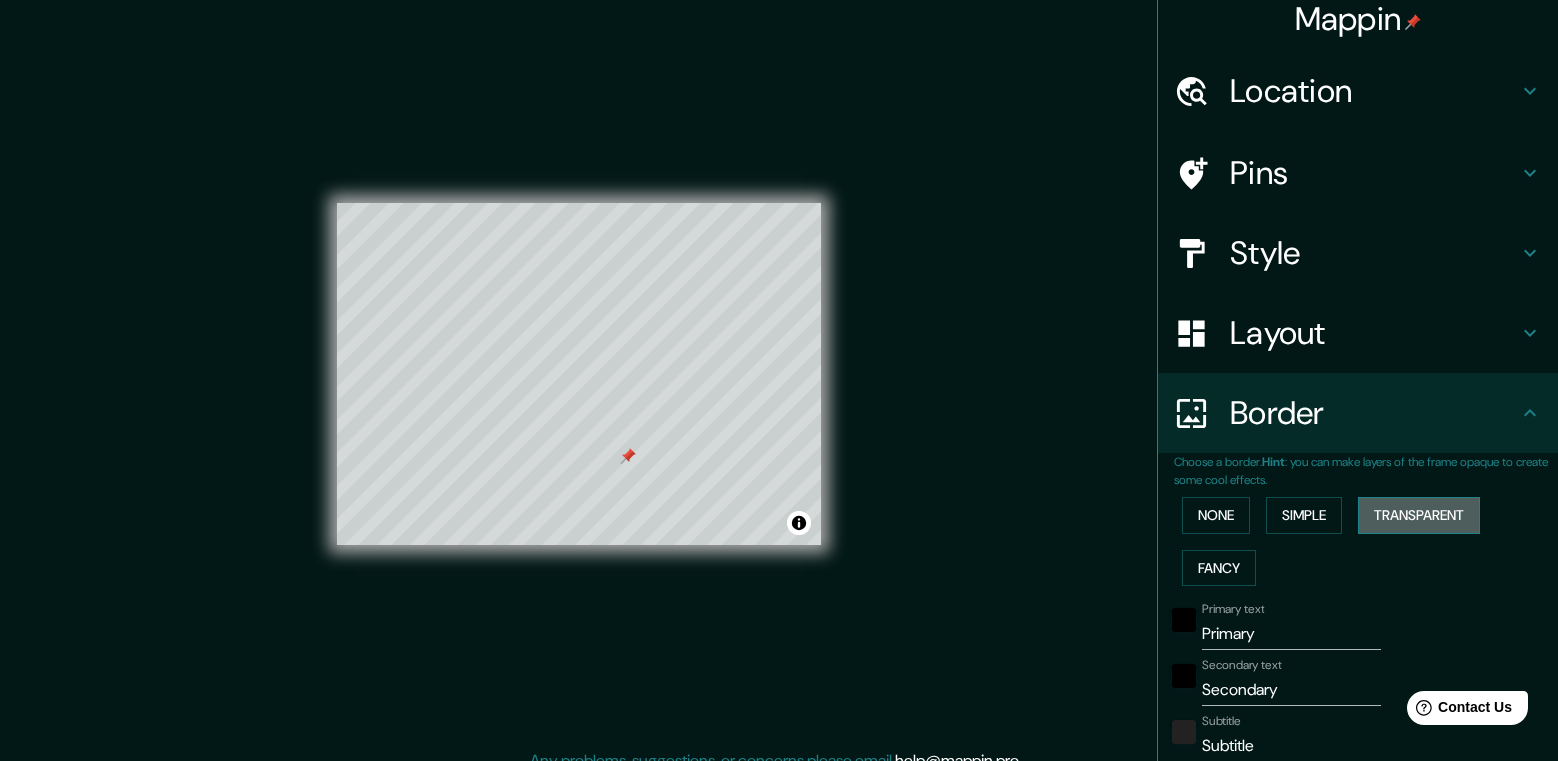 click on "Transparent" at bounding box center (1419, 515) 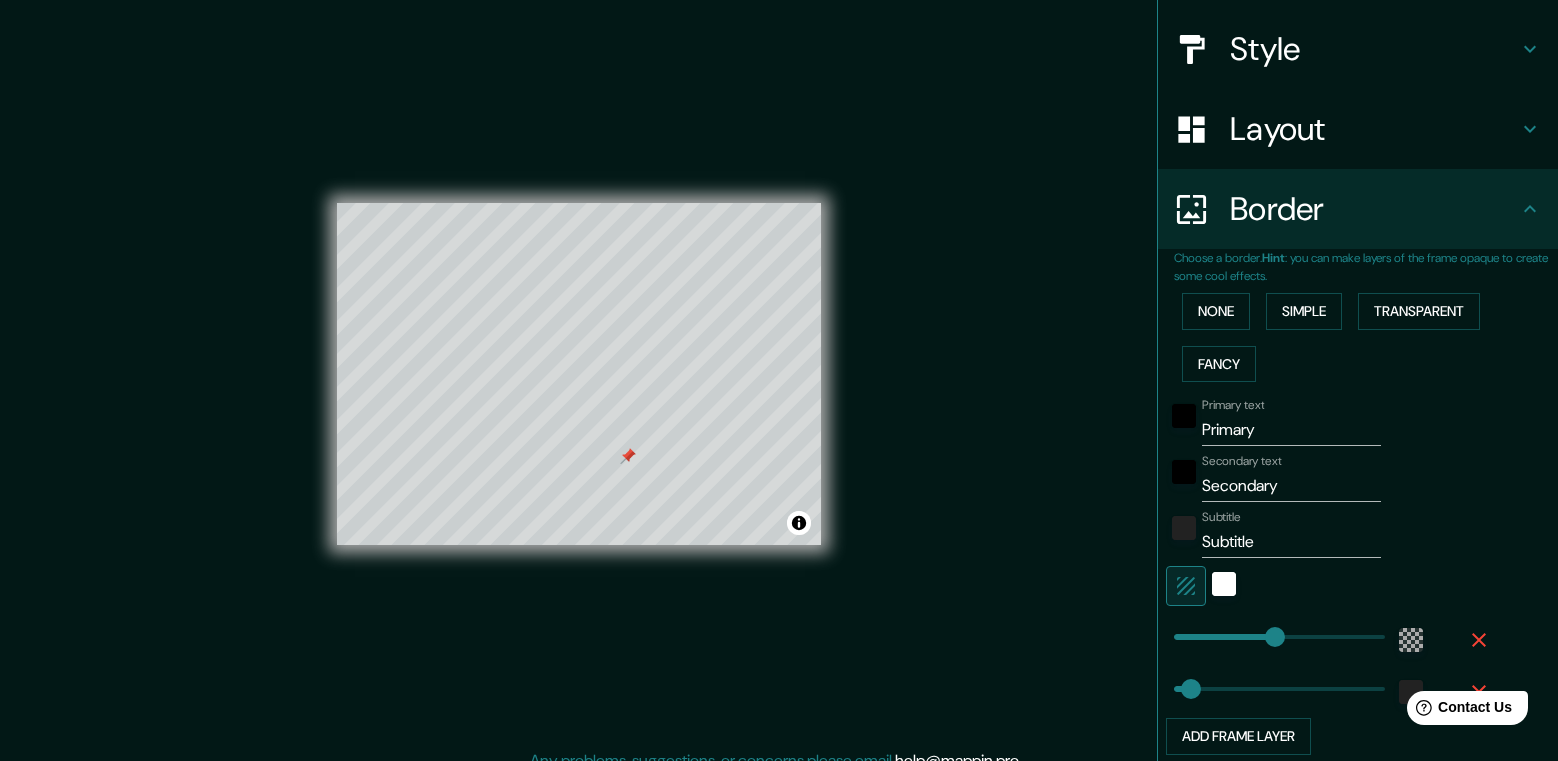 scroll, scrollTop: 313, scrollLeft: 0, axis: vertical 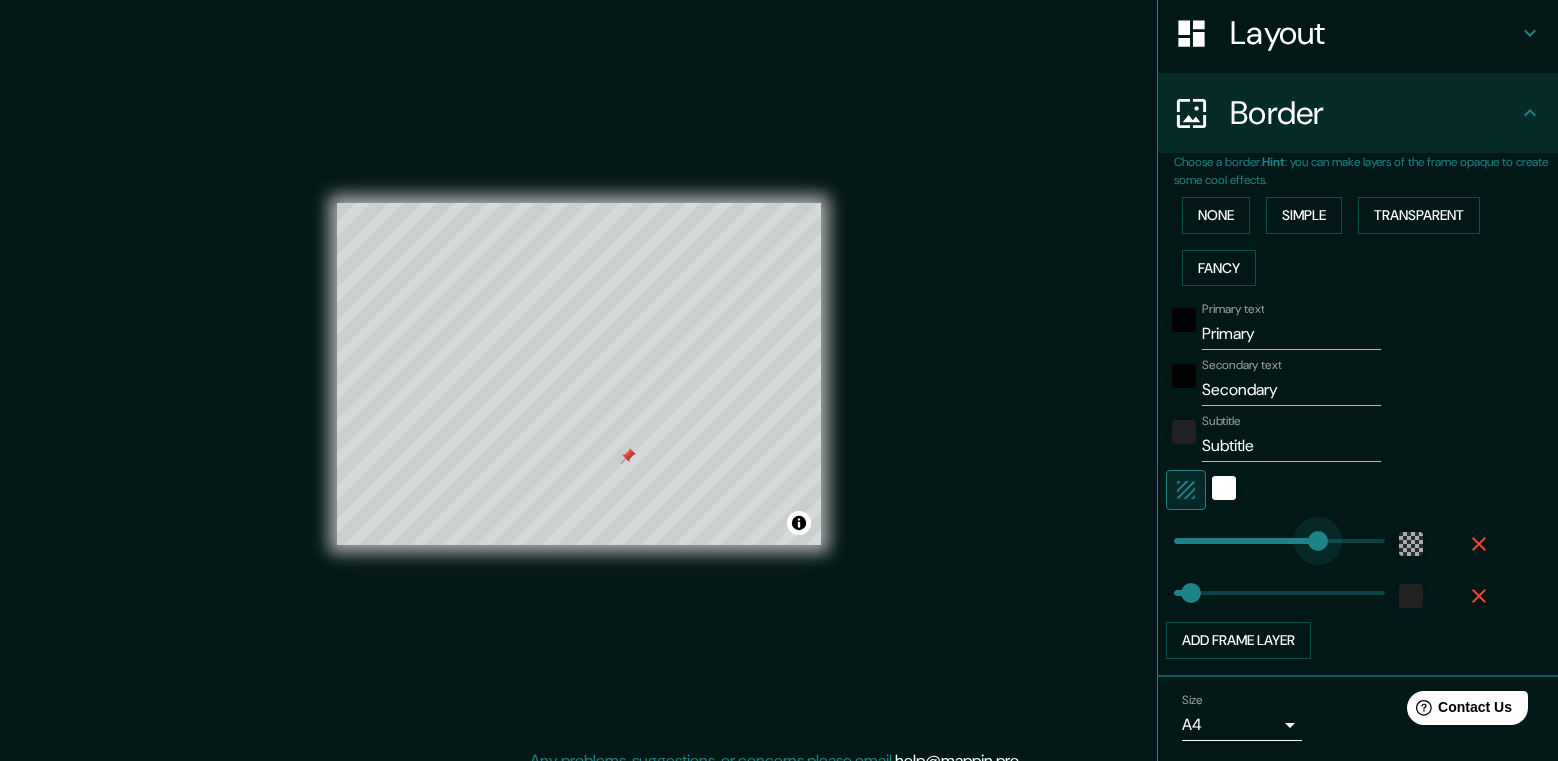 type on "484" 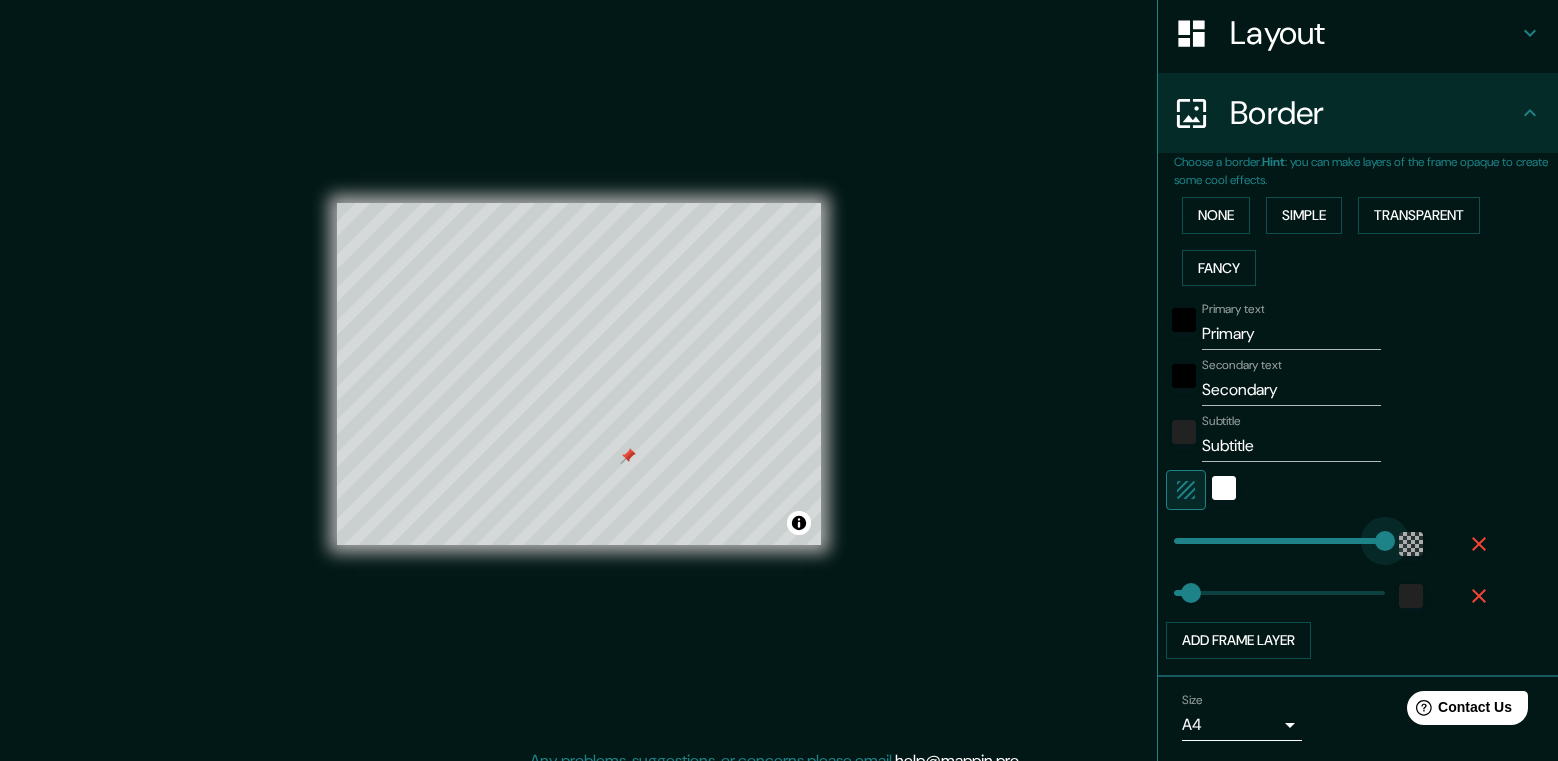 drag, startPoint x: 1255, startPoint y: 540, endPoint x: 1408, endPoint y: 529, distance: 153.39491 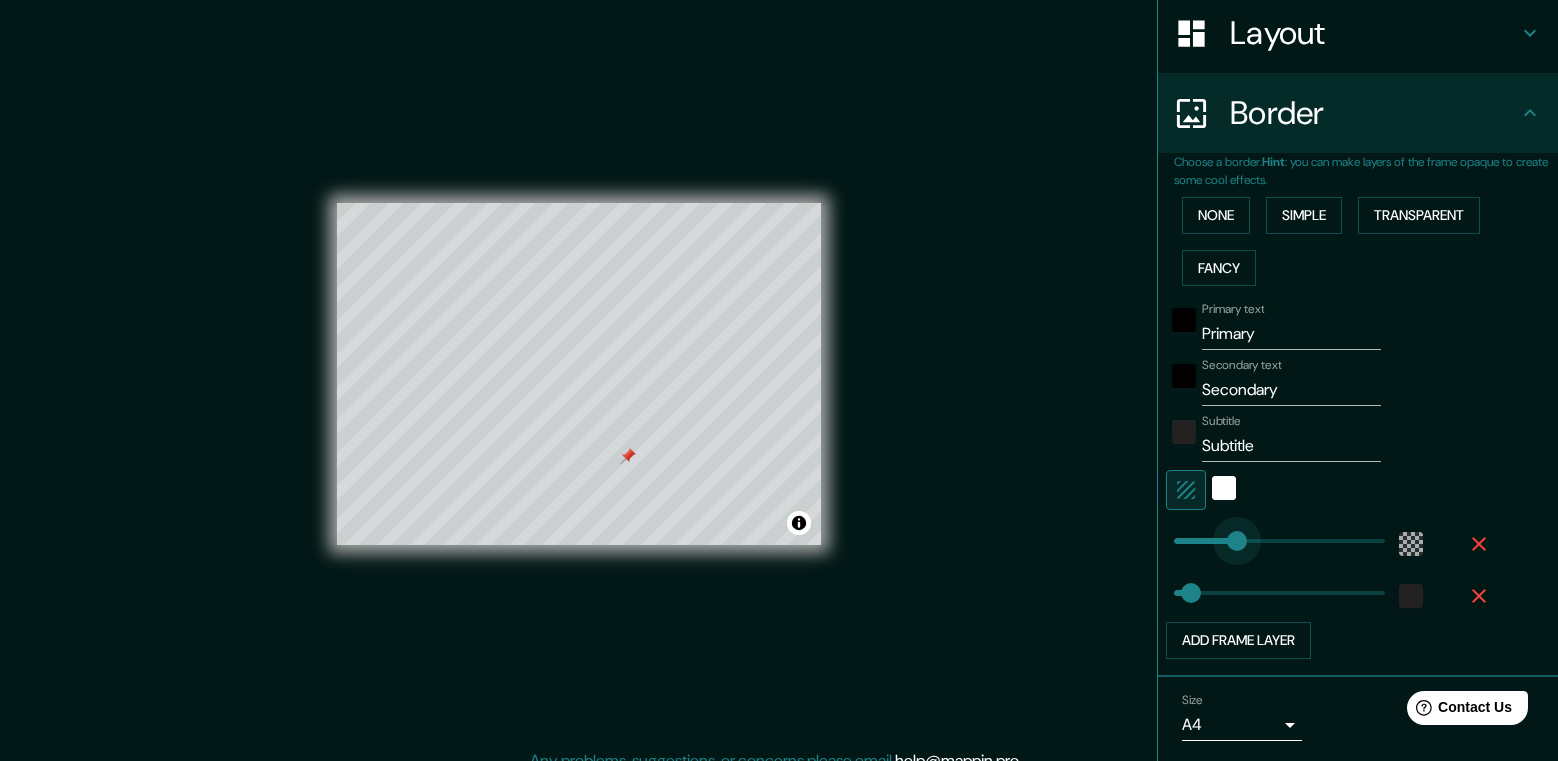 type on "67" 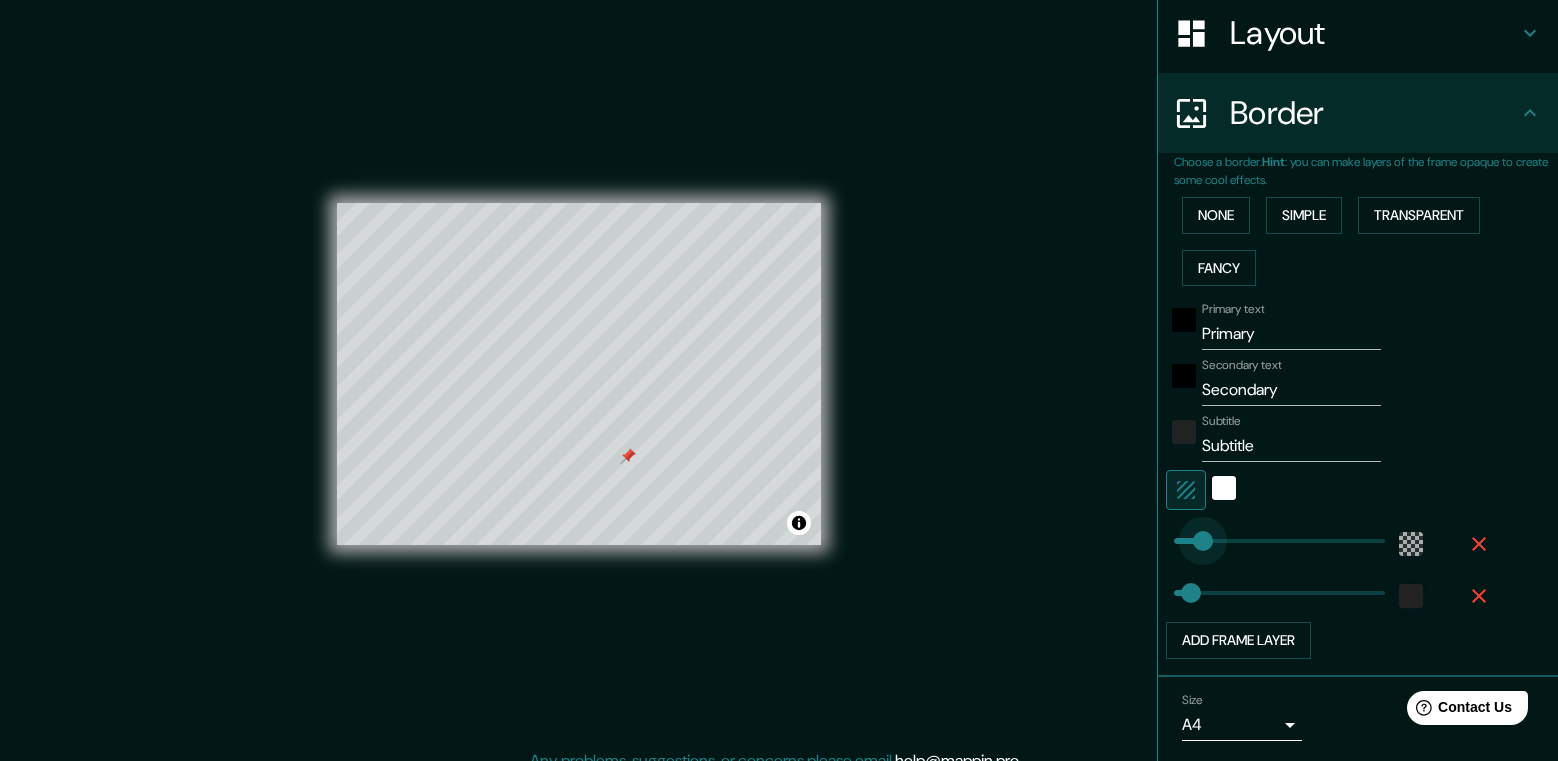 drag, startPoint x: 1371, startPoint y: 539, endPoint x: 1186, endPoint y: 537, distance: 185.0108 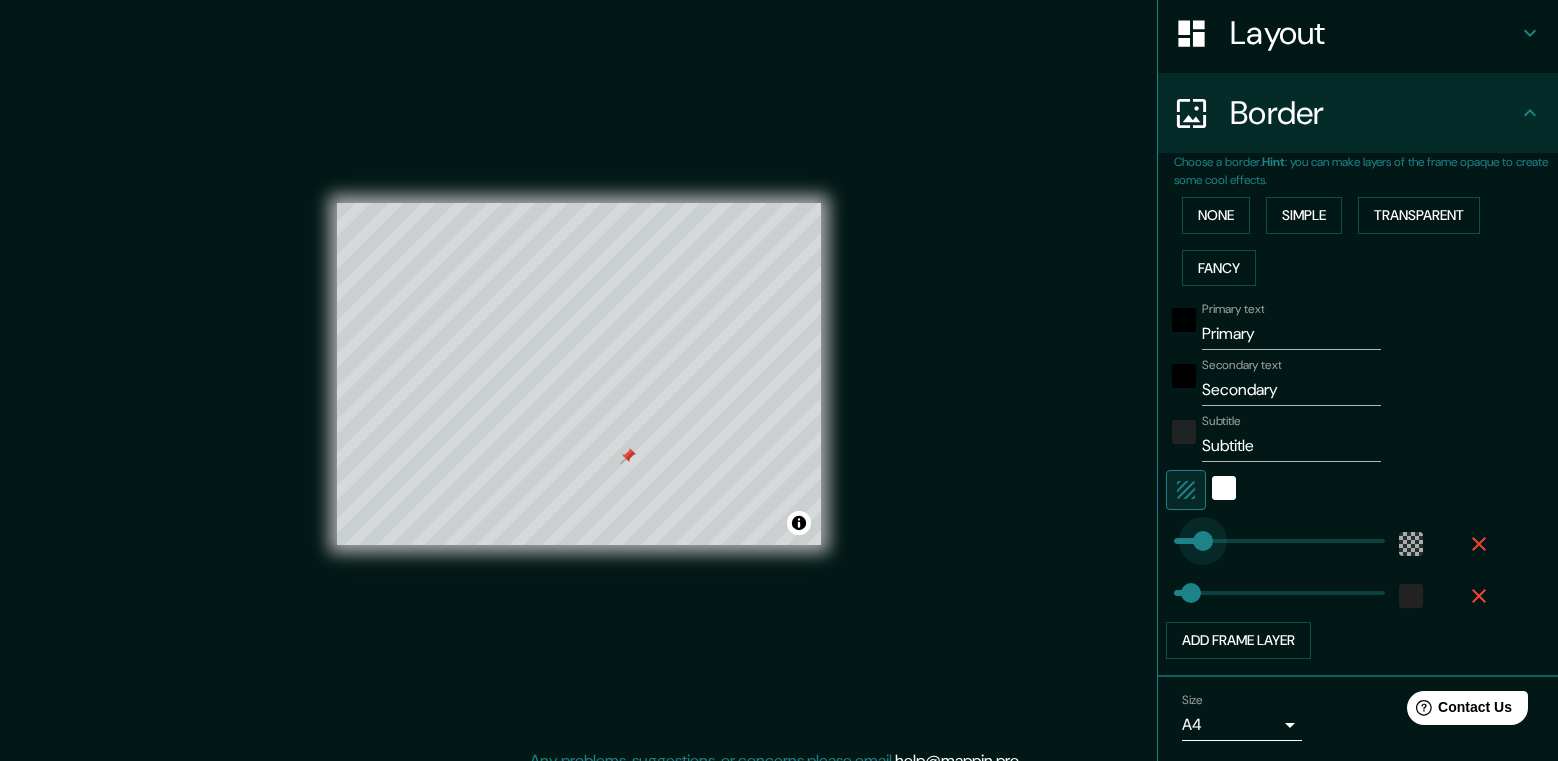 type on "80" 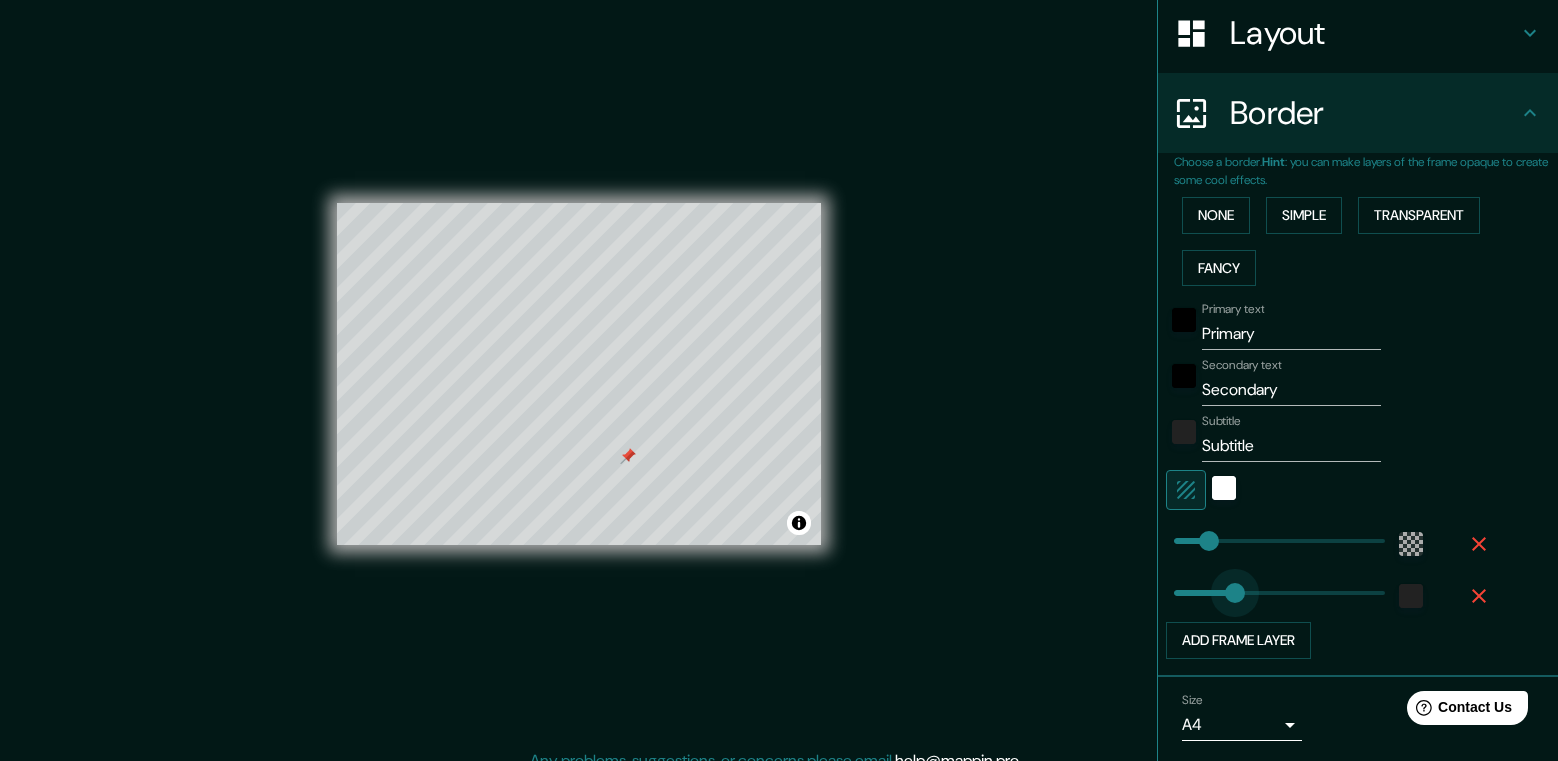type on "142" 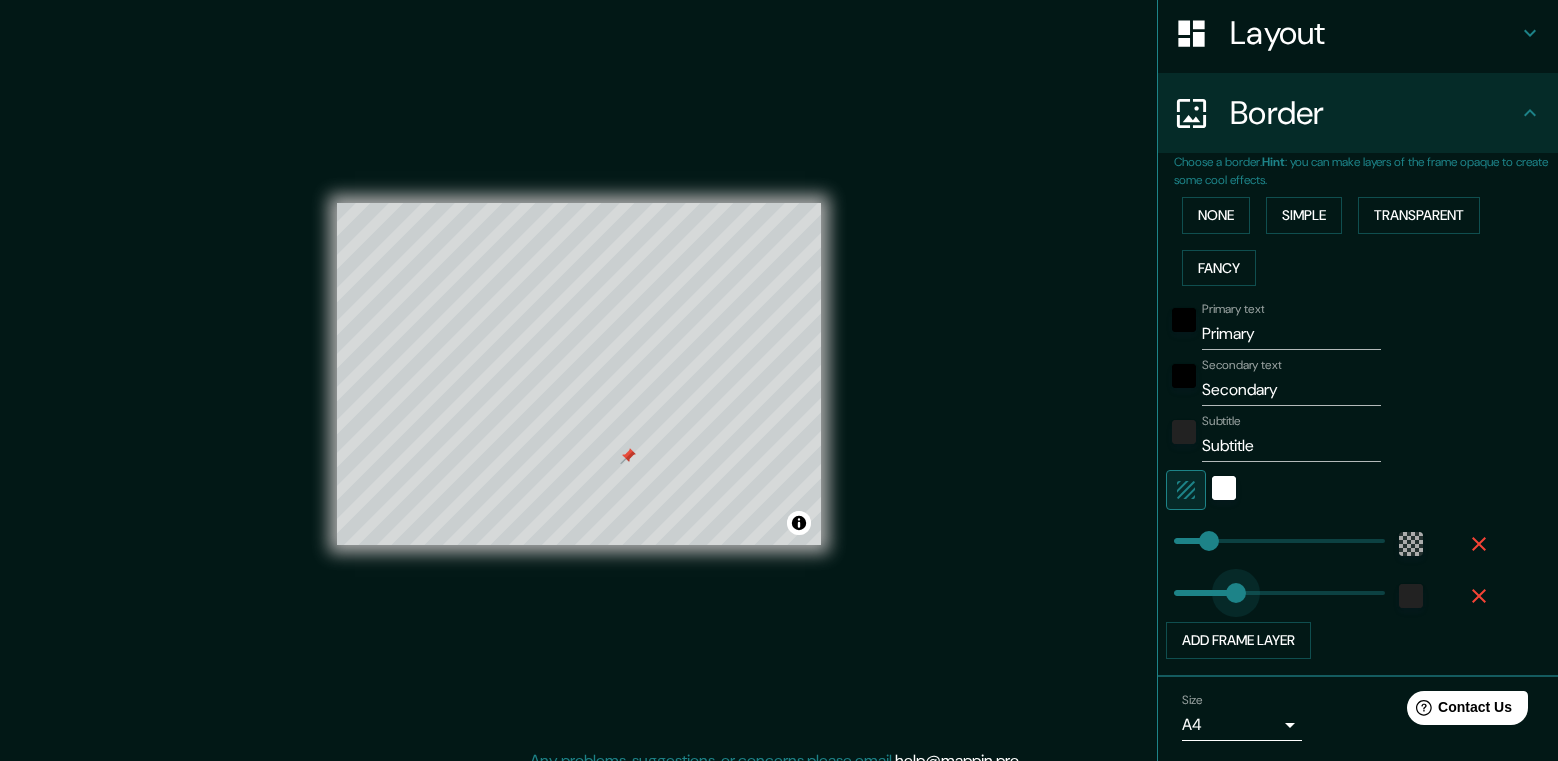 drag, startPoint x: 1174, startPoint y: 590, endPoint x: 1219, endPoint y: 590, distance: 45 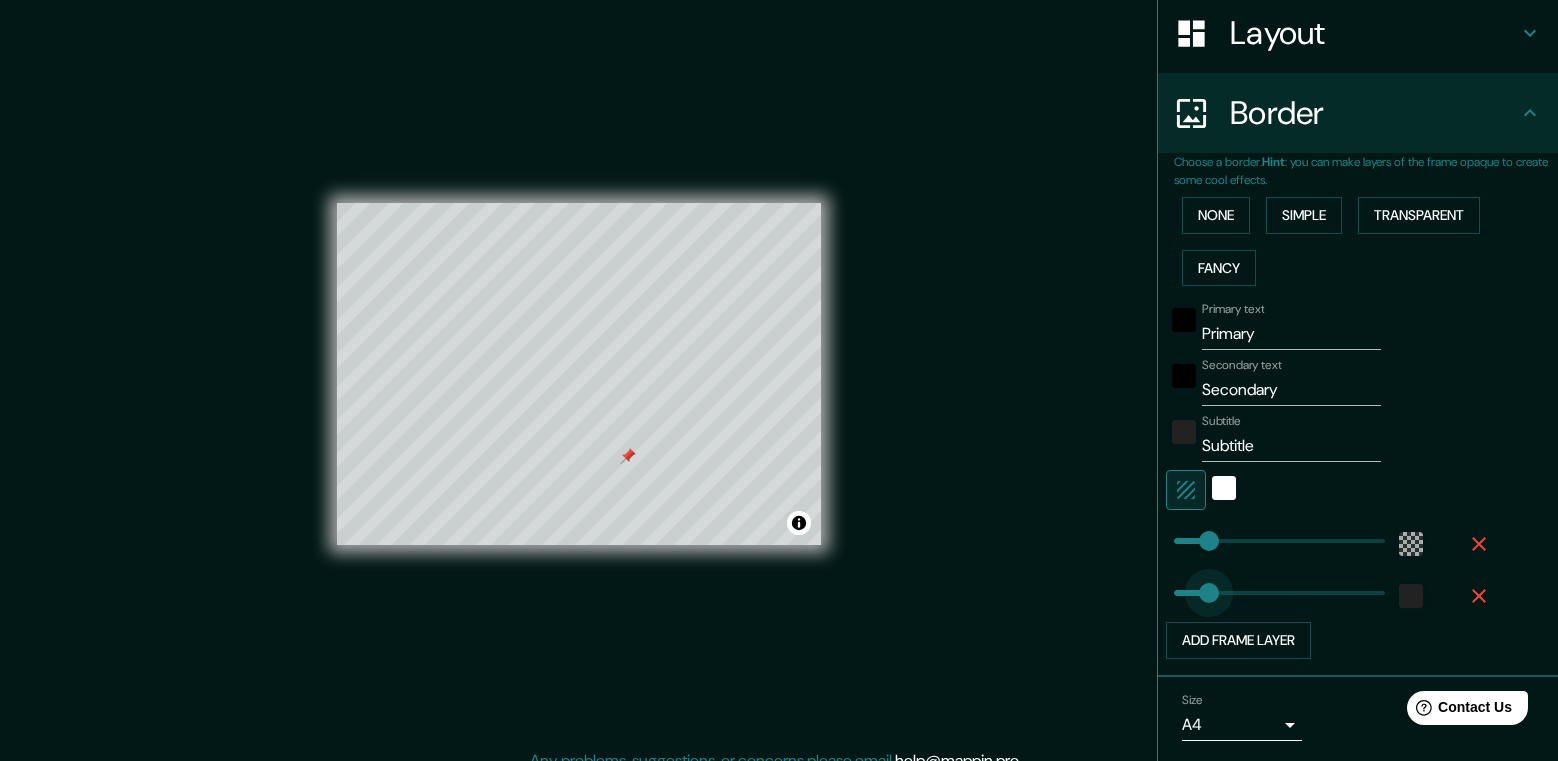 type on "0" 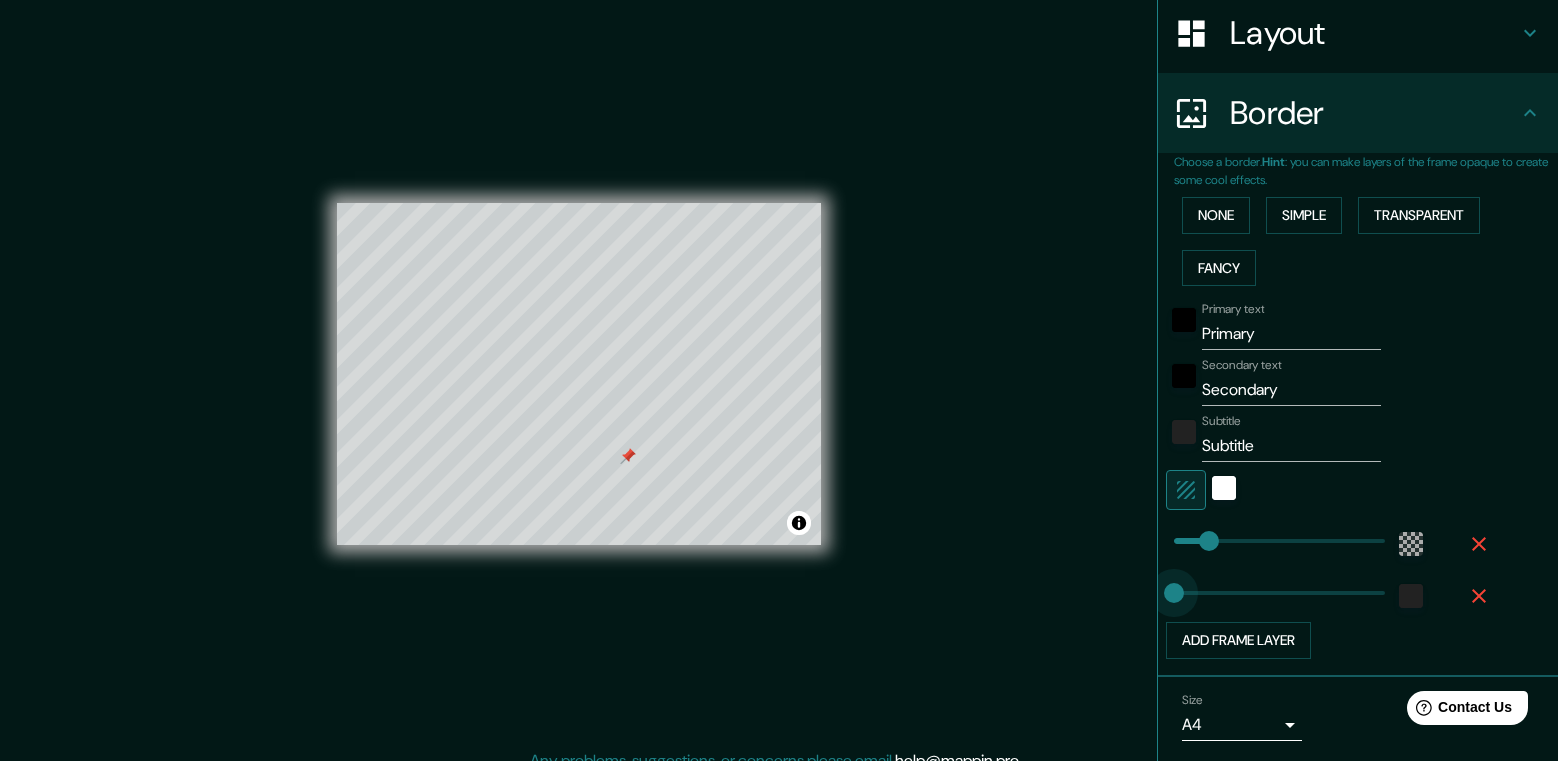 drag, startPoint x: 1219, startPoint y: 592, endPoint x: 1139, endPoint y: 596, distance: 80.09994 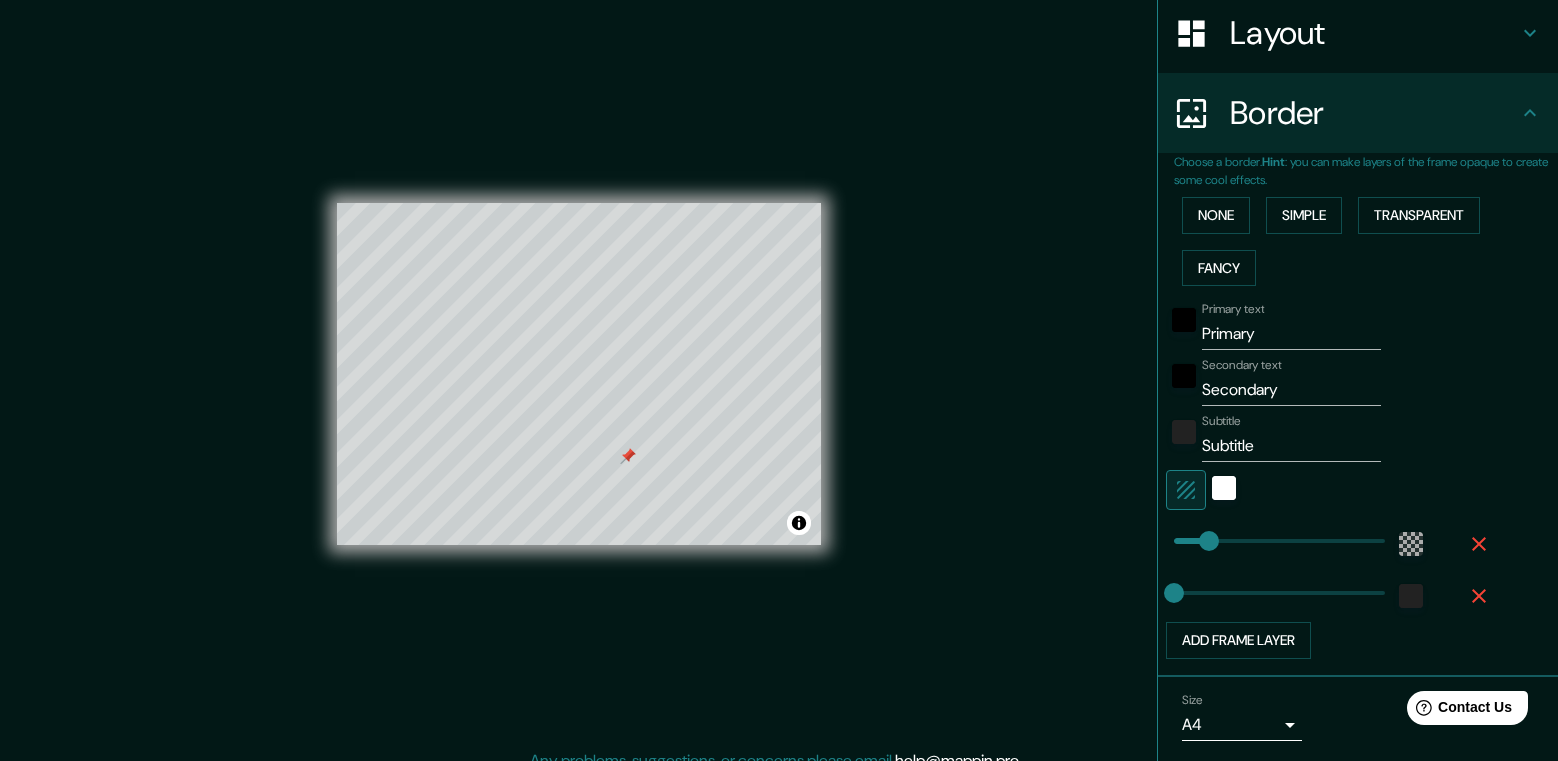 type on "53" 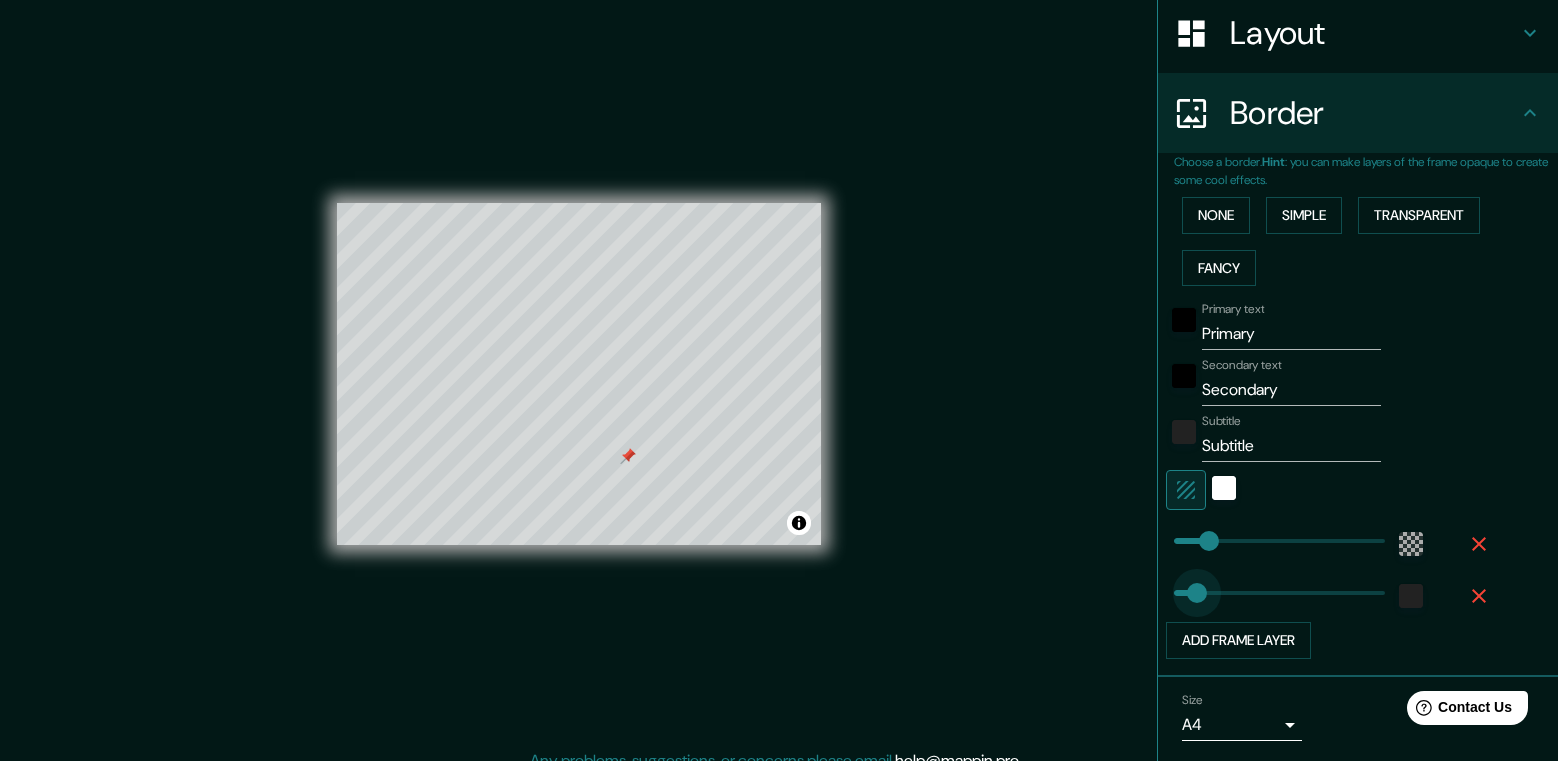 drag, startPoint x: 1157, startPoint y: 585, endPoint x: 1180, endPoint y: 585, distance: 23 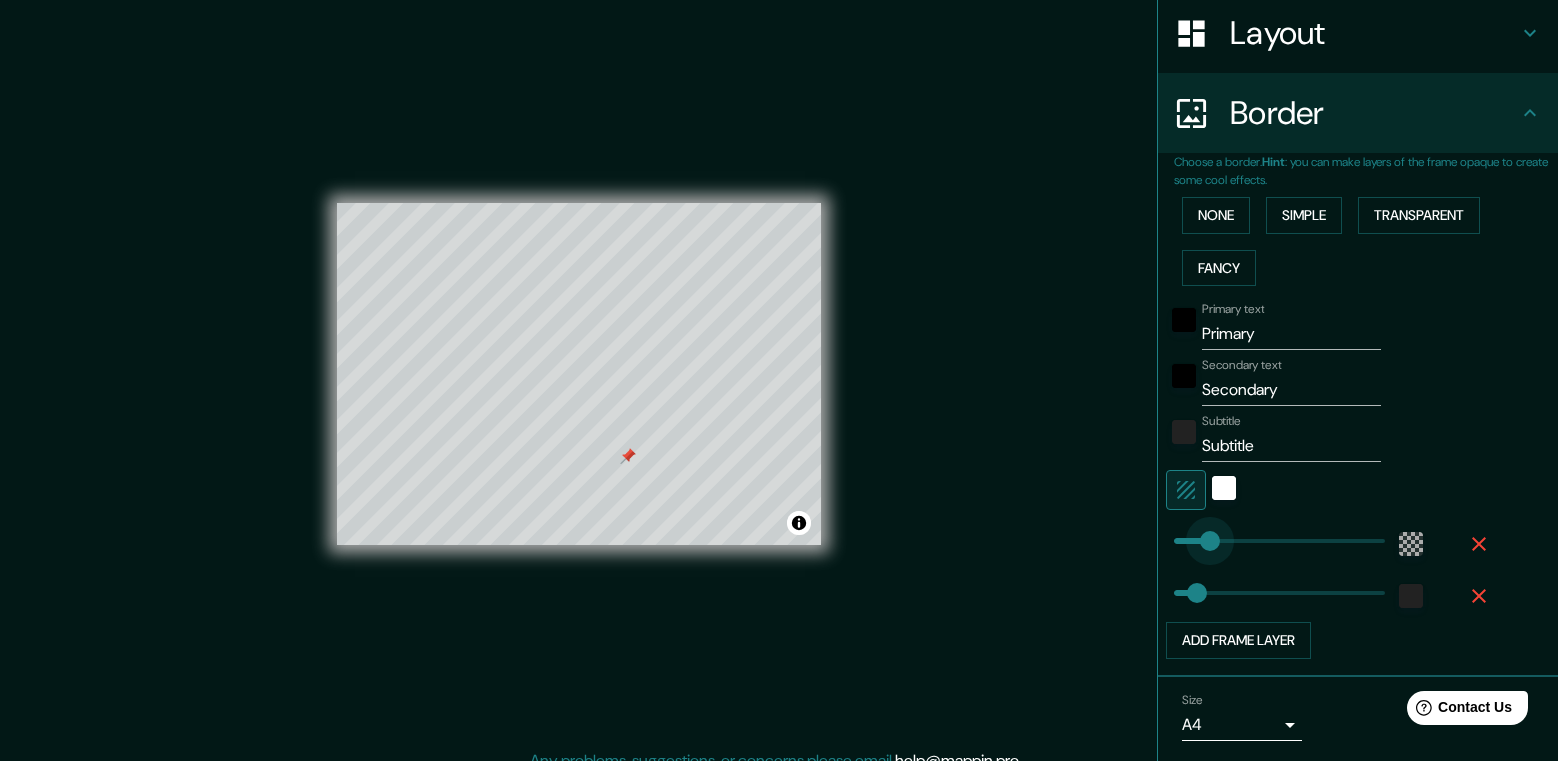 type on "122" 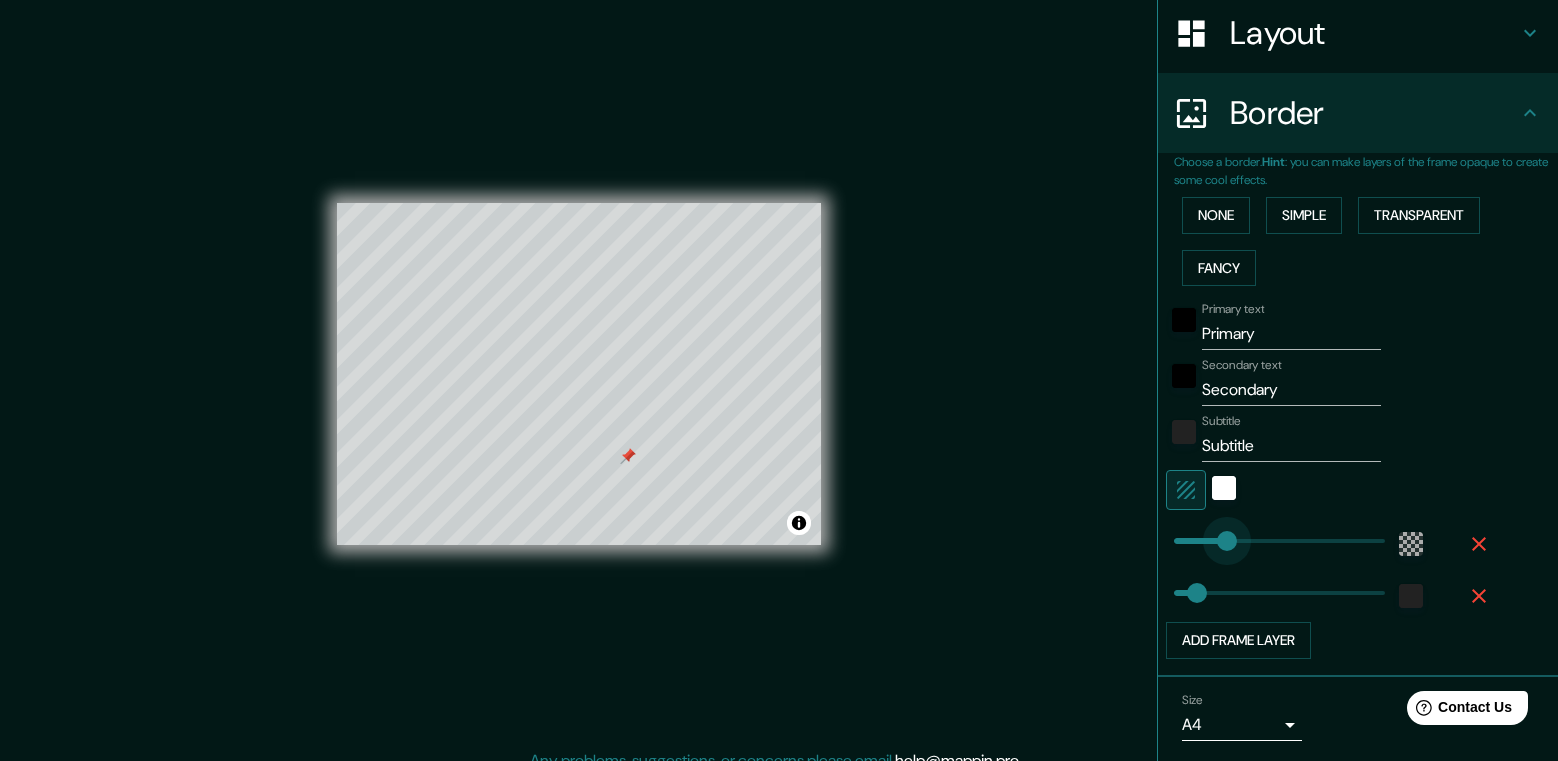 drag, startPoint x: 1193, startPoint y: 534, endPoint x: 1210, endPoint y: 531, distance: 17.262676 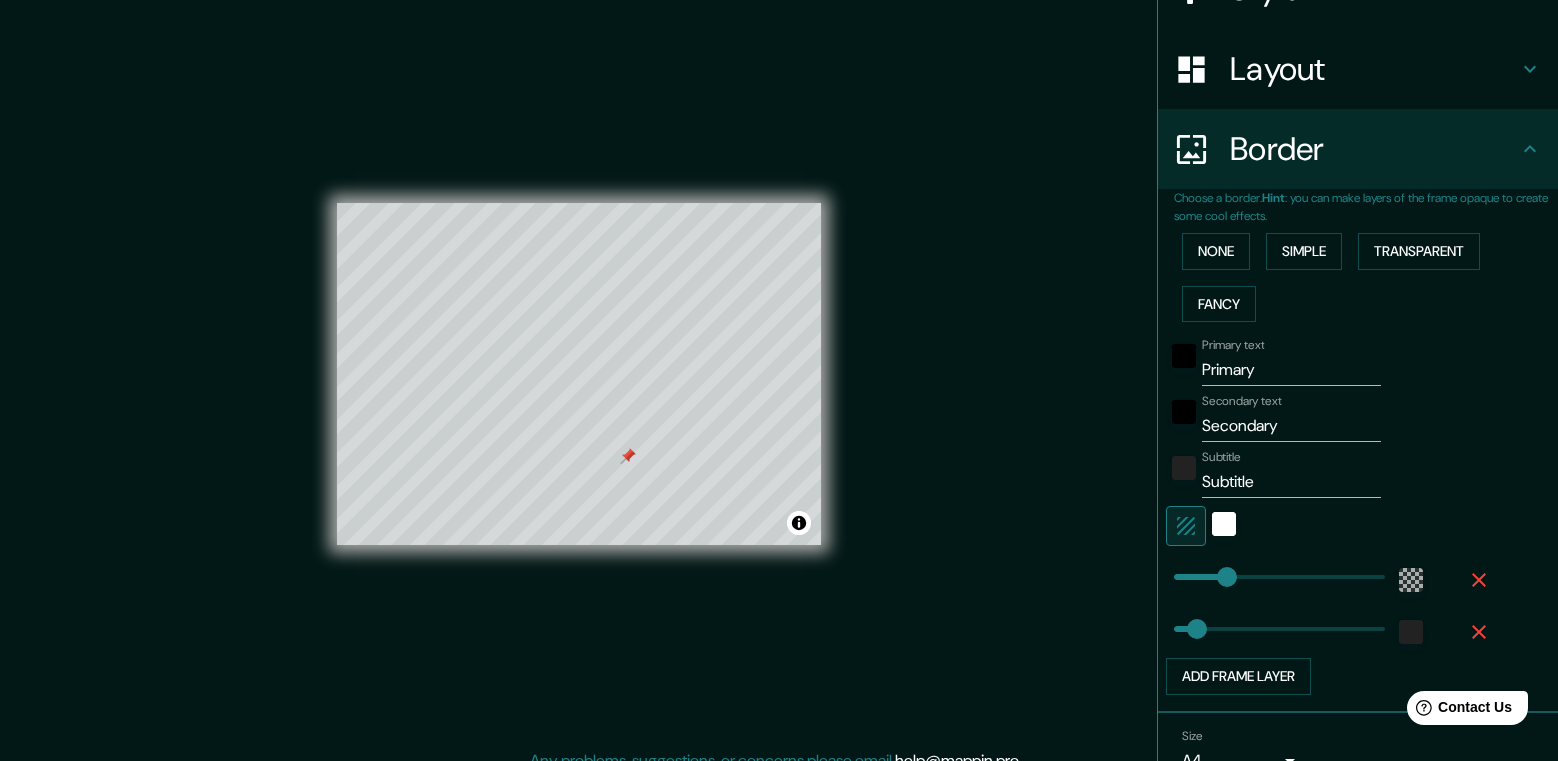 scroll, scrollTop: 377, scrollLeft: 0, axis: vertical 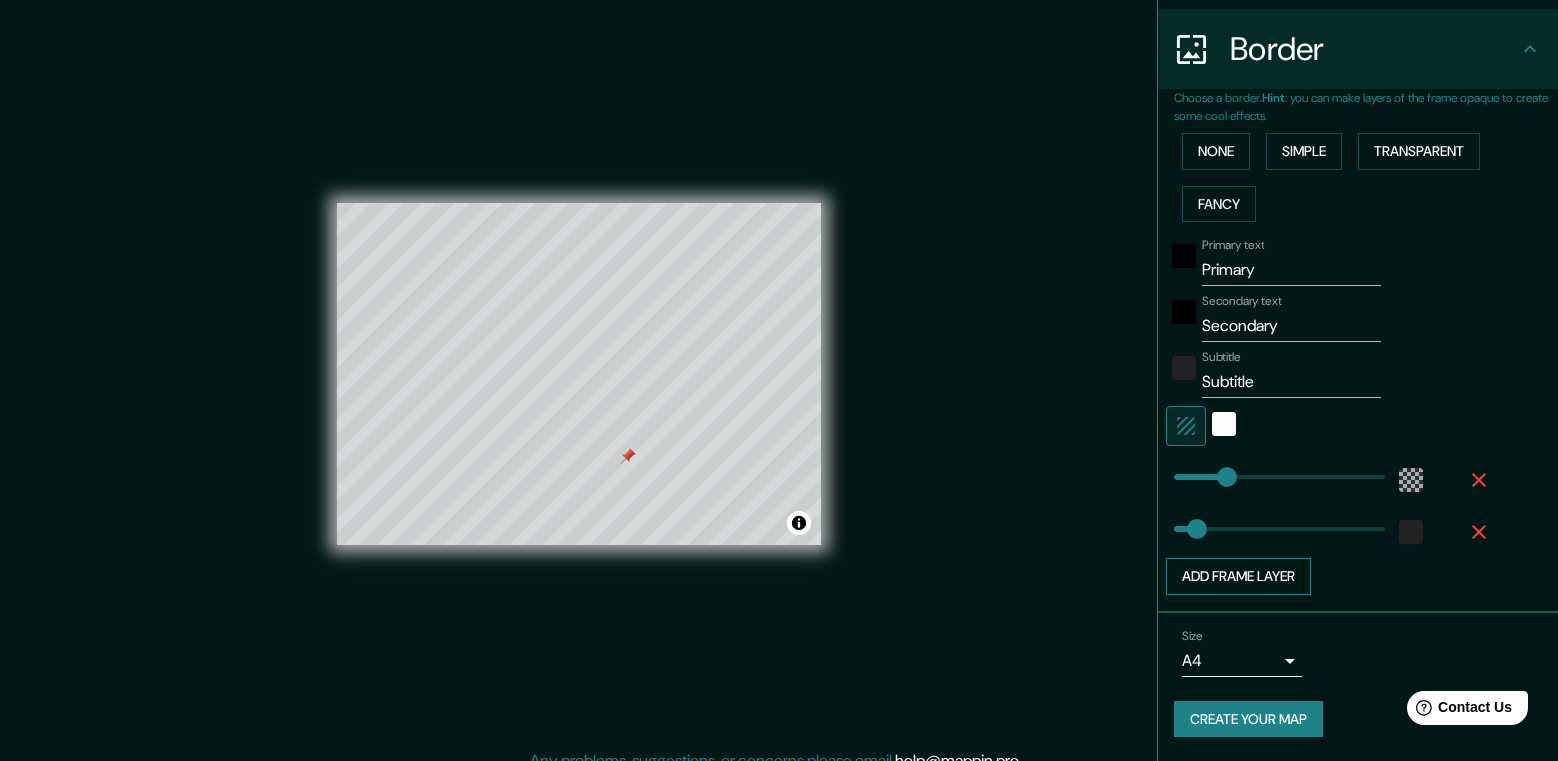 click on "Add frame layer" at bounding box center [1238, 576] 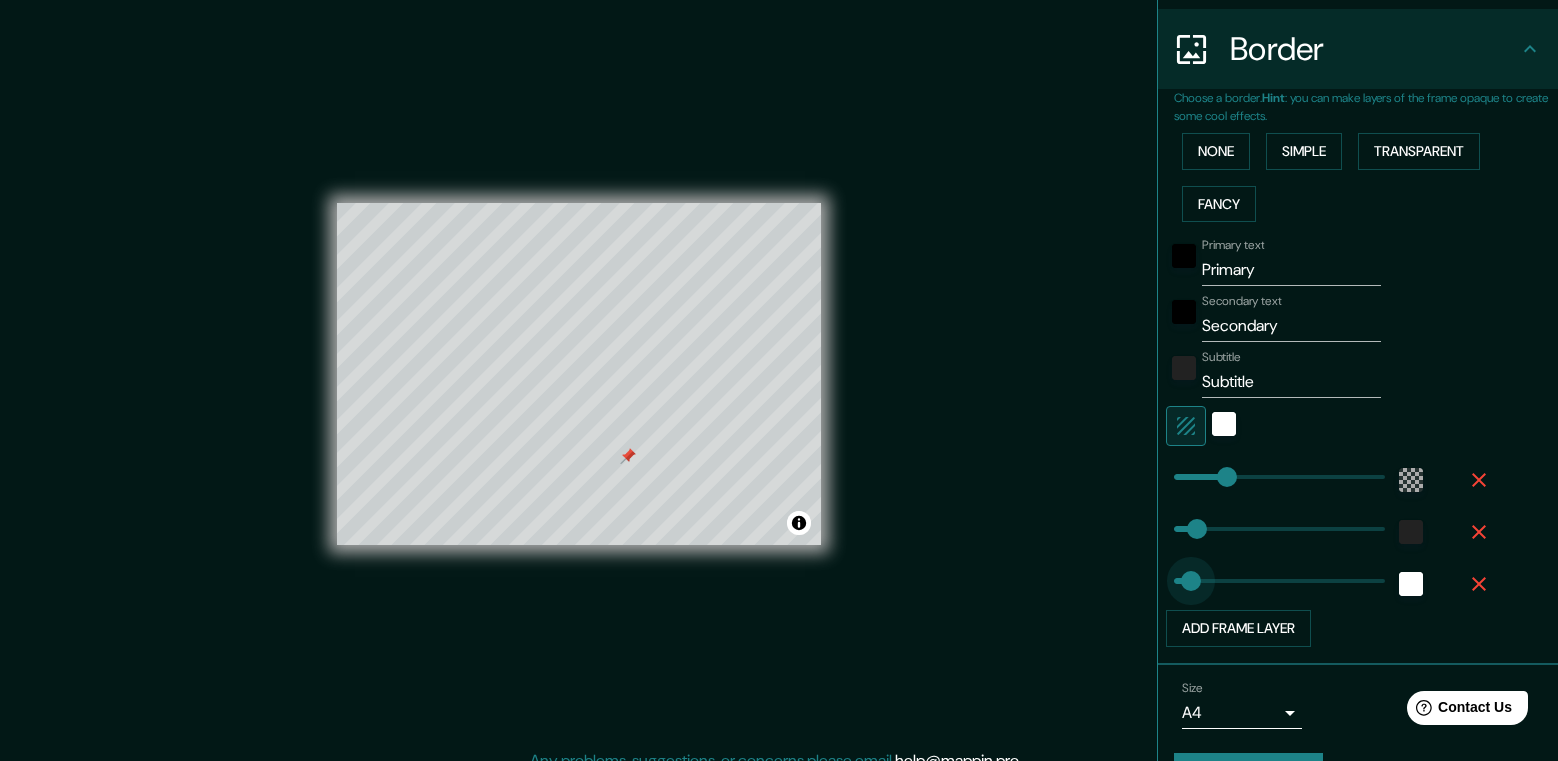 type on "28" 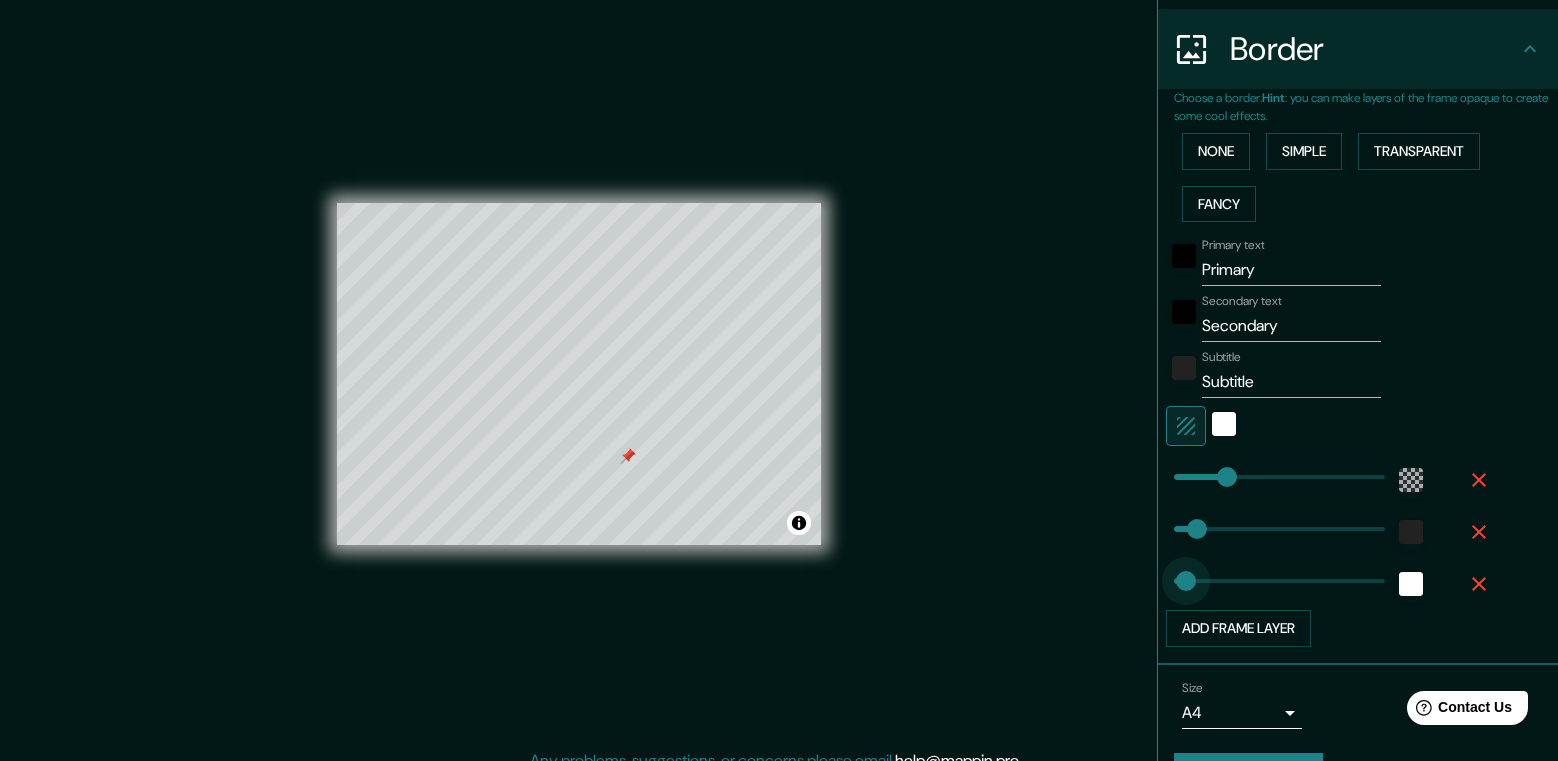 type on "0" 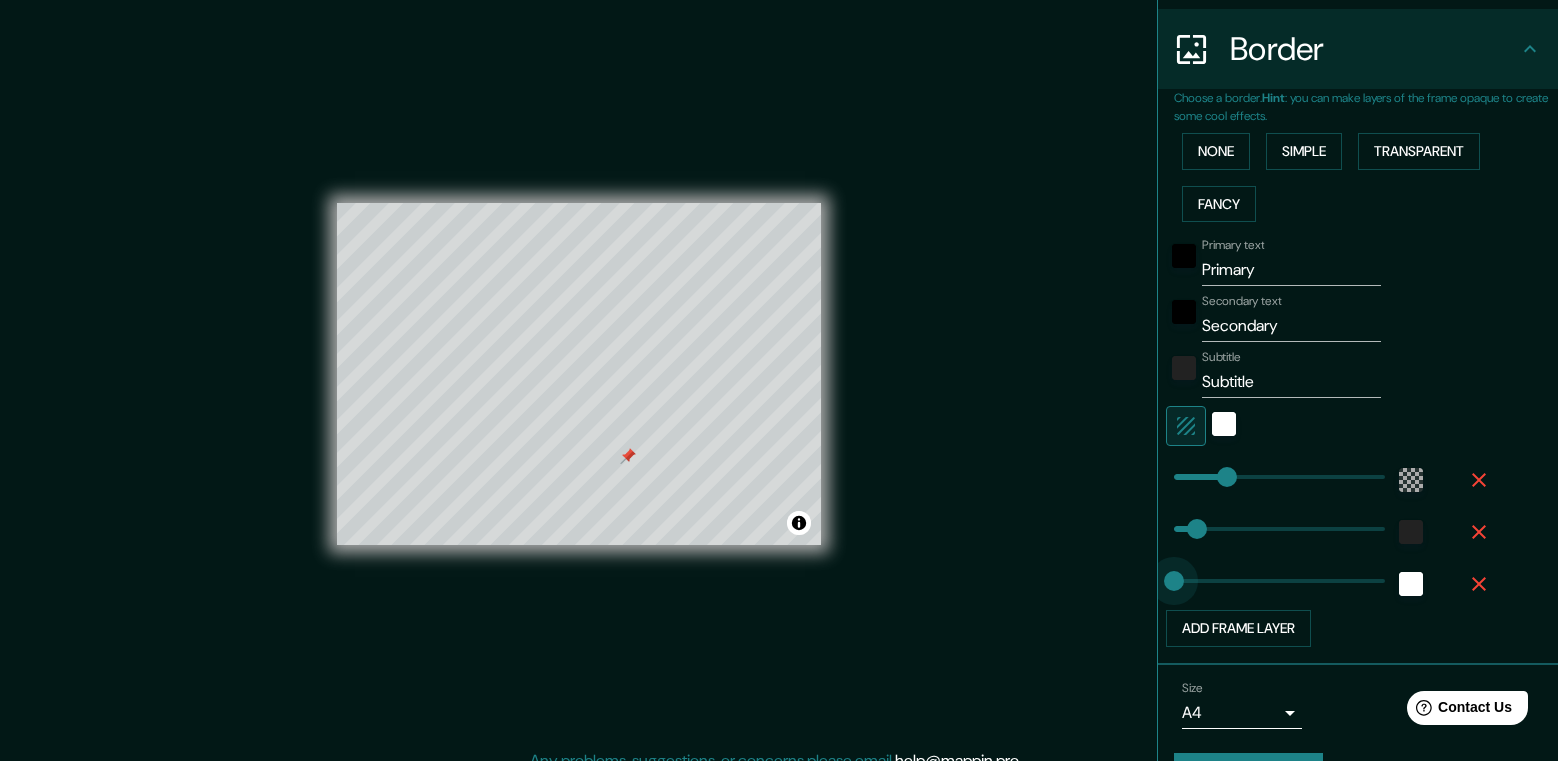 drag, startPoint x: 1170, startPoint y: 577, endPoint x: 1097, endPoint y: 576, distance: 73.00685 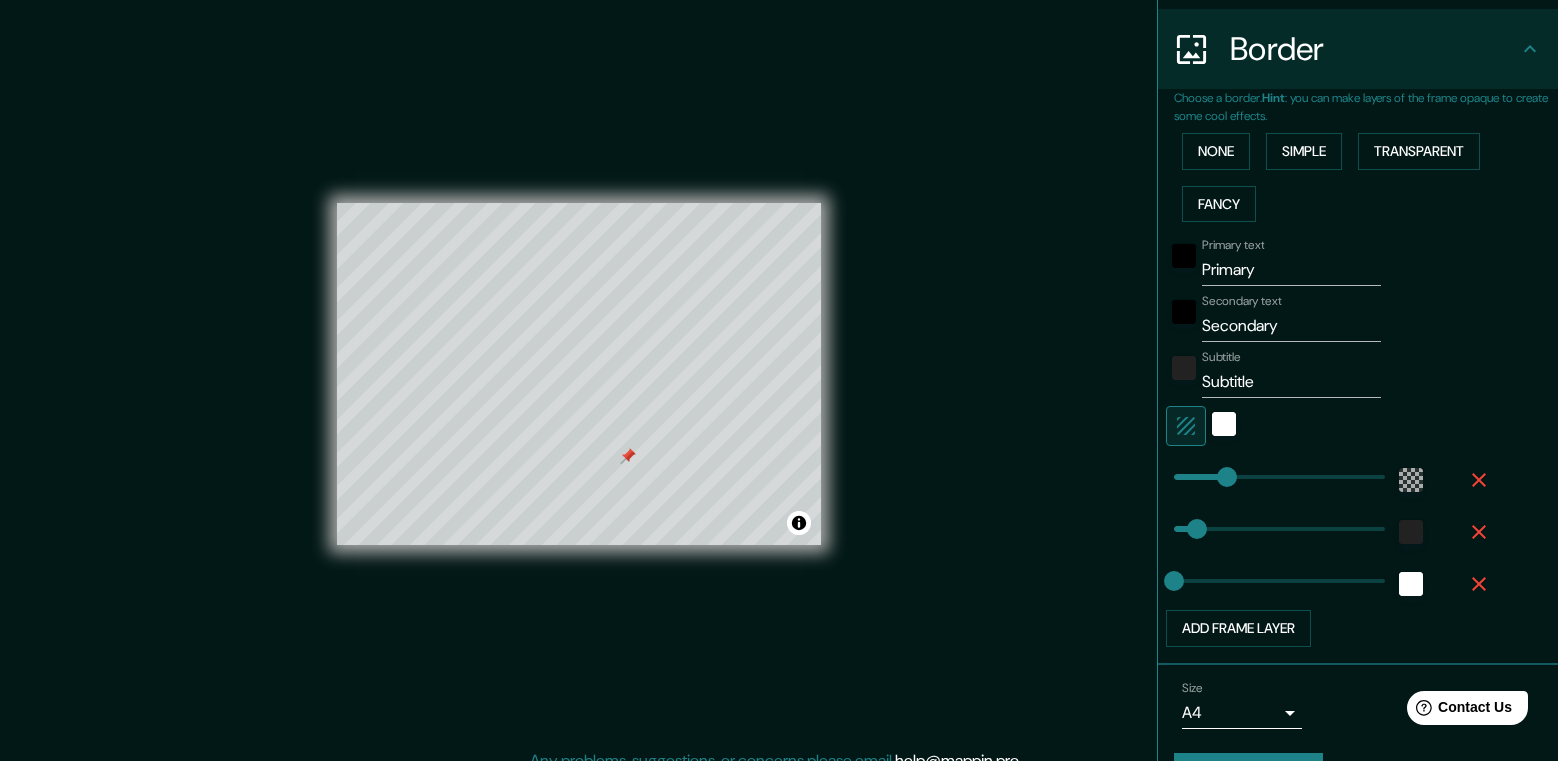 click 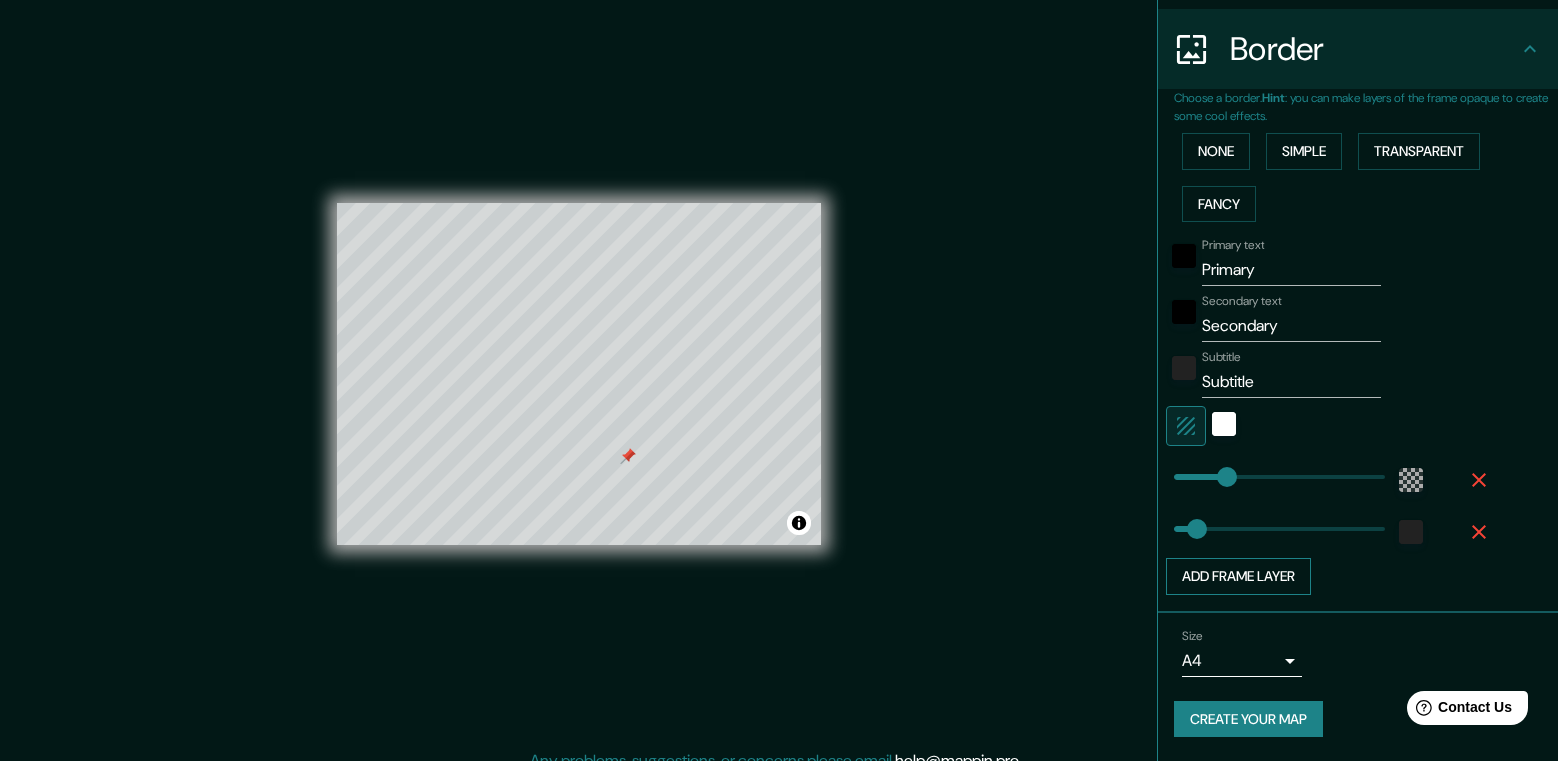 click on "Add frame layer" at bounding box center [1238, 576] 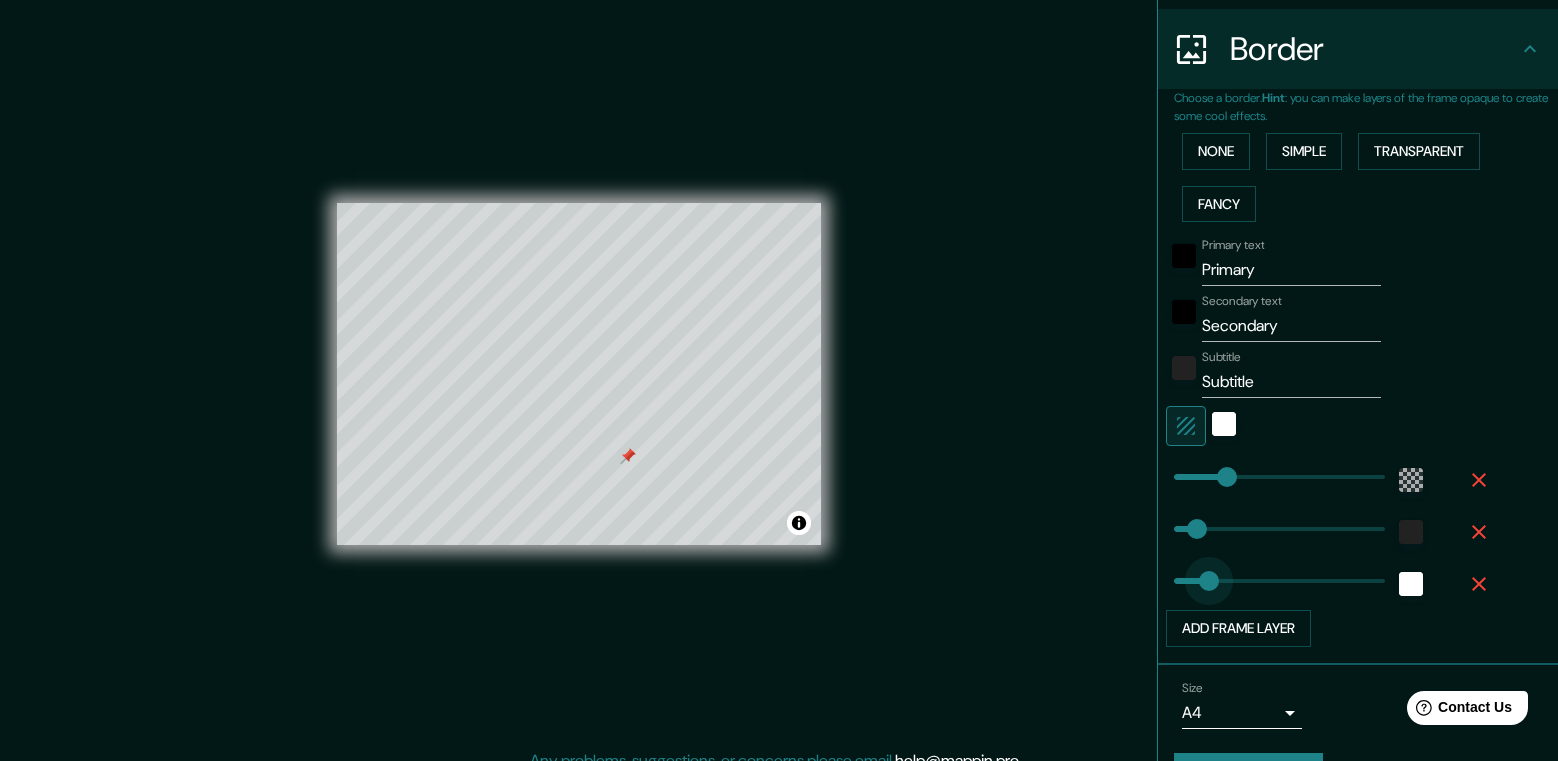 type on "0" 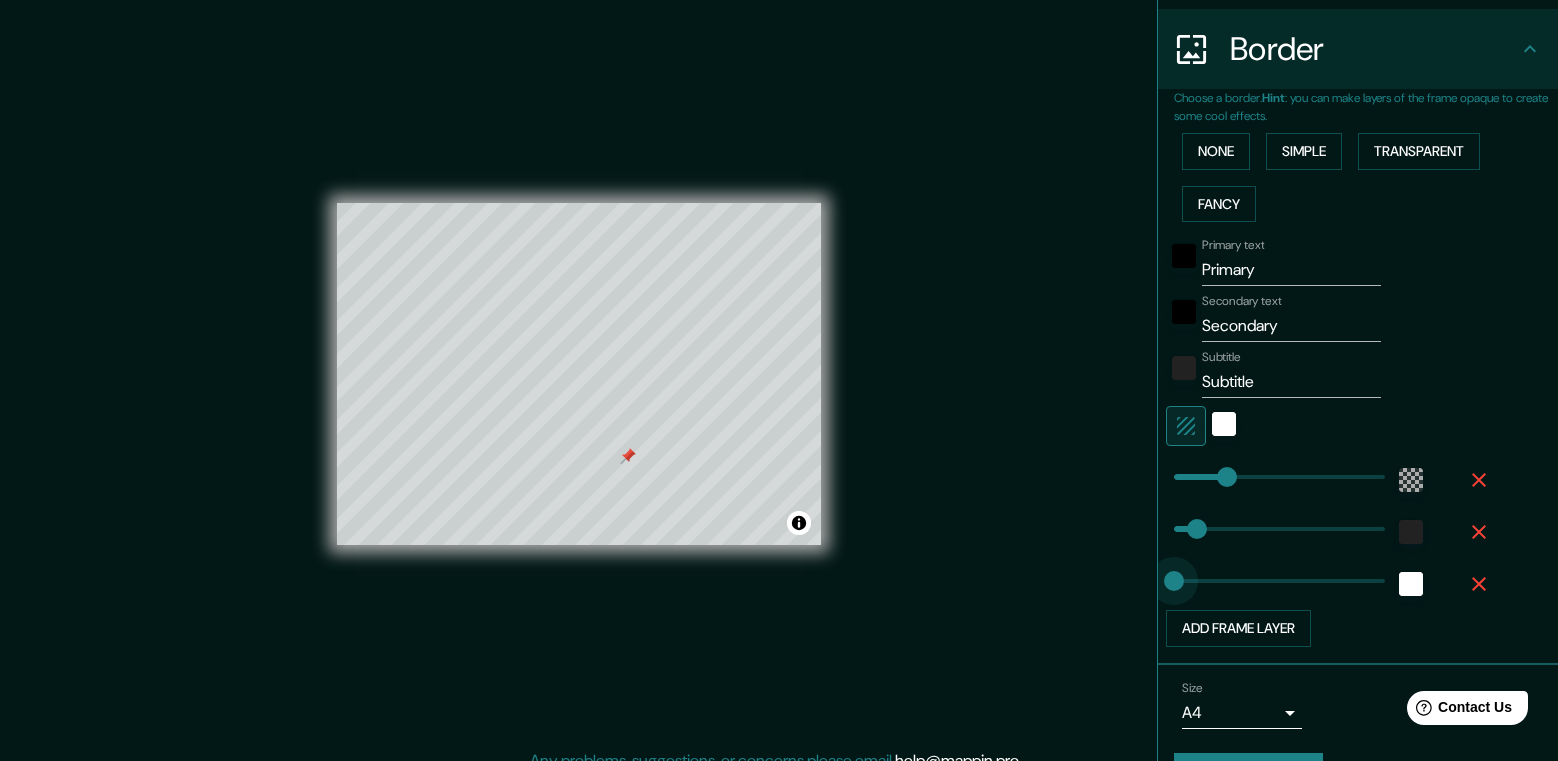 drag, startPoint x: 1235, startPoint y: 576, endPoint x: 1154, endPoint y: 575, distance: 81.00617 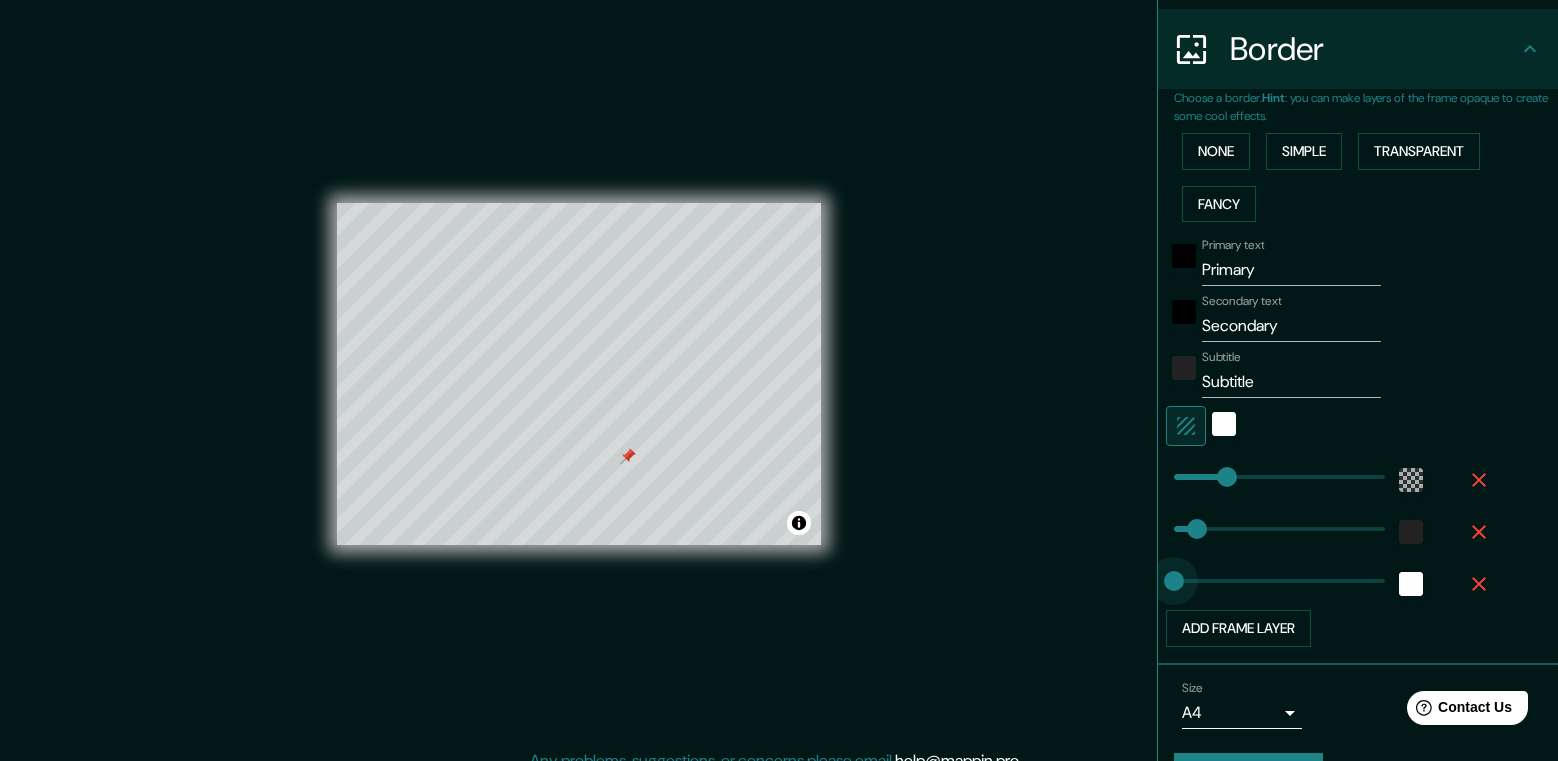 drag, startPoint x: 1149, startPoint y: 574, endPoint x: 1128, endPoint y: 576, distance: 21.095022 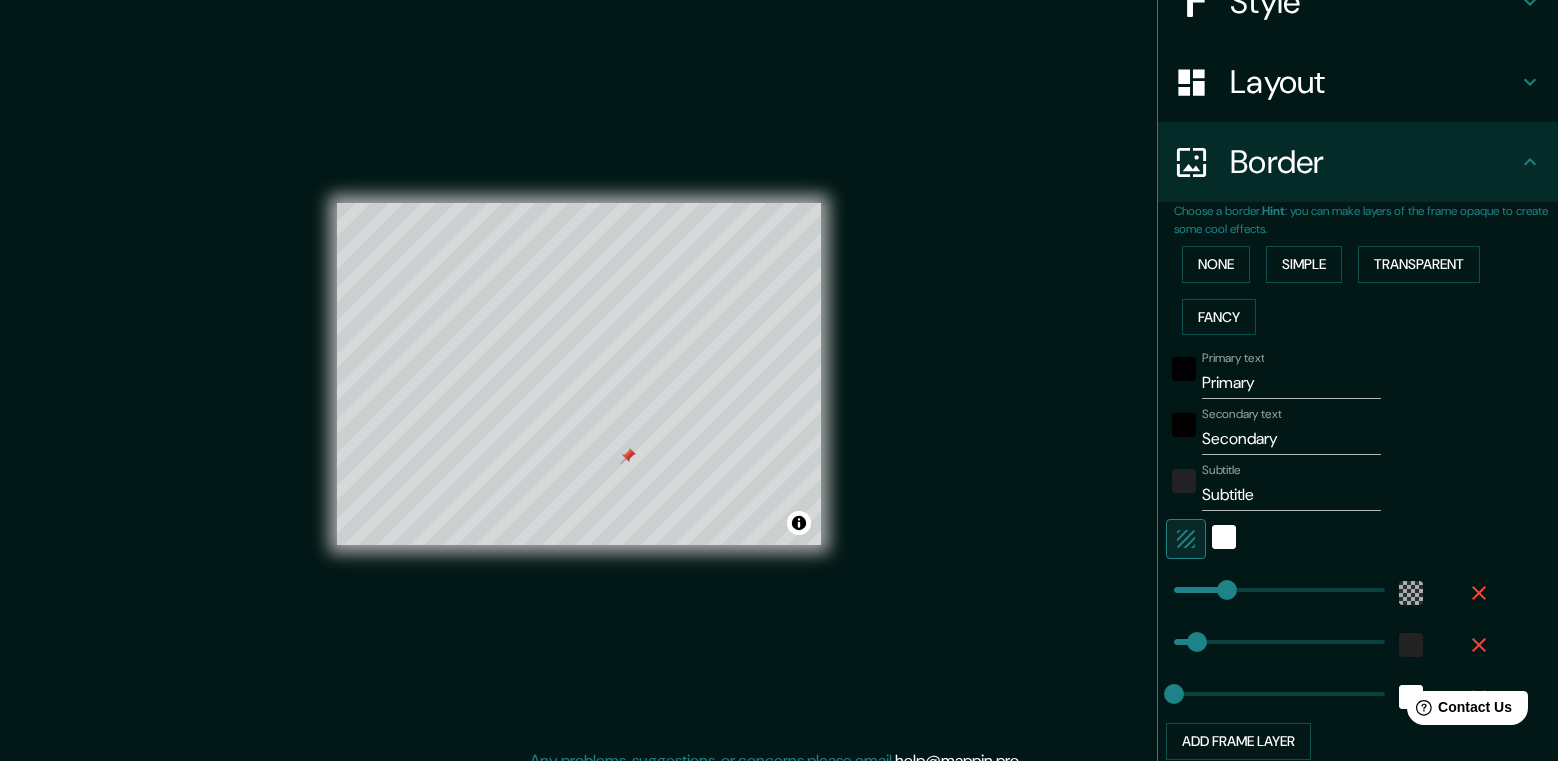 scroll, scrollTop: 129, scrollLeft: 0, axis: vertical 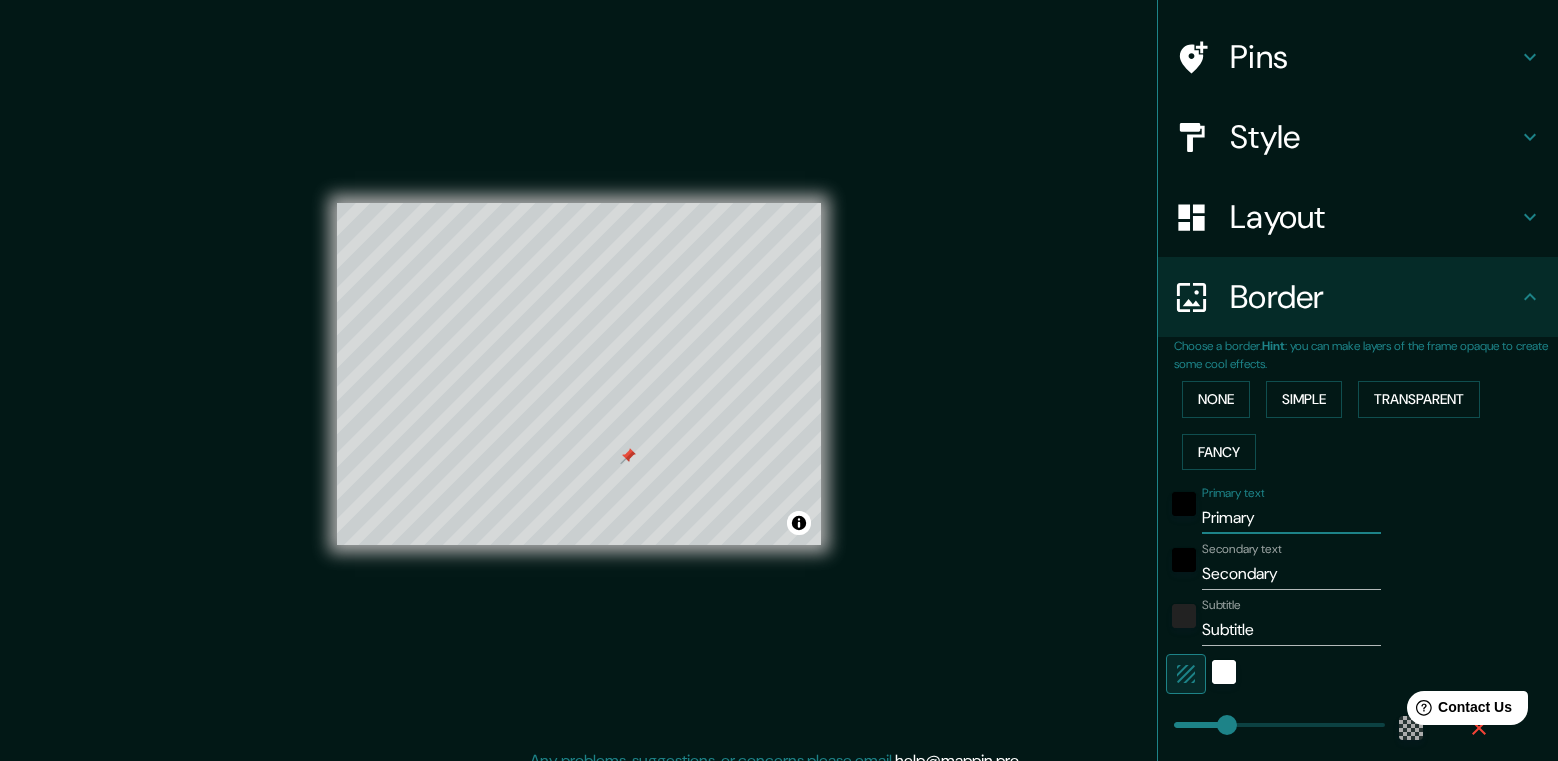 click on "Primary" at bounding box center (1291, 518) 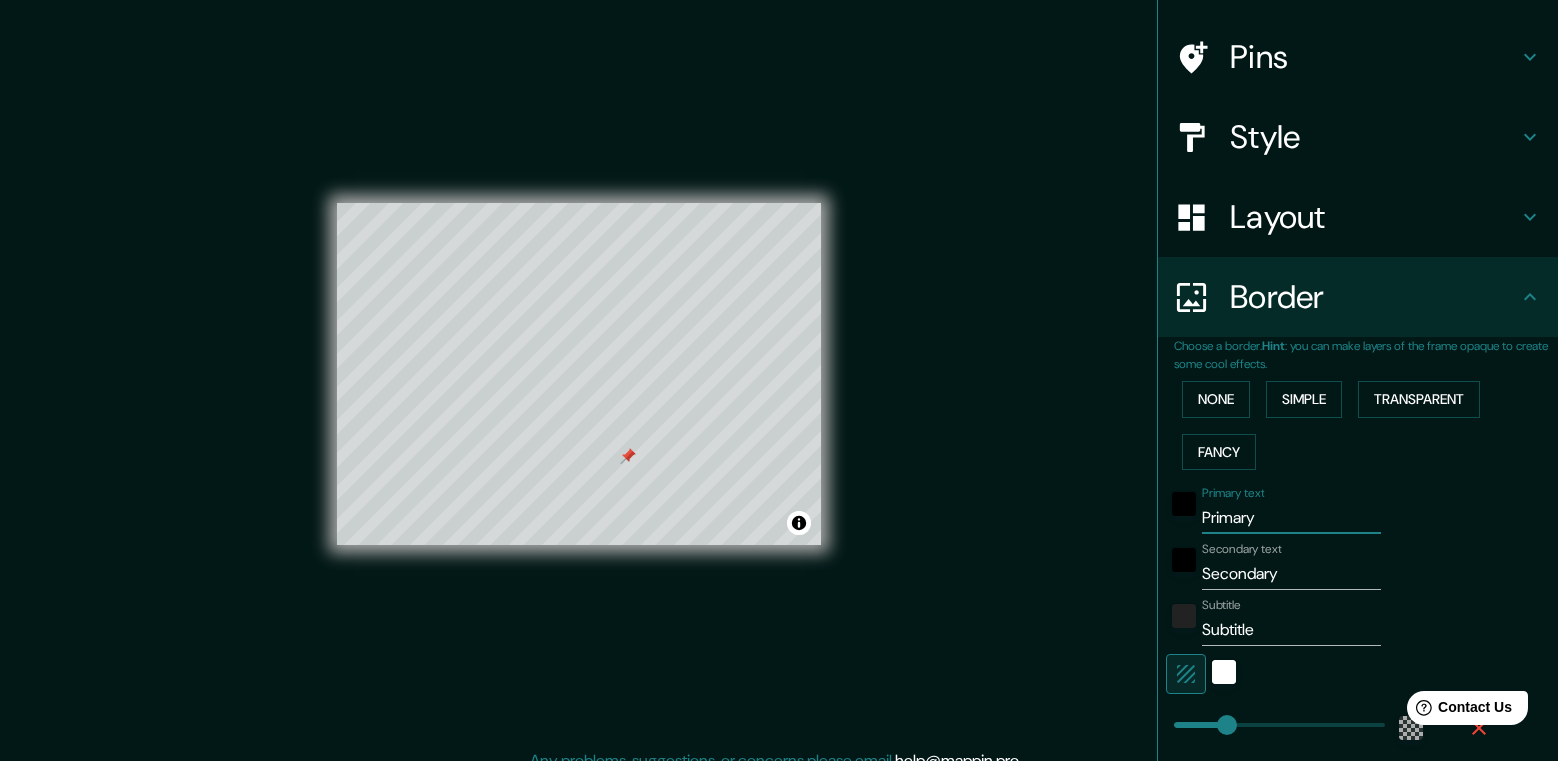 drag, startPoint x: 1247, startPoint y: 517, endPoint x: 1174, endPoint y: 520, distance: 73.061615 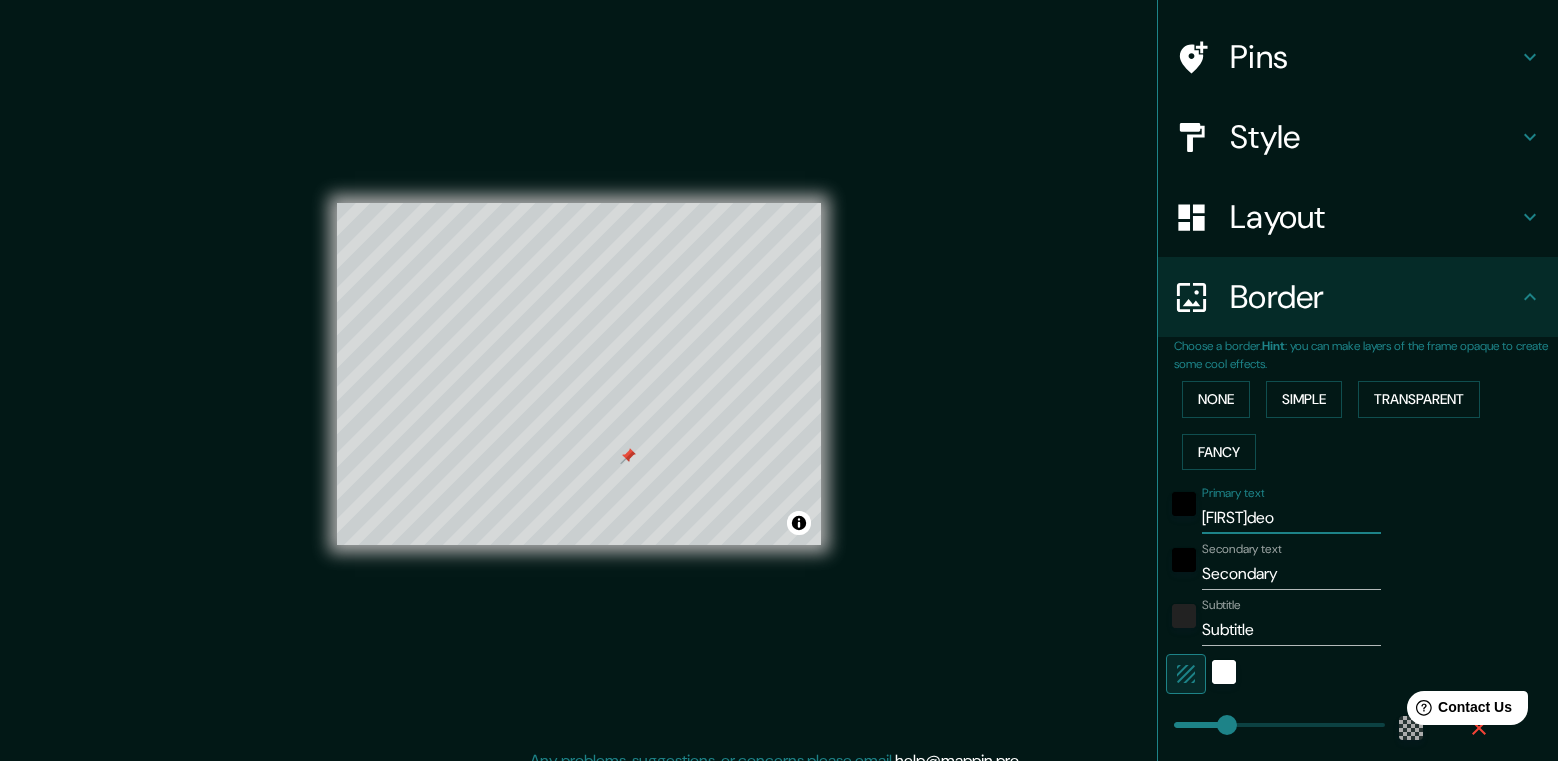 type on "[FIRST]deo" 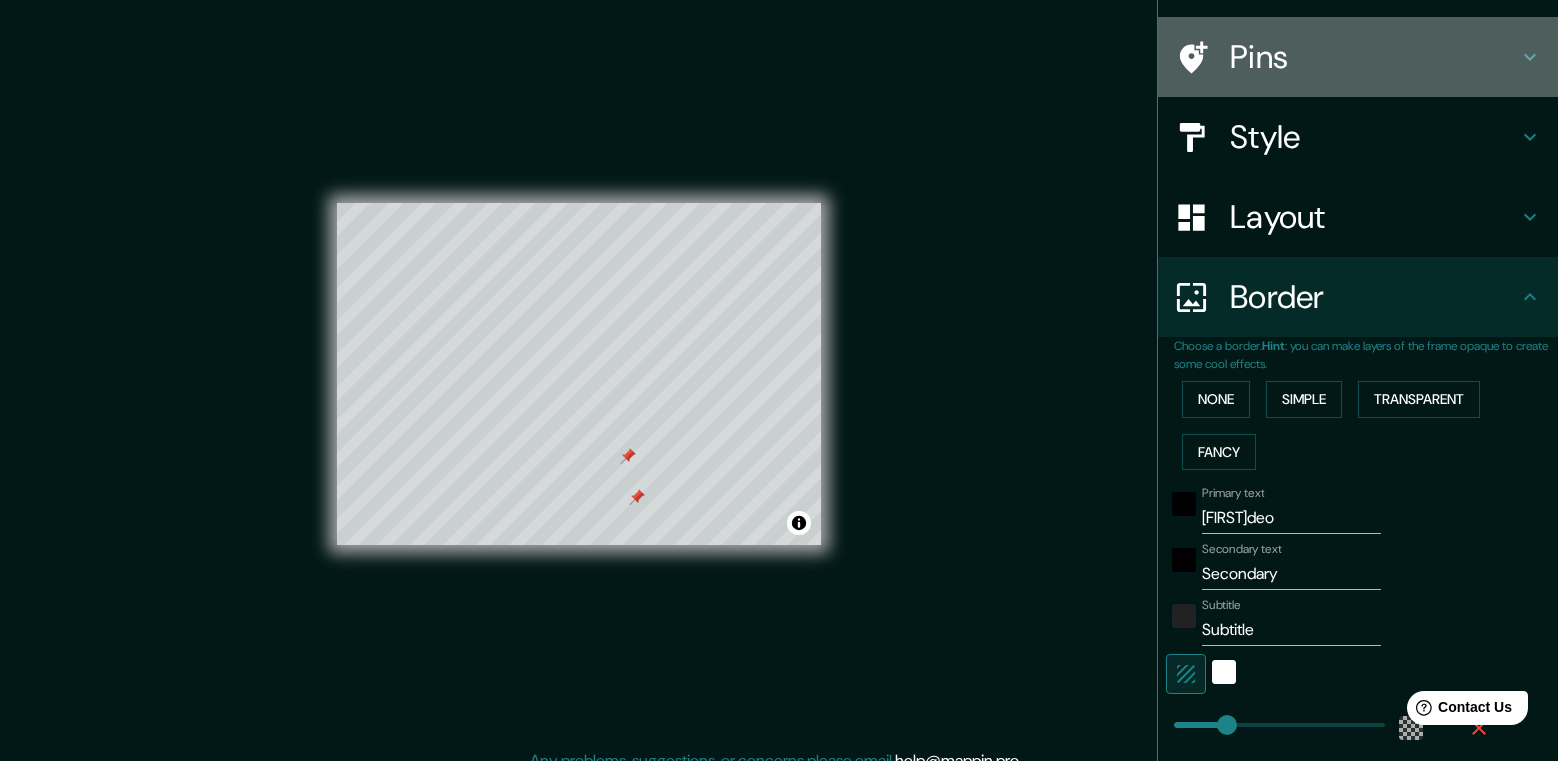 click on "Pins" at bounding box center (1374, 57) 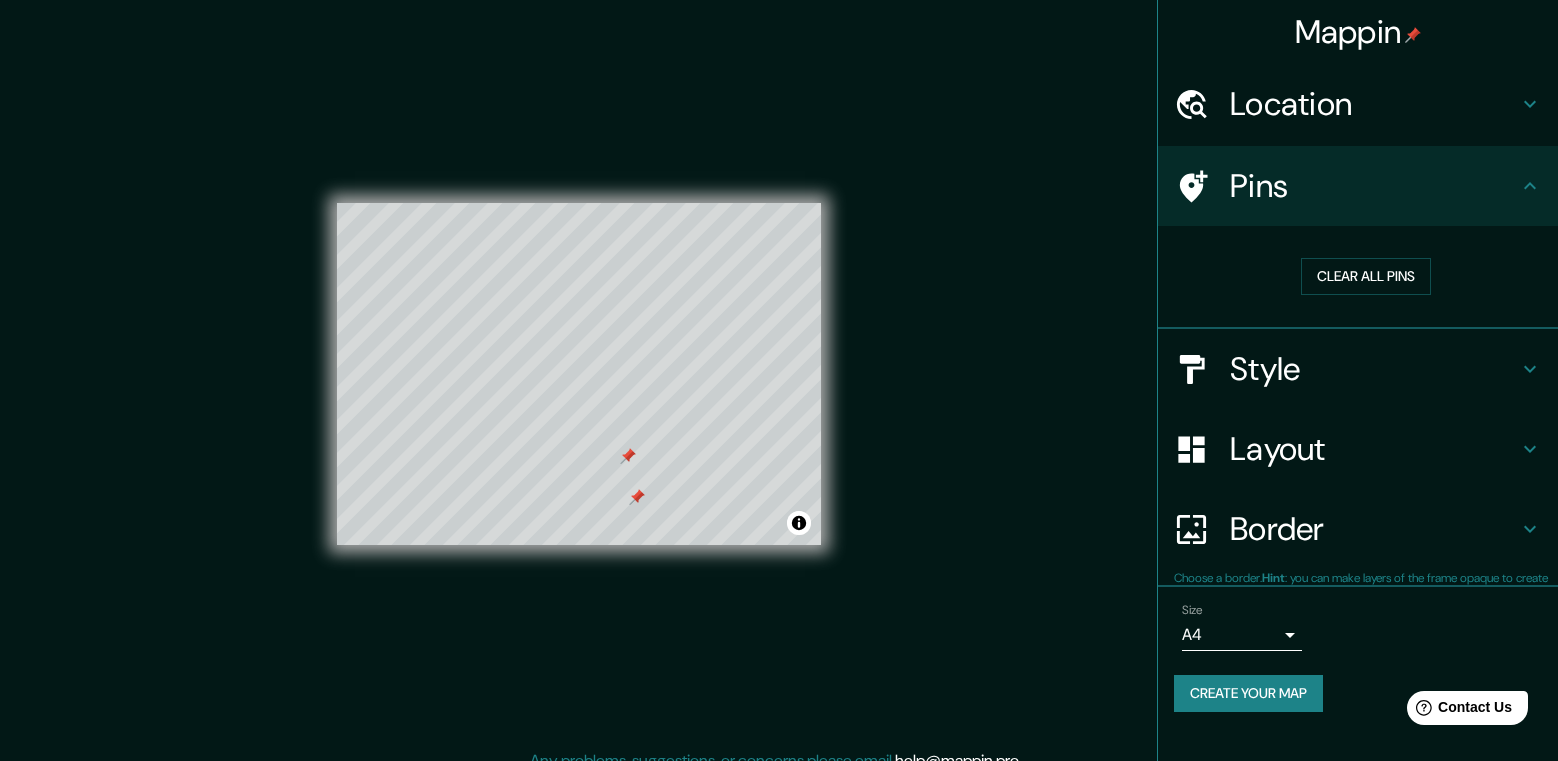 scroll, scrollTop: 0, scrollLeft: 0, axis: both 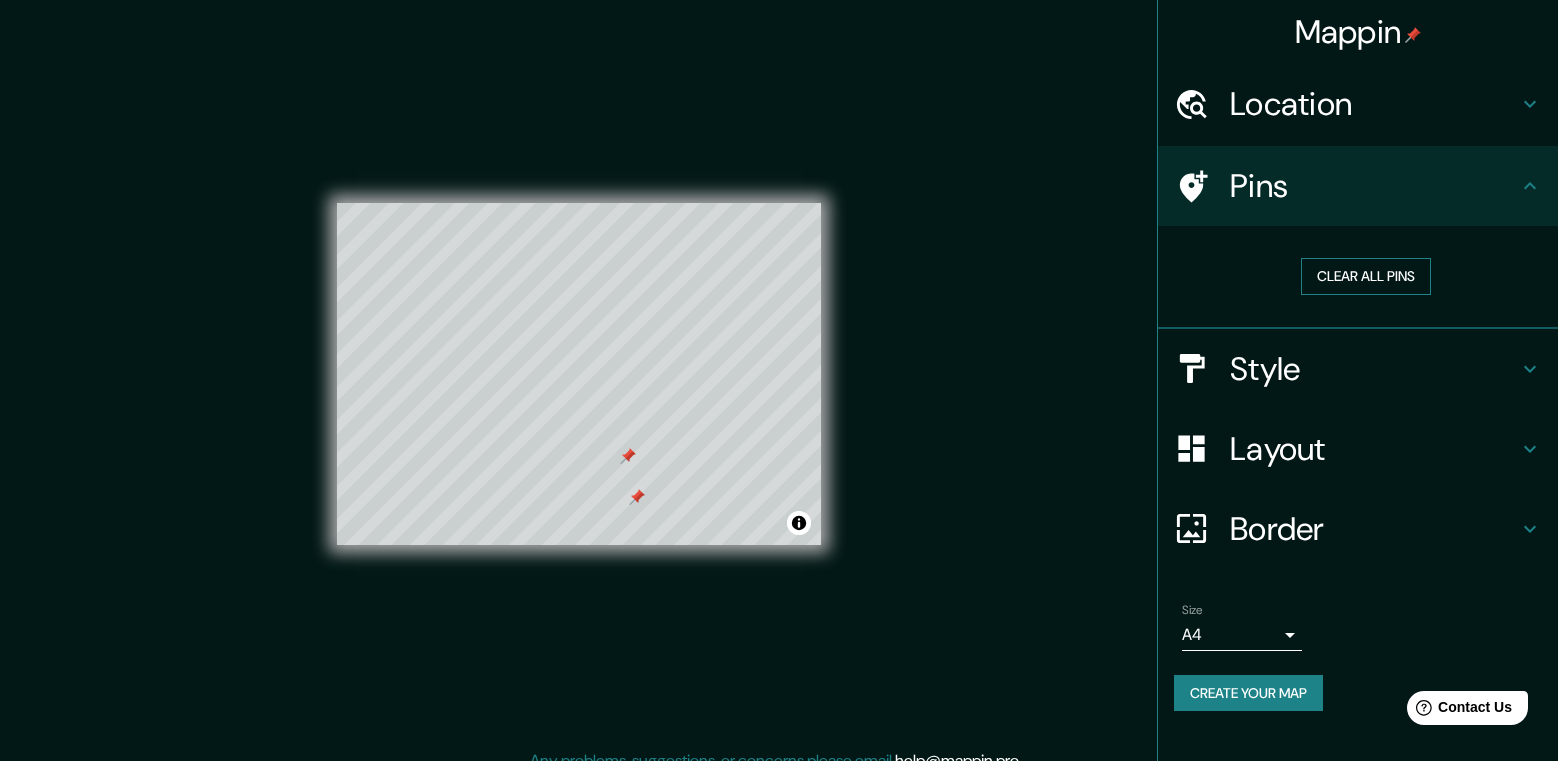 click on "Clear all pins" at bounding box center (1366, 276) 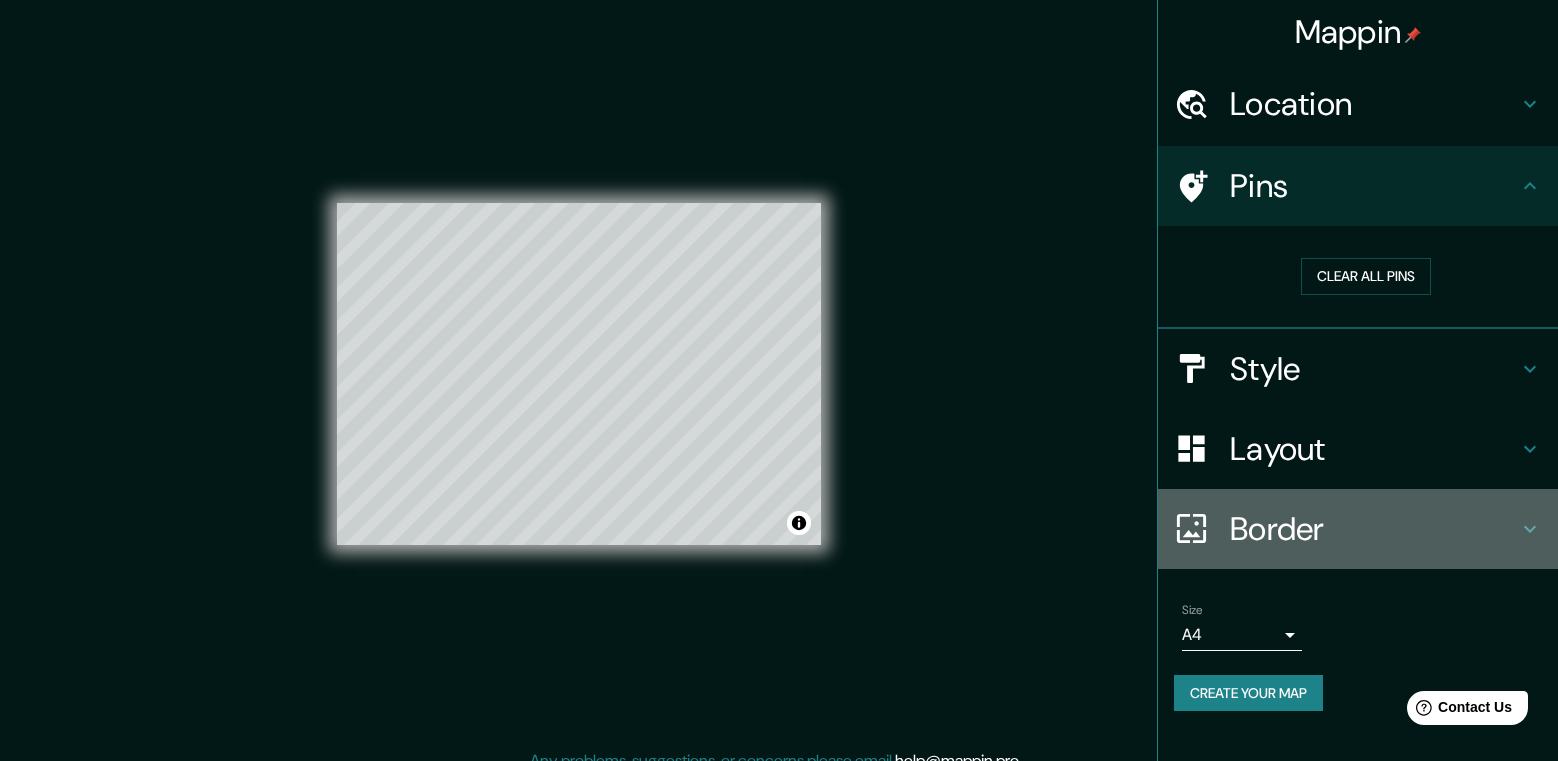 click on "Border" at bounding box center (1374, 529) 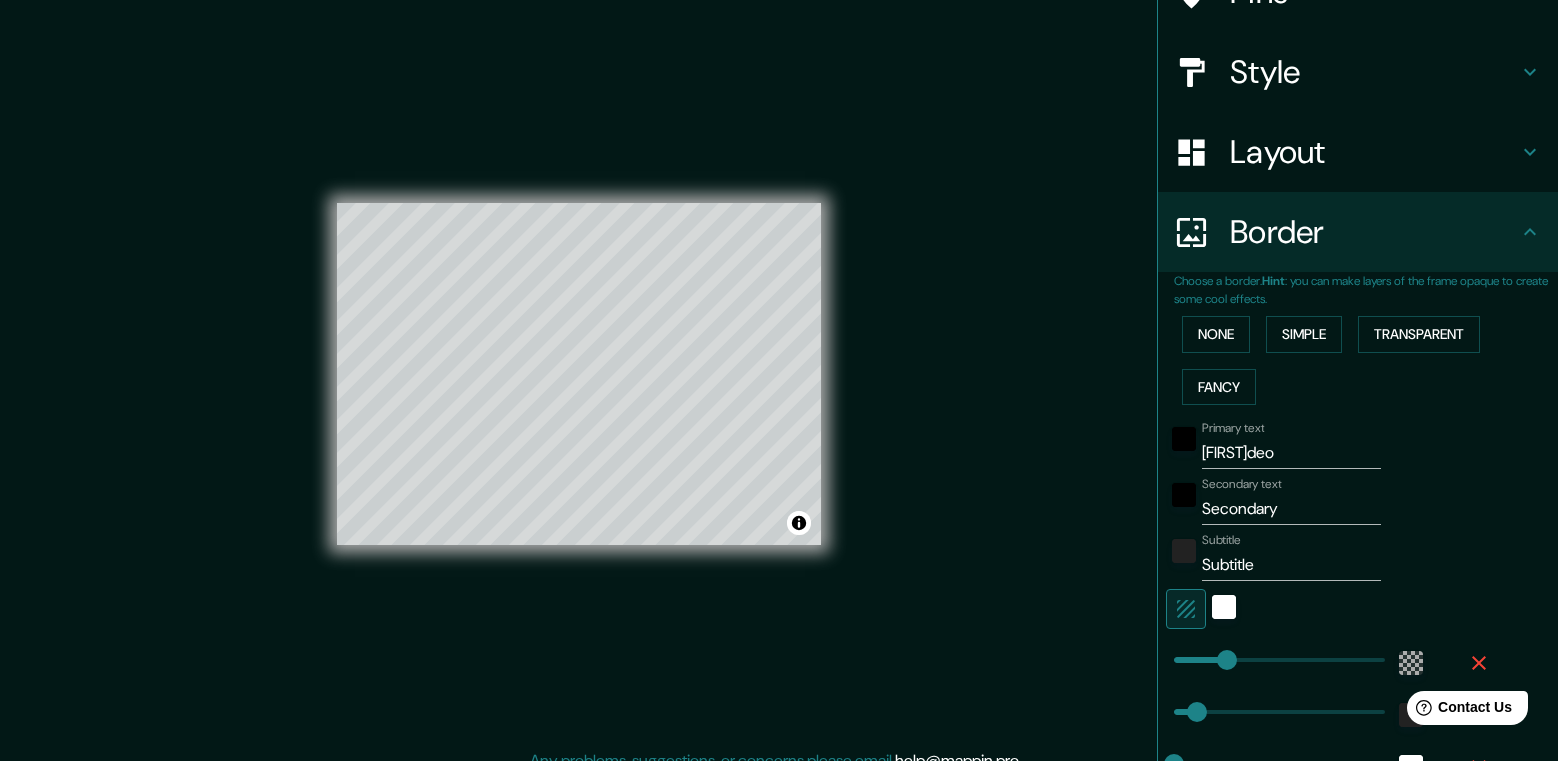scroll, scrollTop: 200, scrollLeft: 0, axis: vertical 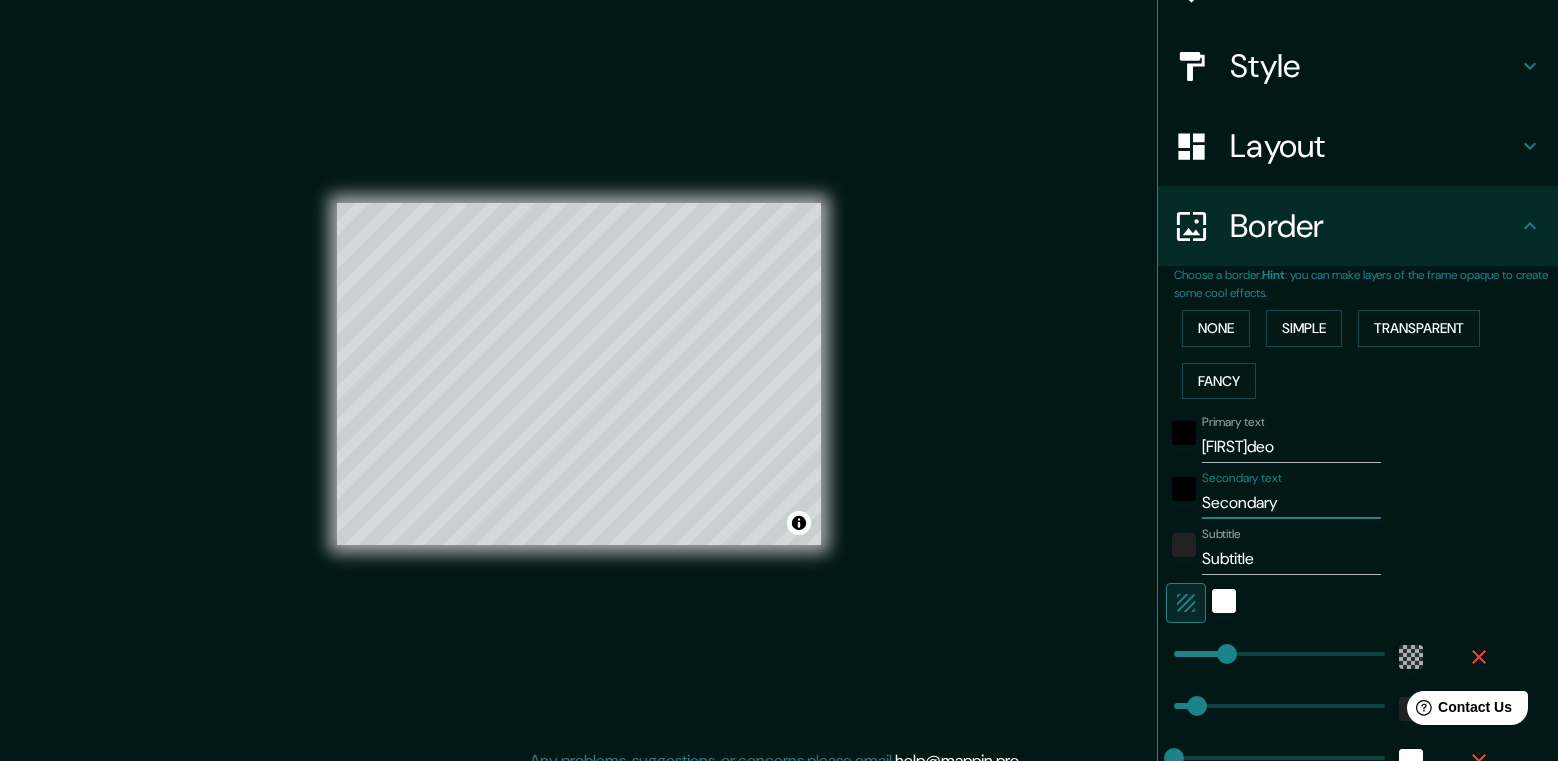 click on "Secondary" at bounding box center (1291, 503) 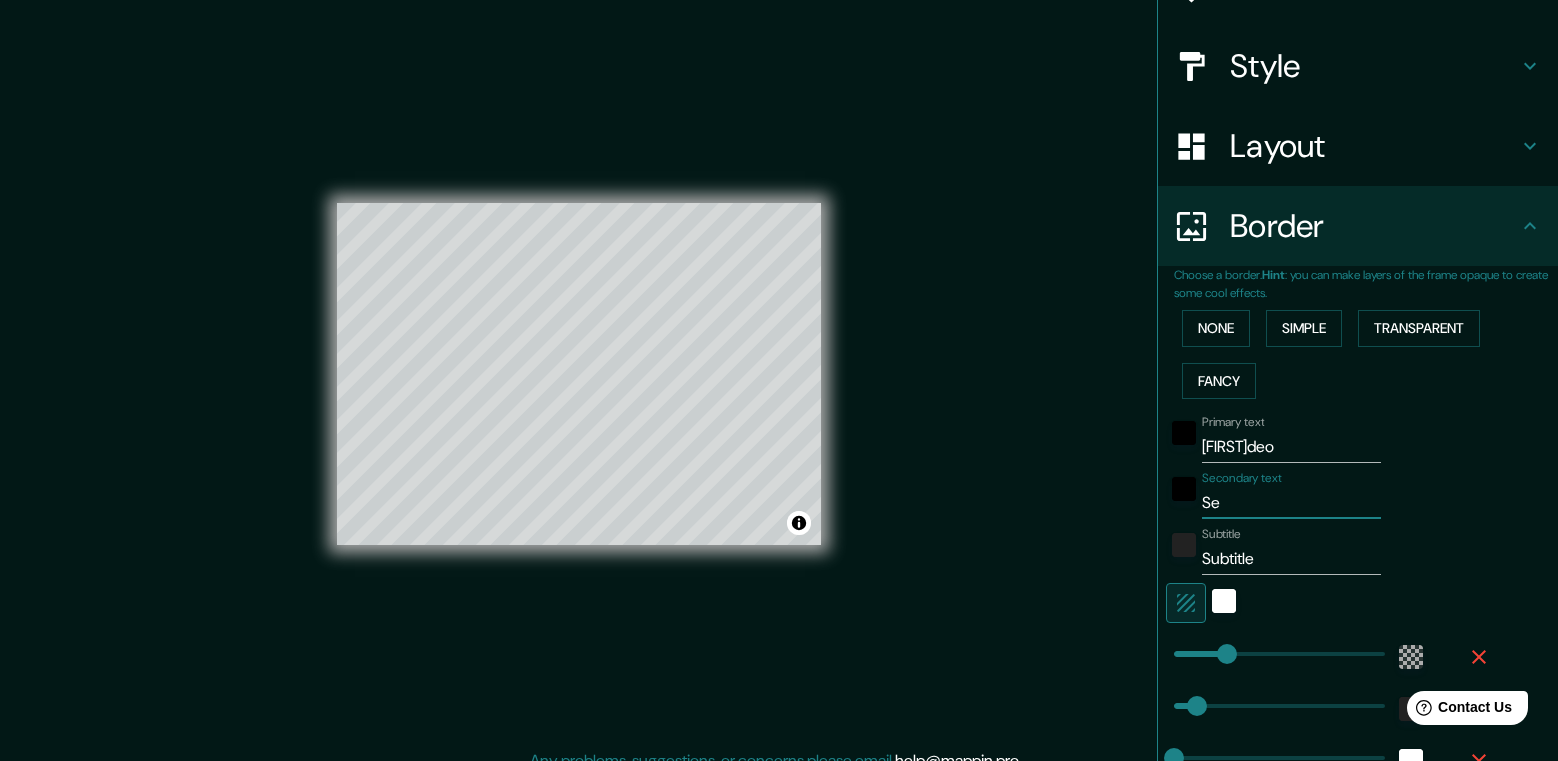 type on "S" 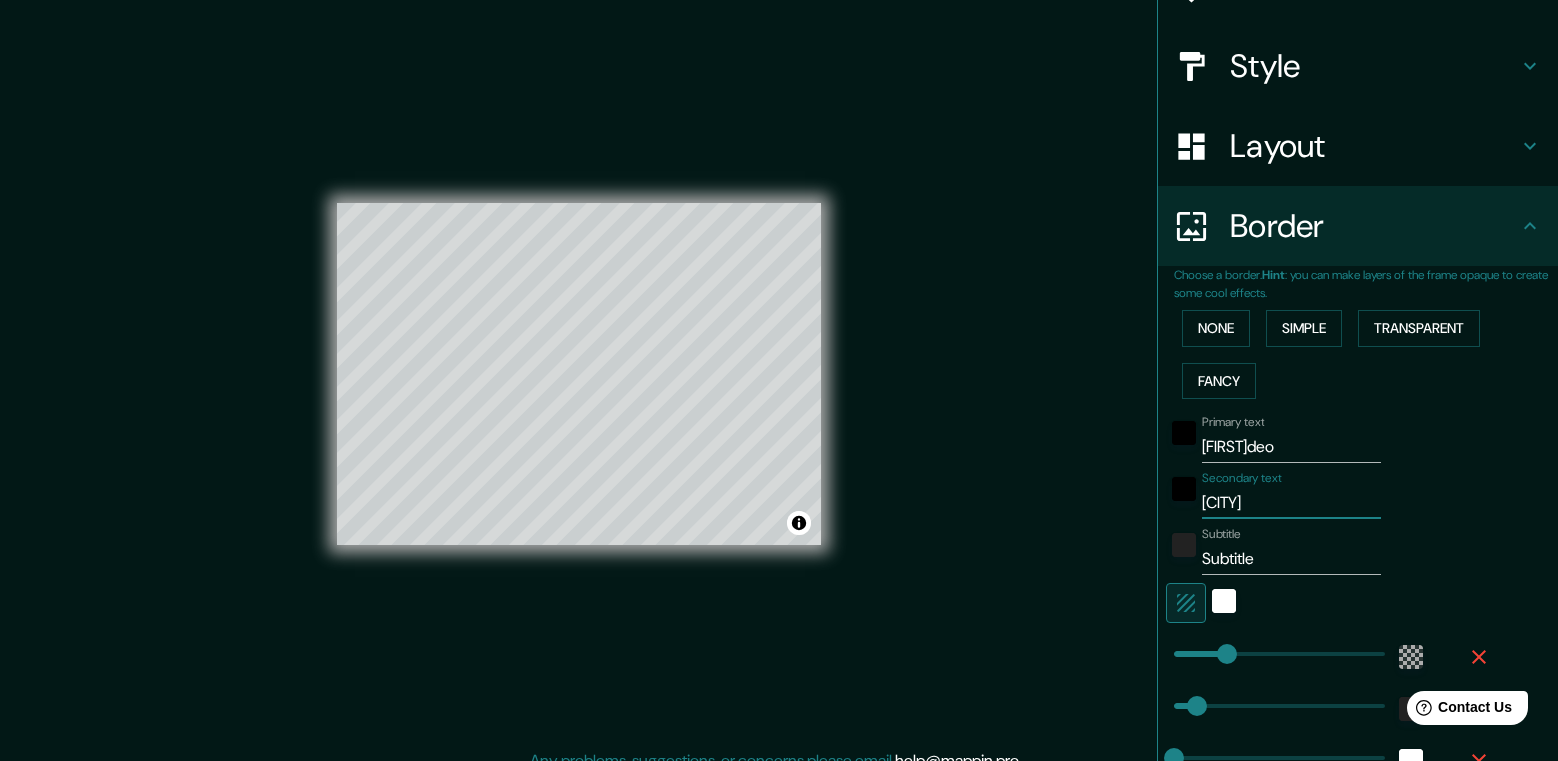 type on "[CITY]" 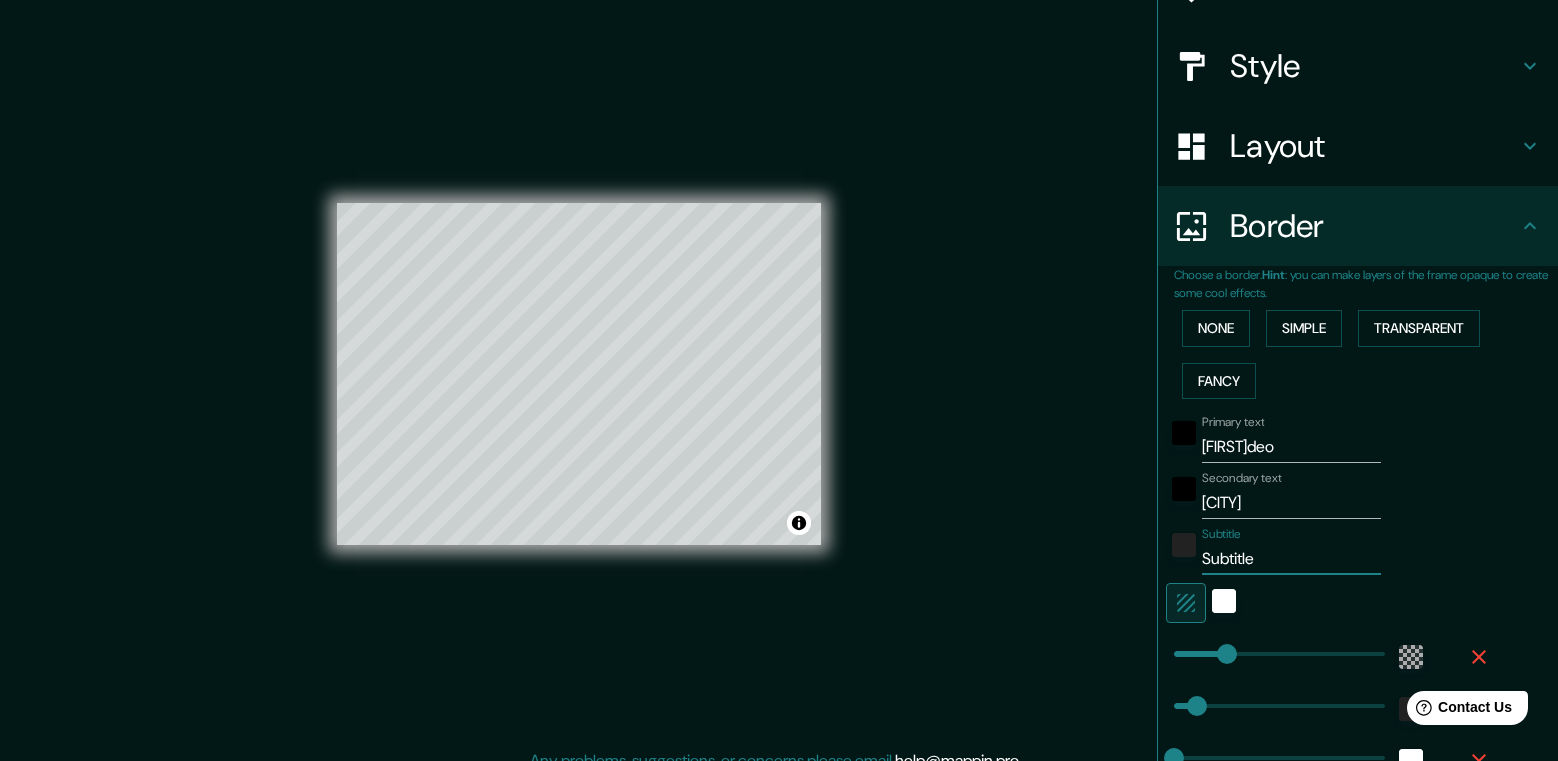 click on "Subtitle" at bounding box center [1291, 559] 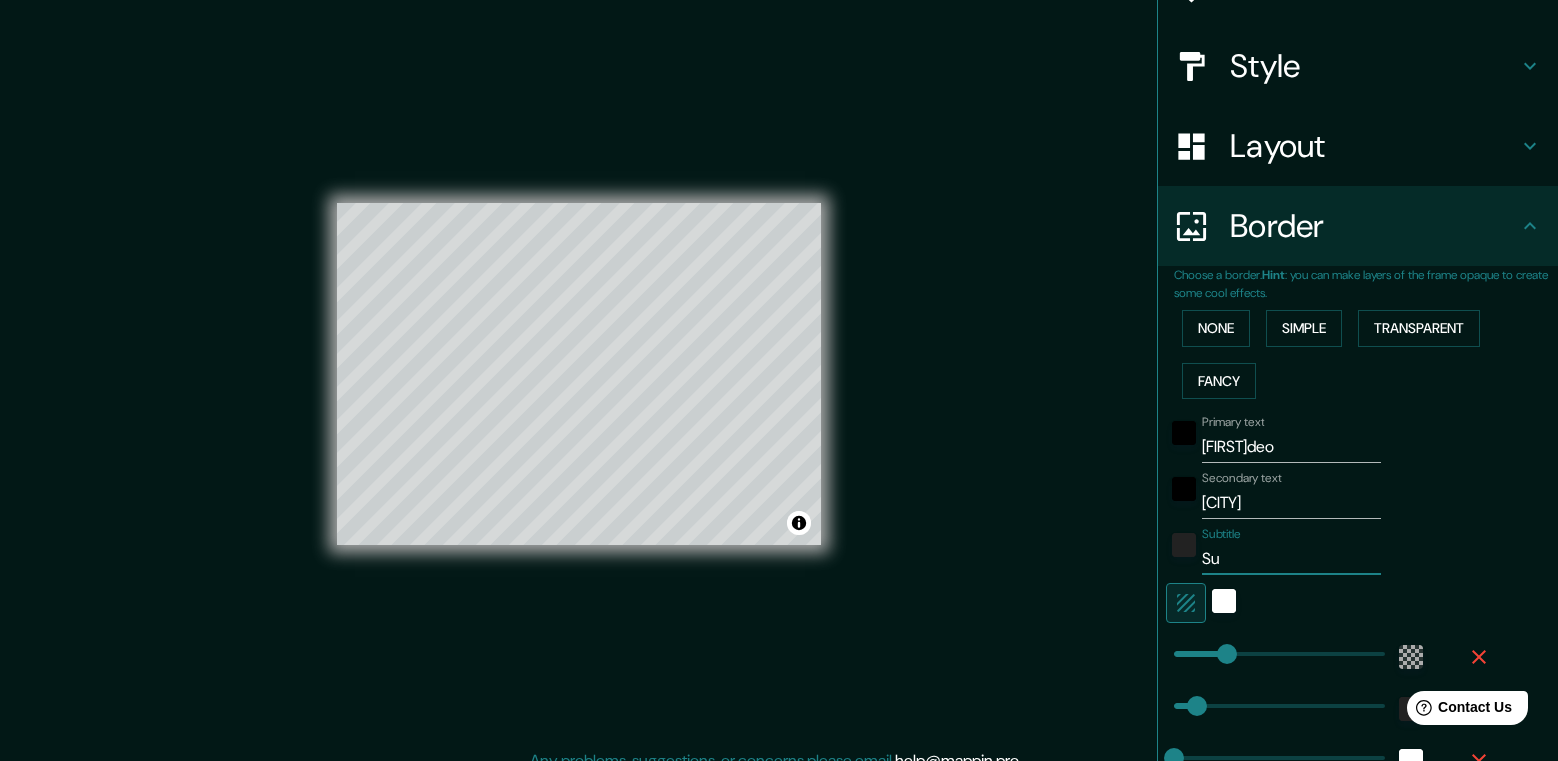type on "S" 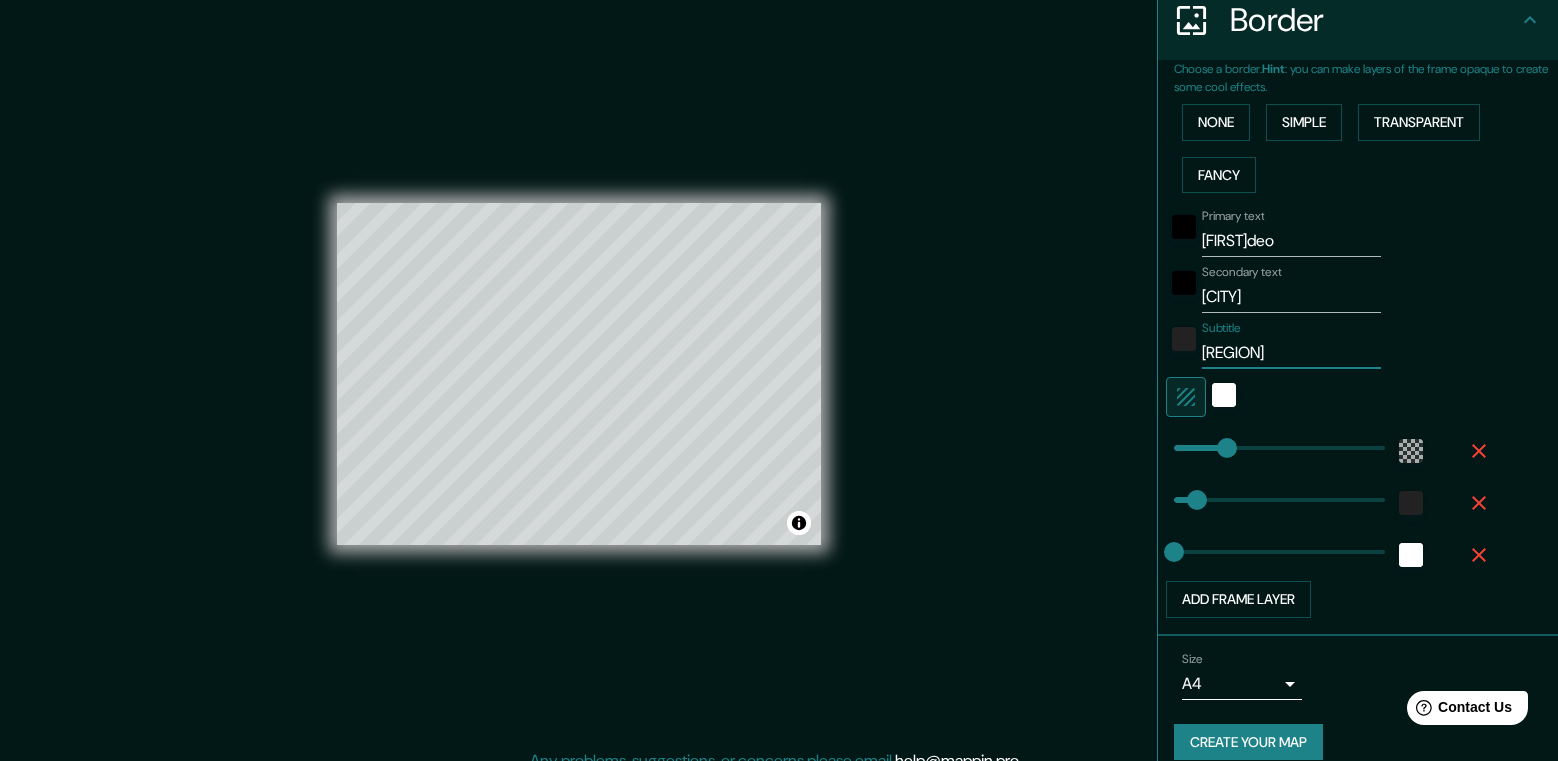 scroll, scrollTop: 429, scrollLeft: 0, axis: vertical 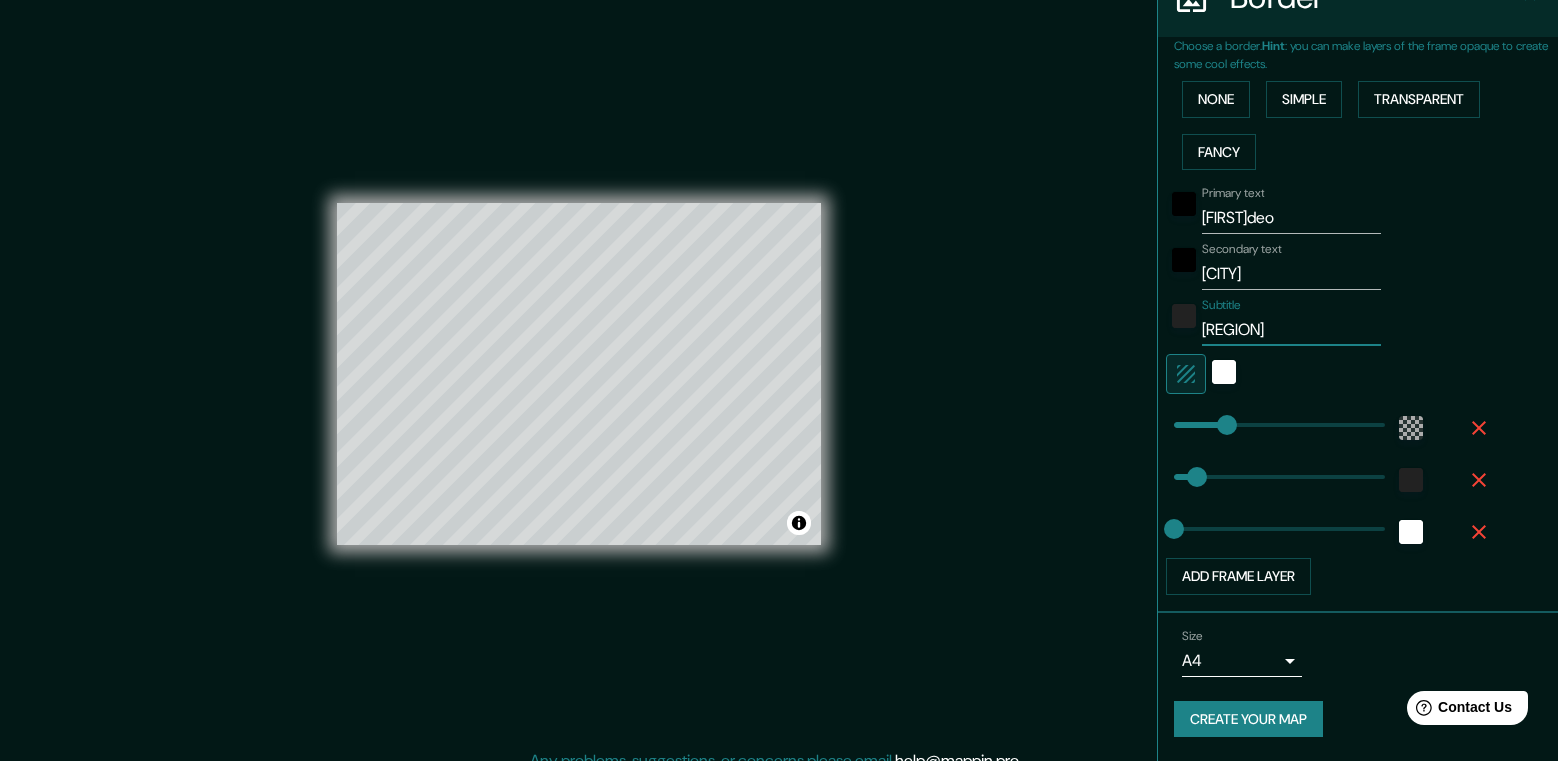 type on "[REGION]" 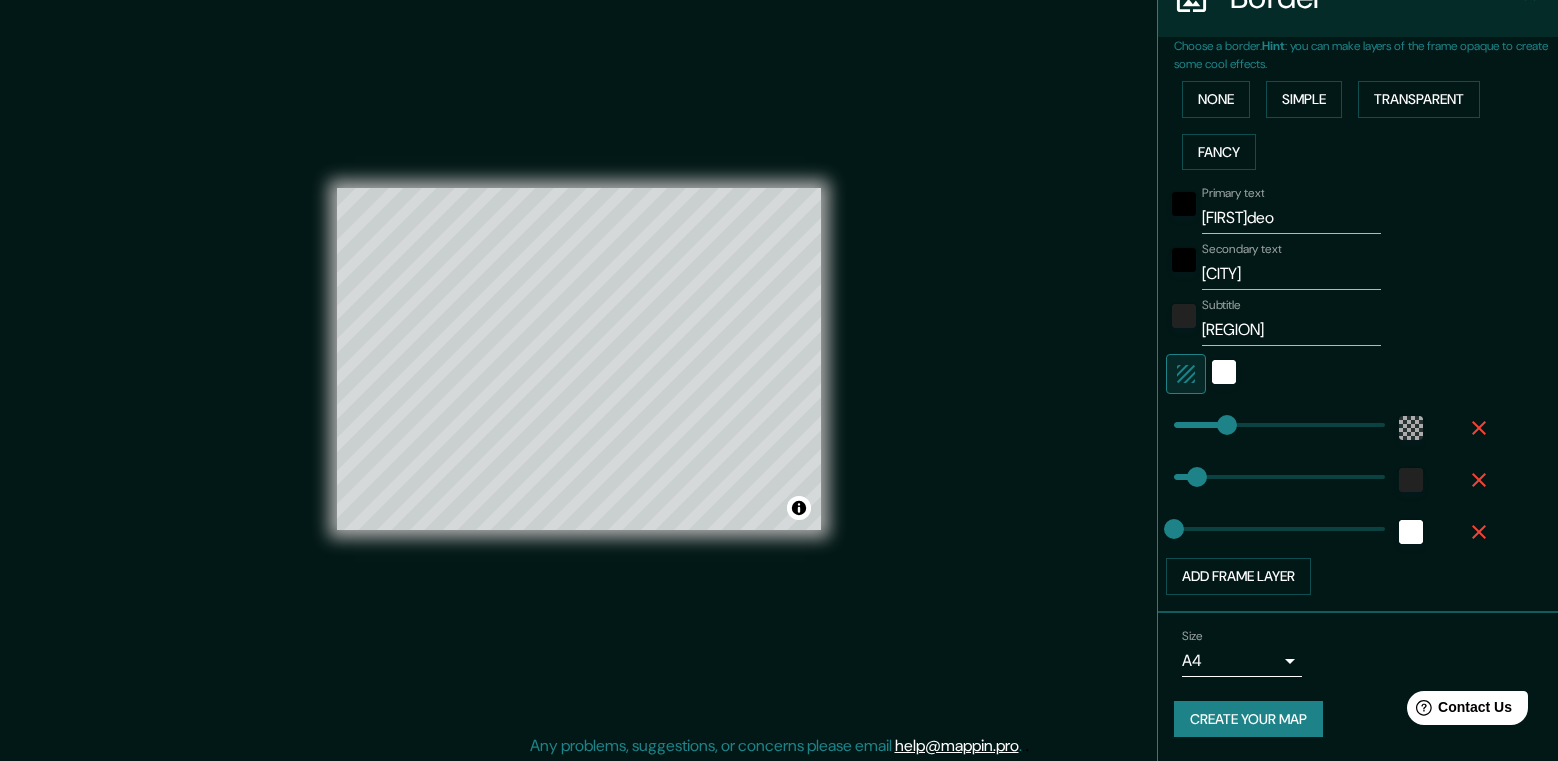 scroll, scrollTop: 20, scrollLeft: 0, axis: vertical 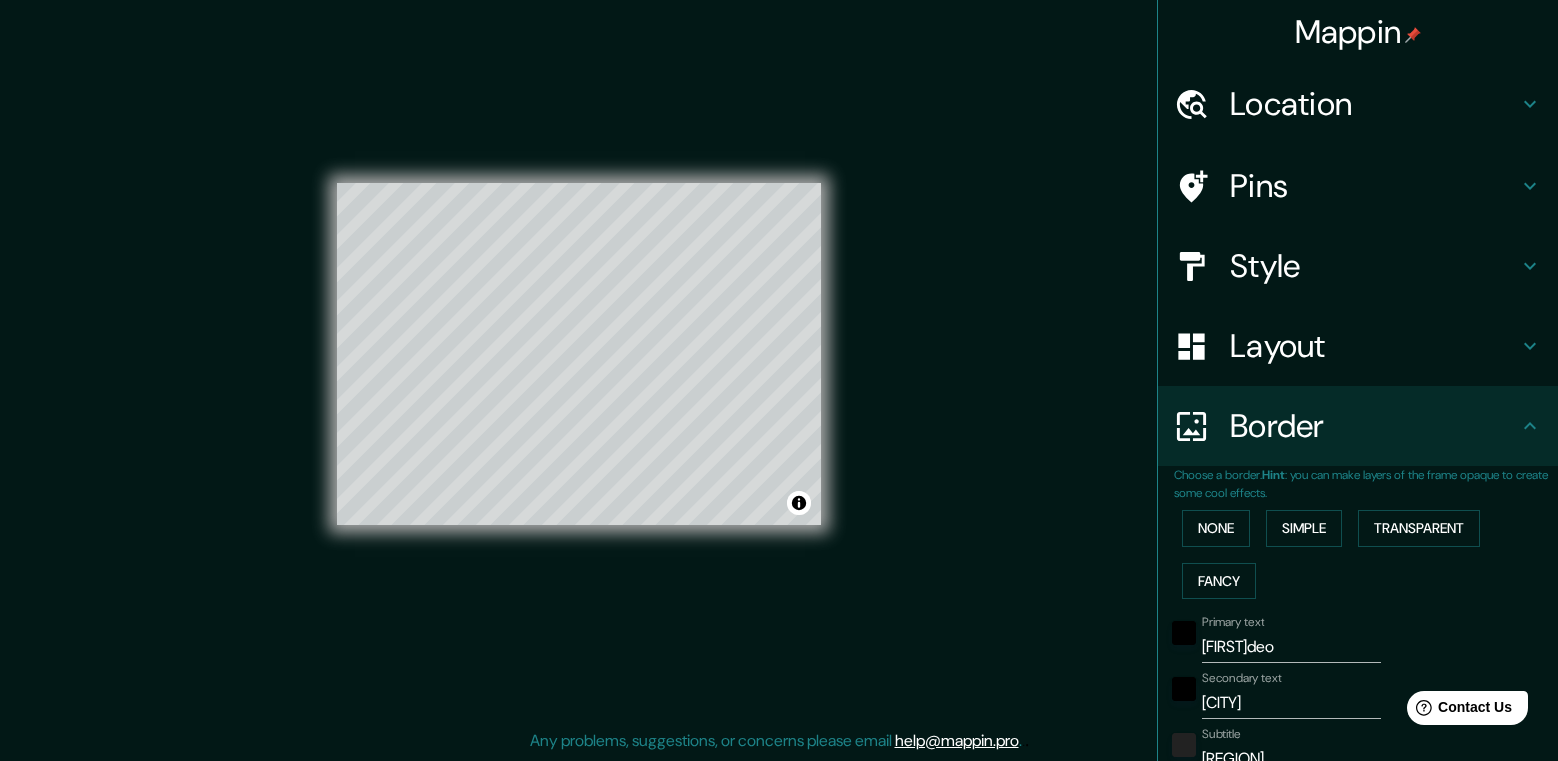 click on "Pins" at bounding box center (1374, 186) 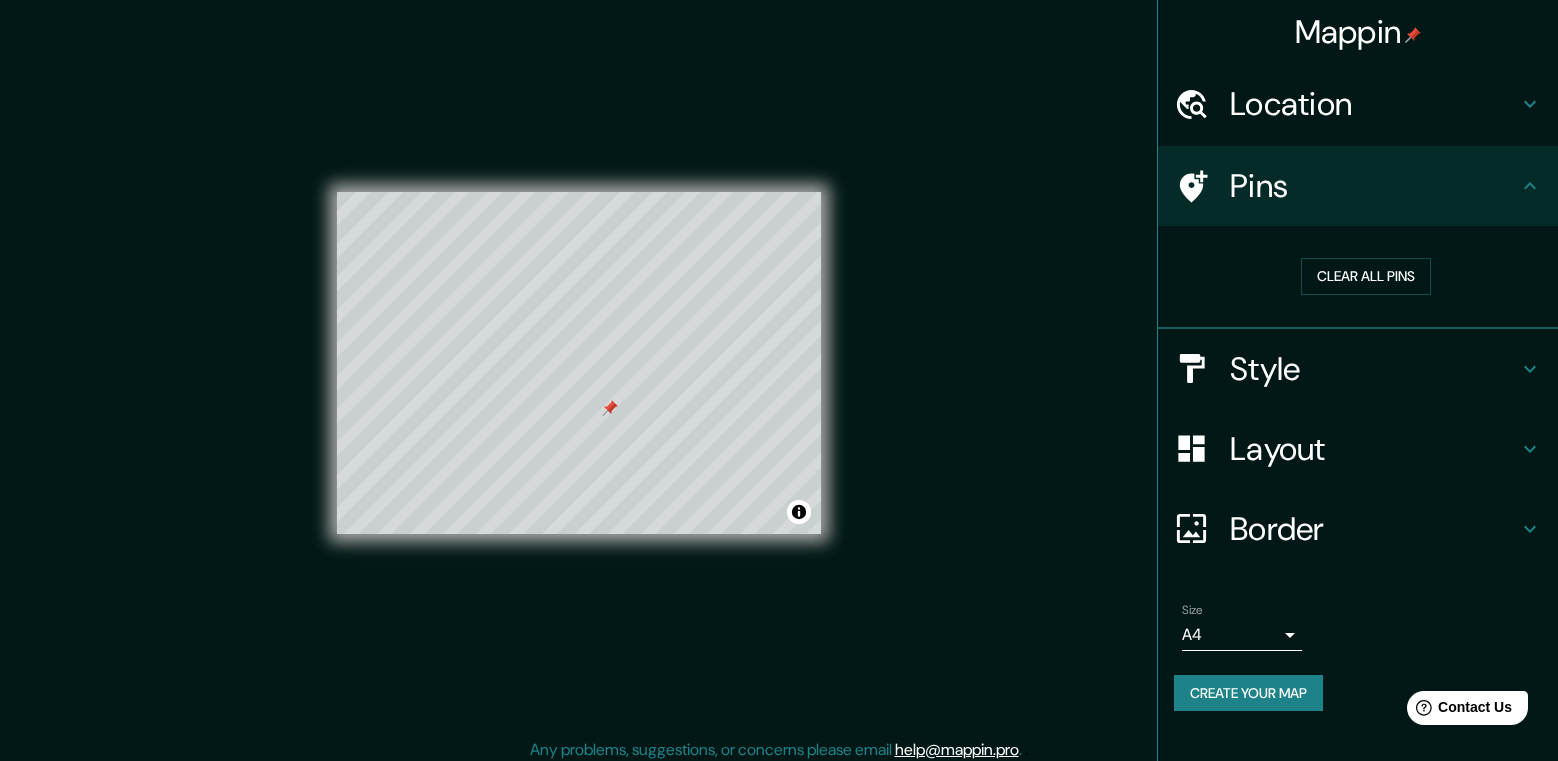 scroll, scrollTop: 20, scrollLeft: 0, axis: vertical 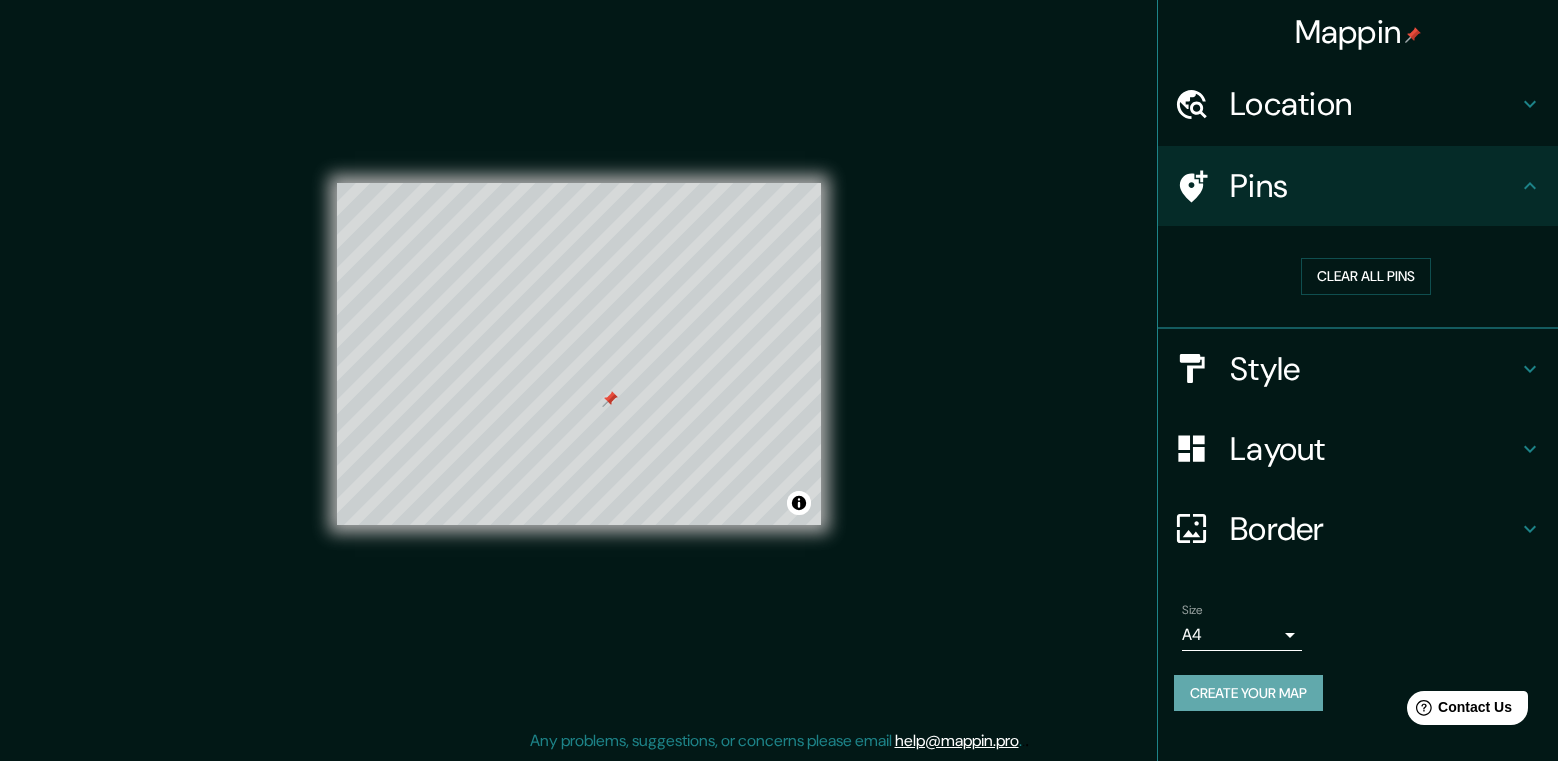 click on "Create your map" at bounding box center [1248, 693] 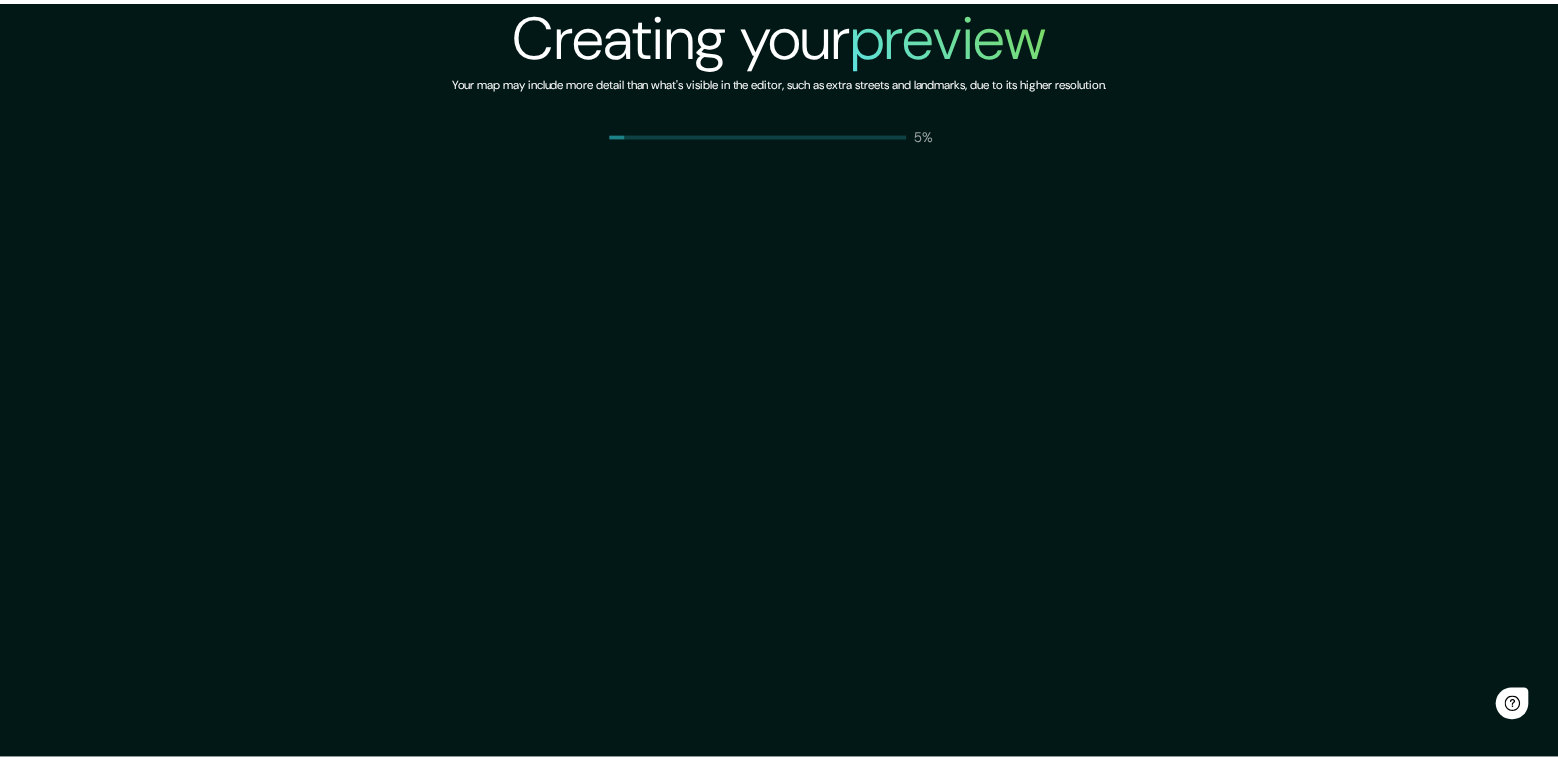 scroll, scrollTop: 0, scrollLeft: 0, axis: both 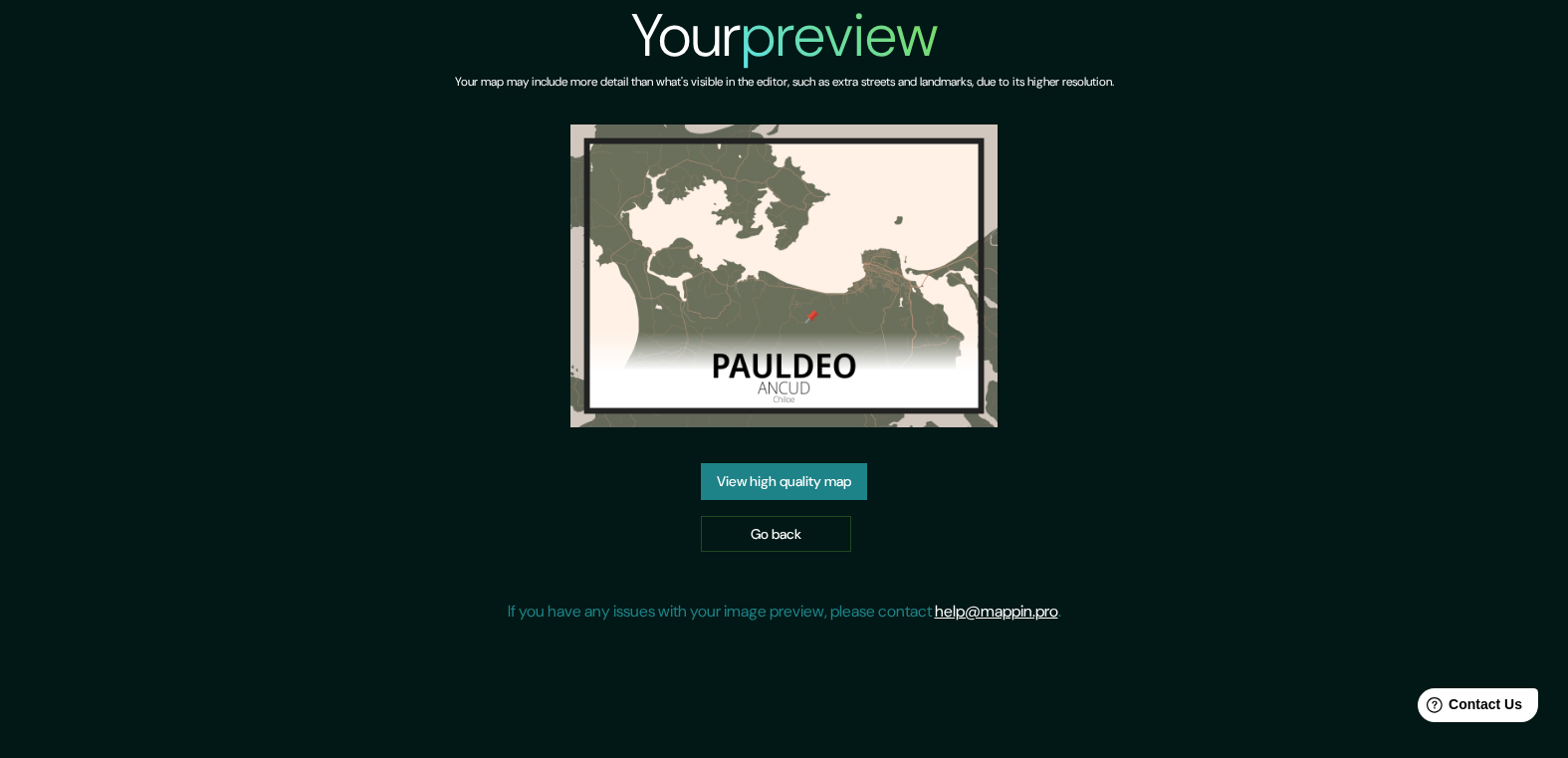 click on "View high quality map" at bounding box center [784, 481] 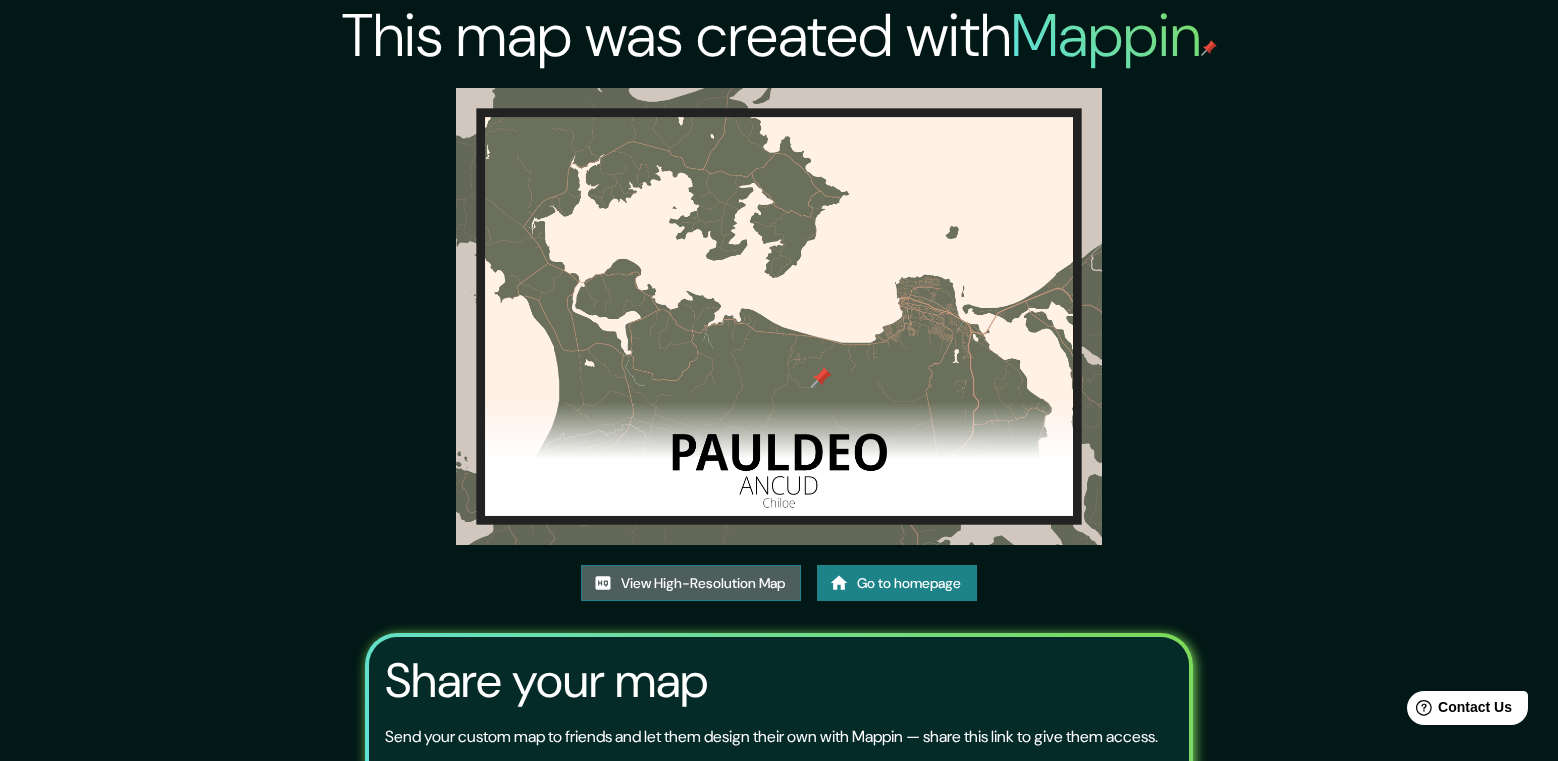 click on "View High-Resolution Map" at bounding box center [691, 583] 